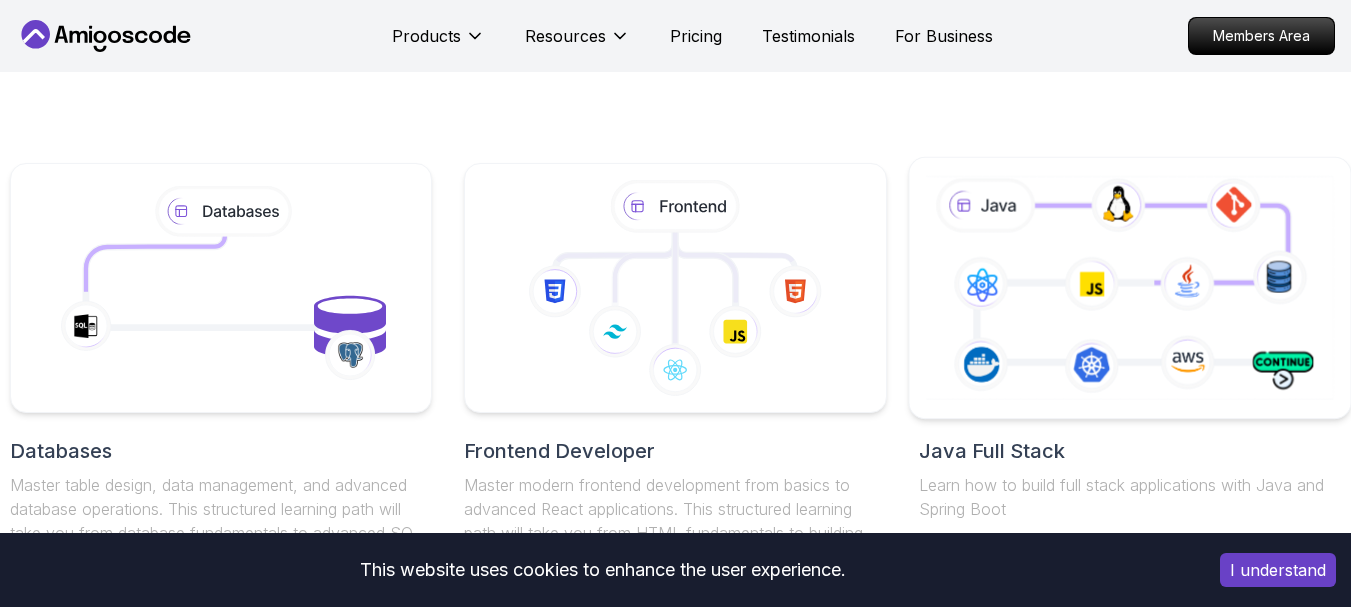 scroll, scrollTop: 383, scrollLeft: 0, axis: vertical 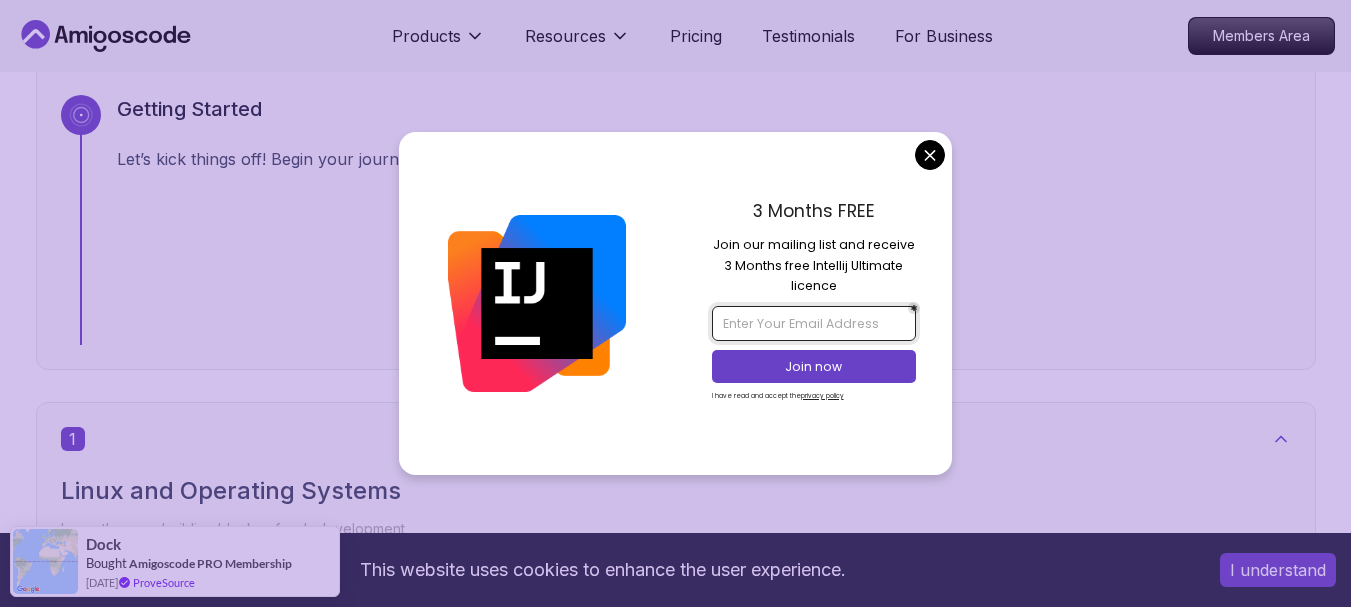 click at bounding box center (814, 323) 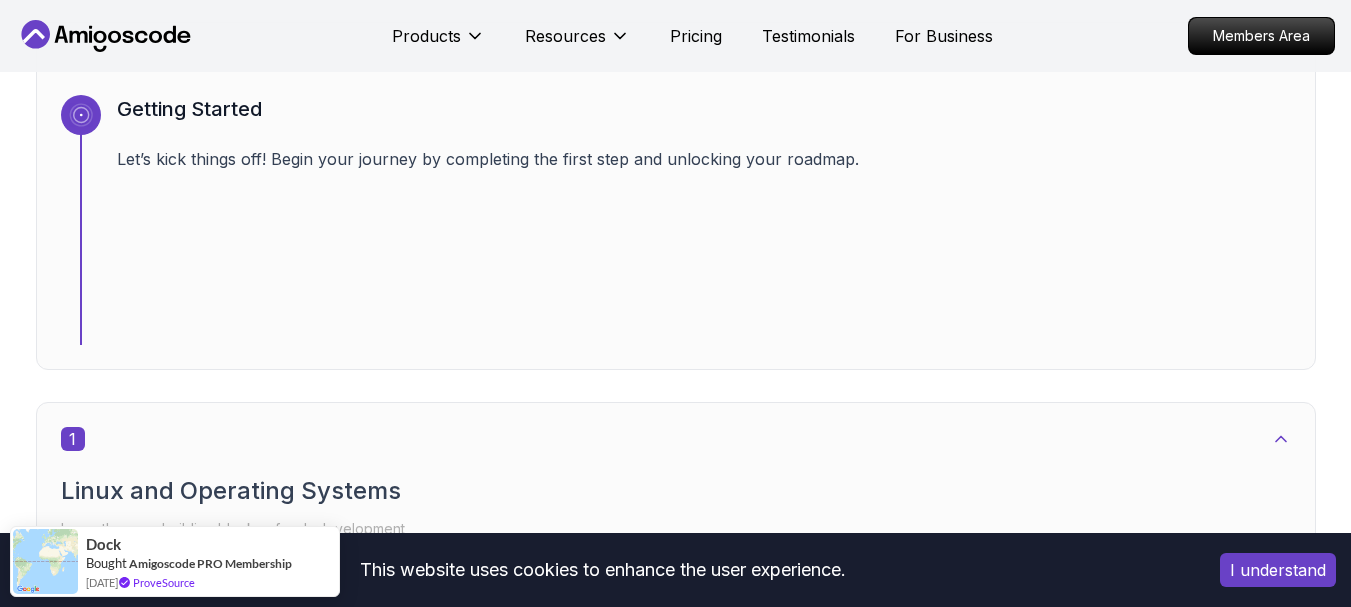 click on "This website uses cookies to enhance the user experience. I understand Products Resources Pricing Testimonials For Business Members Area Products Resources Pricing Testimonials For Business Members Area Java Full Stack Java Full Stack  Roadmap Learn how to build full stack applications with Java and Spring Boot Getting Started Let’s kick things off! Begin your journey by completing the first step and unlocking your roadmap. 1 Linux and Operating Systems Learn the core building blocks of web development intermediate 3   Courses   8.9 hours  of content 1 6.00h Linux Fundamentals Pro Learn the fundamentals of Linux and how to use the command line 39m VIM Essentials Pro Learn the basics of Linux and Bash. 2.27h Linux for Professionals Pro Master the advanced concepts and techniques of Linux with our comprehensive course designed for professionals. 2 Version Control Learn how to manage your code beginner 2   Courses   12.7 hours  of content 2 2.55h Git & GitHub Fundamentals 10.13h Git for Professionals Pro 3 1" at bounding box center [675, 7308] 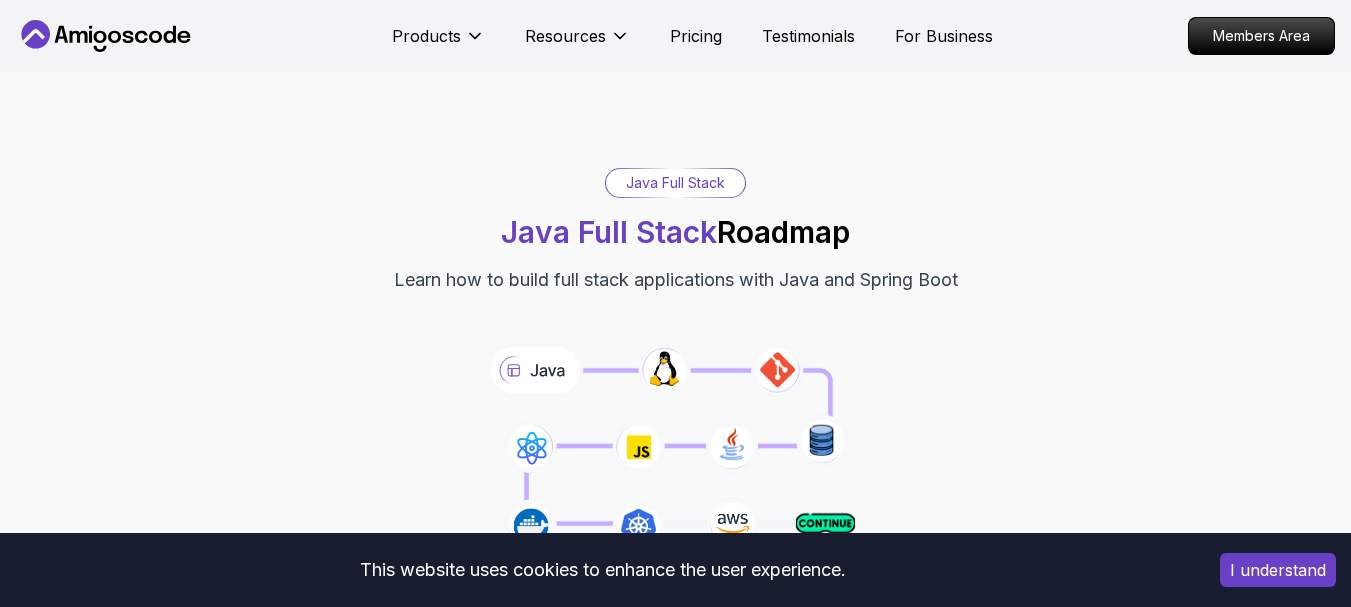 scroll, scrollTop: 706, scrollLeft: 0, axis: vertical 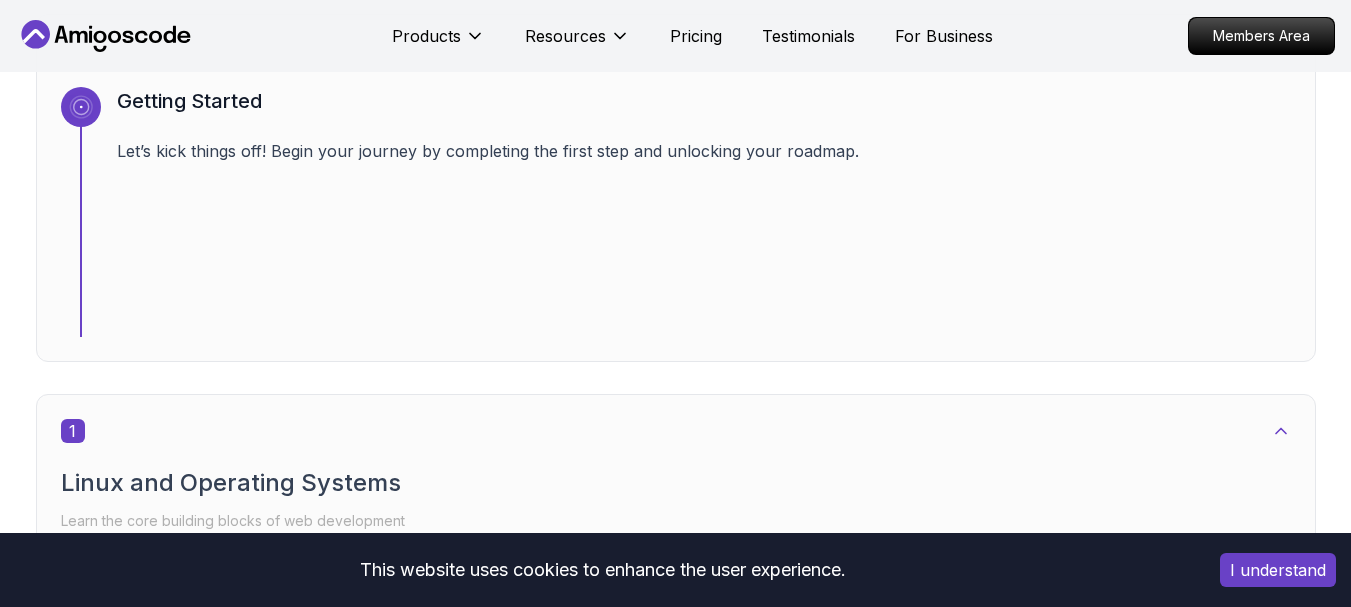 click on "Getting Started Let’s kick things off! Begin your journey by completing the first step and unlocking your roadmap." at bounding box center (704, 212) 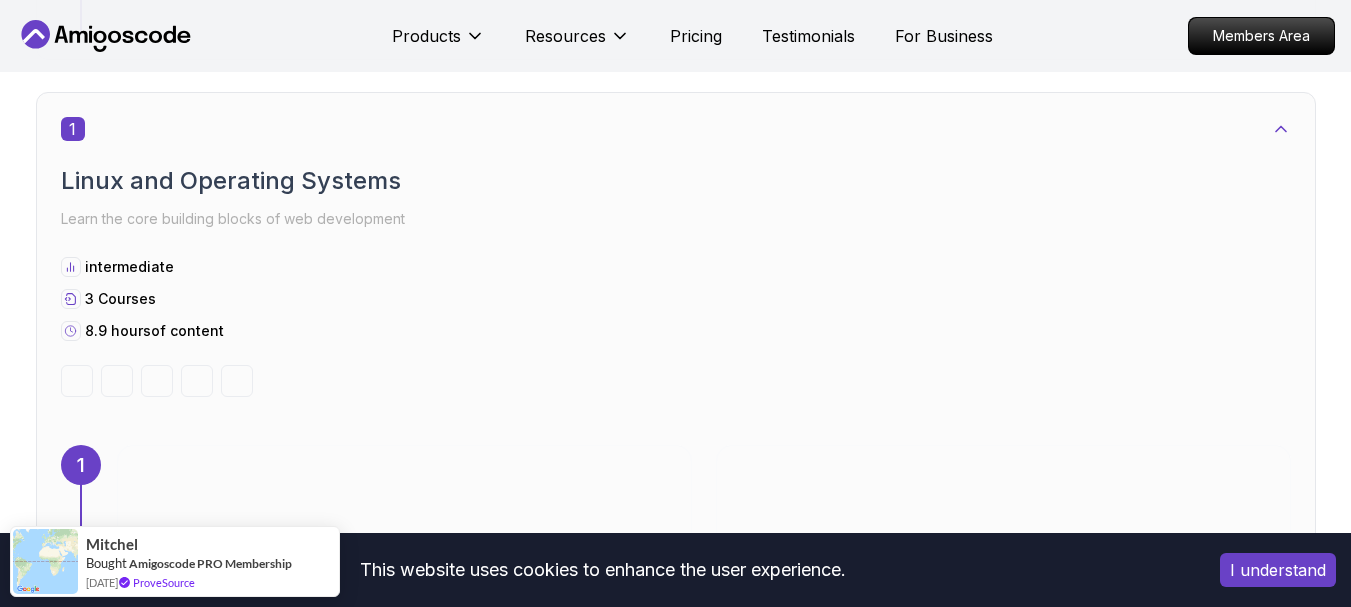 scroll, scrollTop: 1178, scrollLeft: 0, axis: vertical 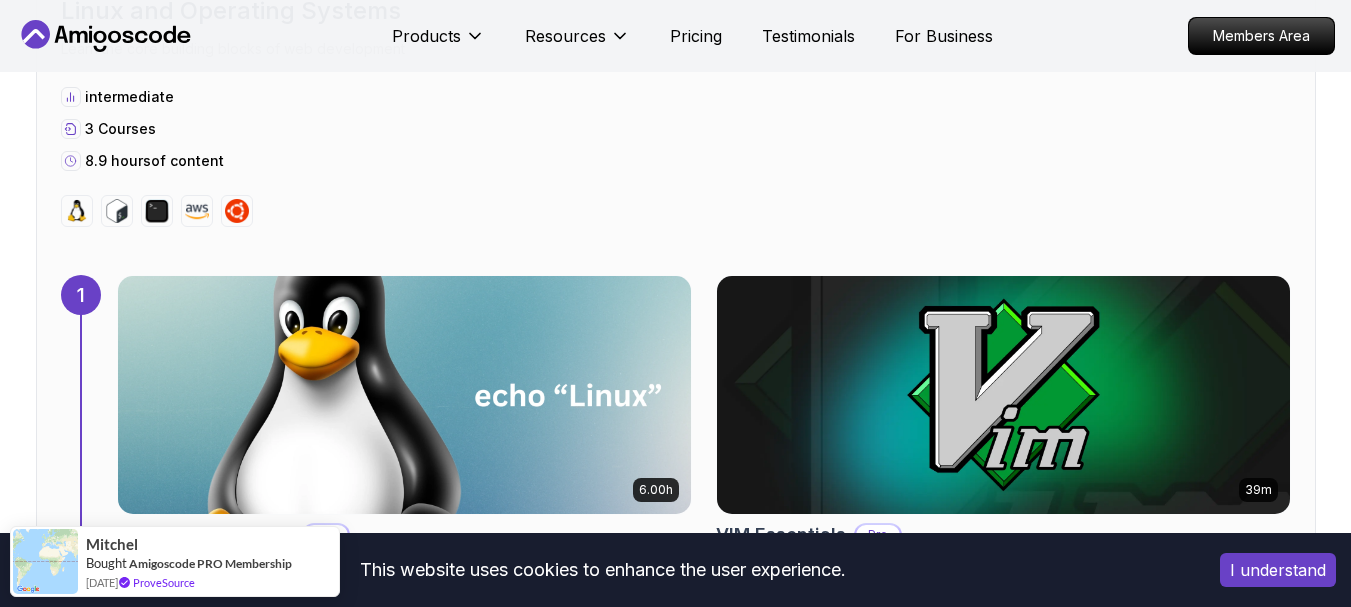 click at bounding box center (404, 395) 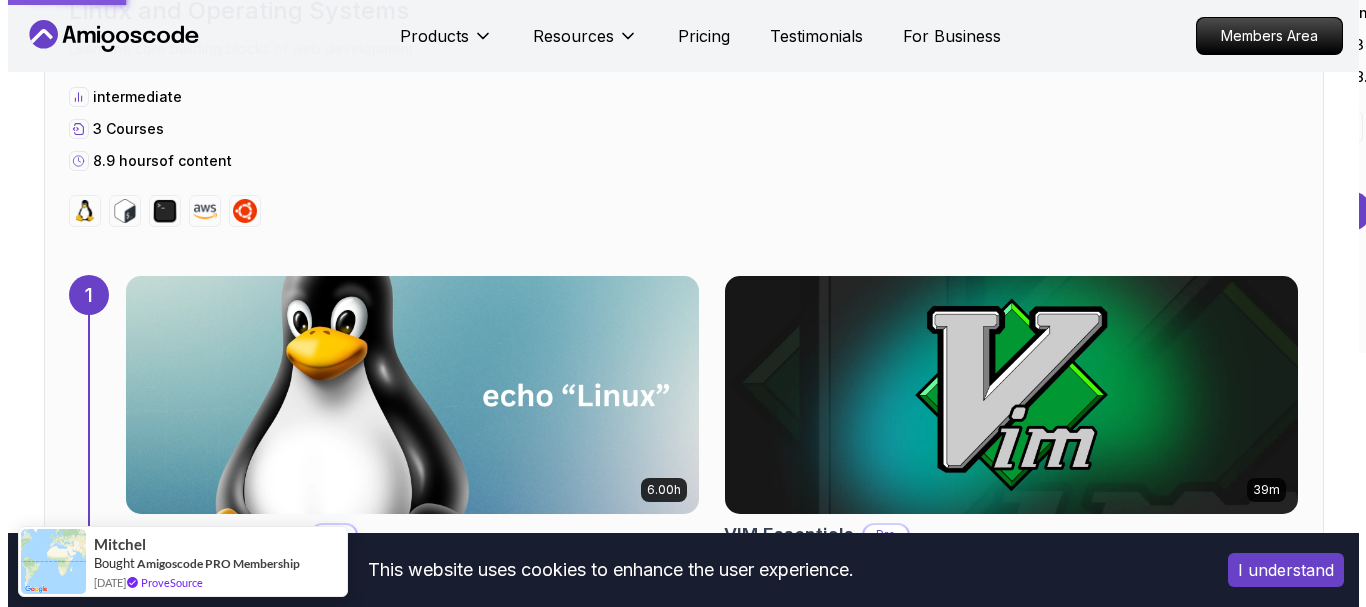 scroll, scrollTop: 0, scrollLeft: 0, axis: both 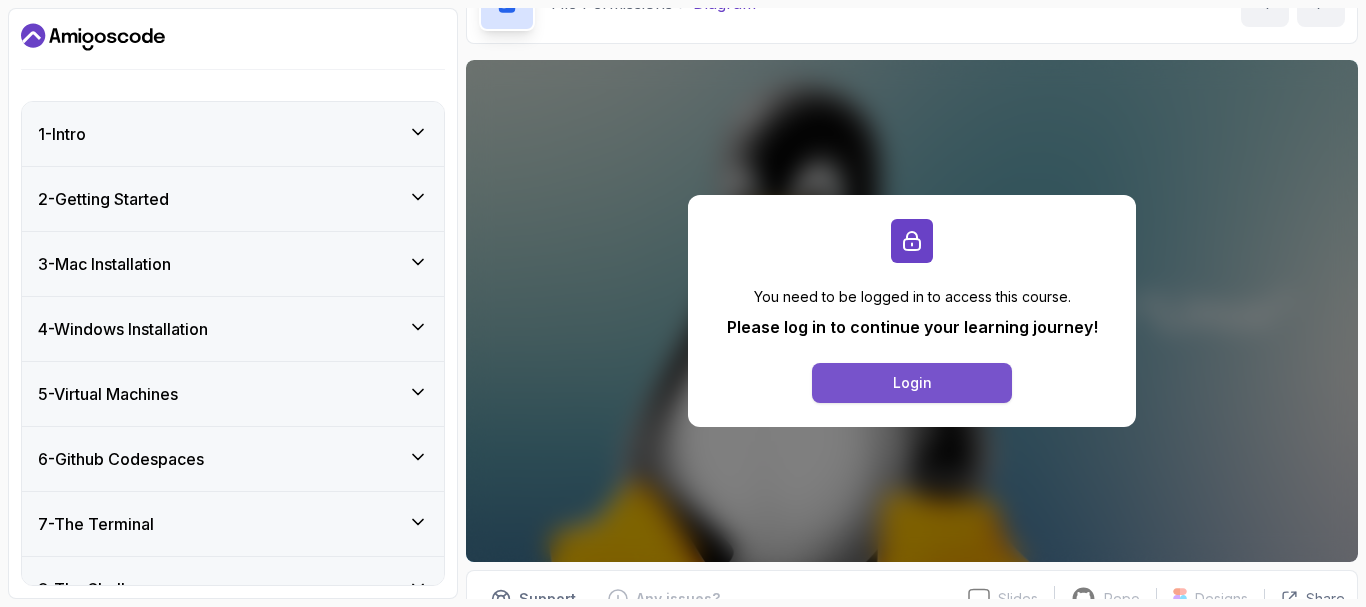 click on "Login" at bounding box center [912, 383] 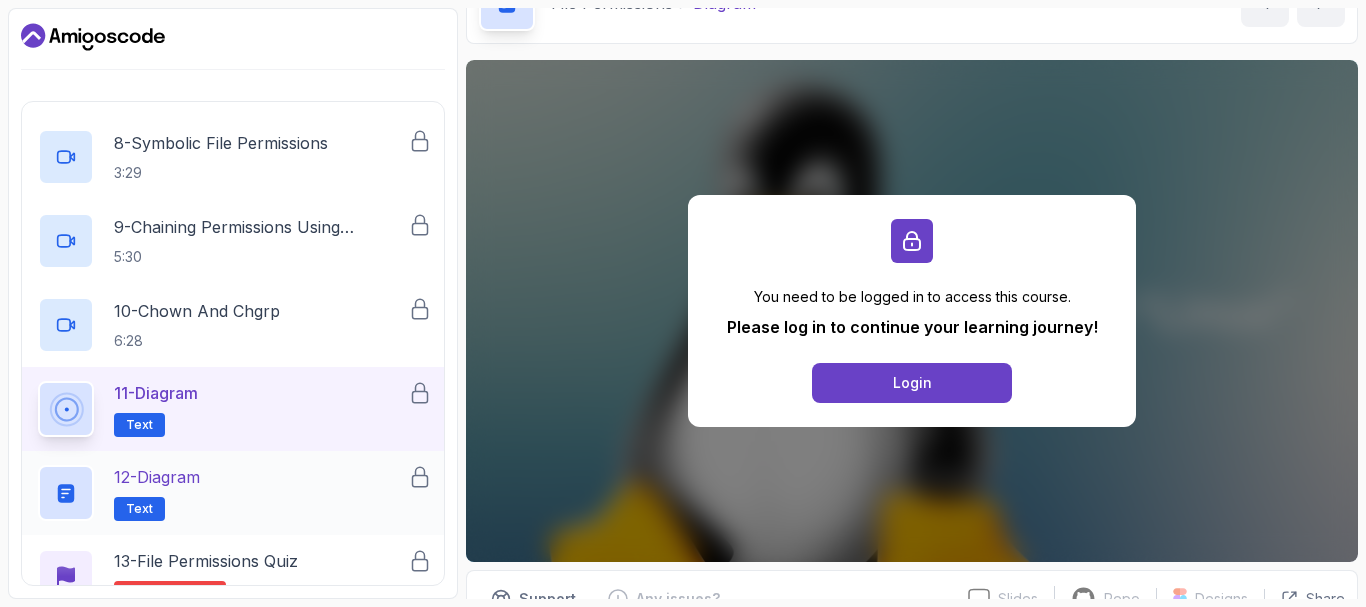 scroll, scrollTop: 1583, scrollLeft: 0, axis: vertical 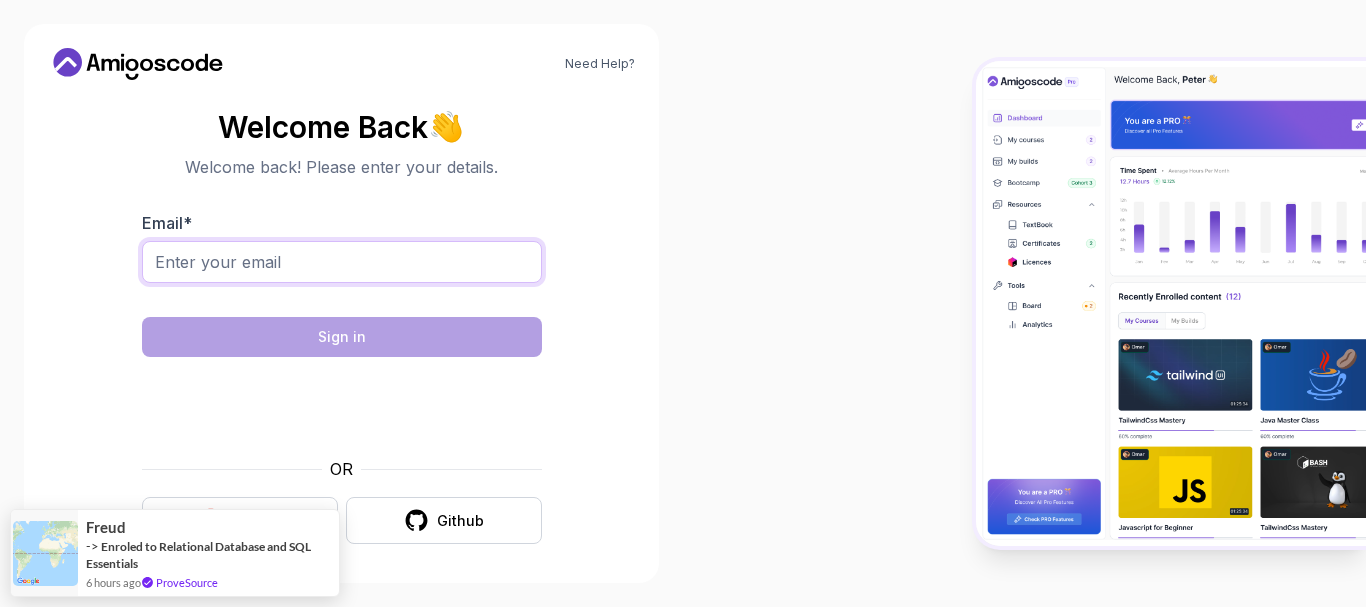 click on "Email *" at bounding box center [342, 262] 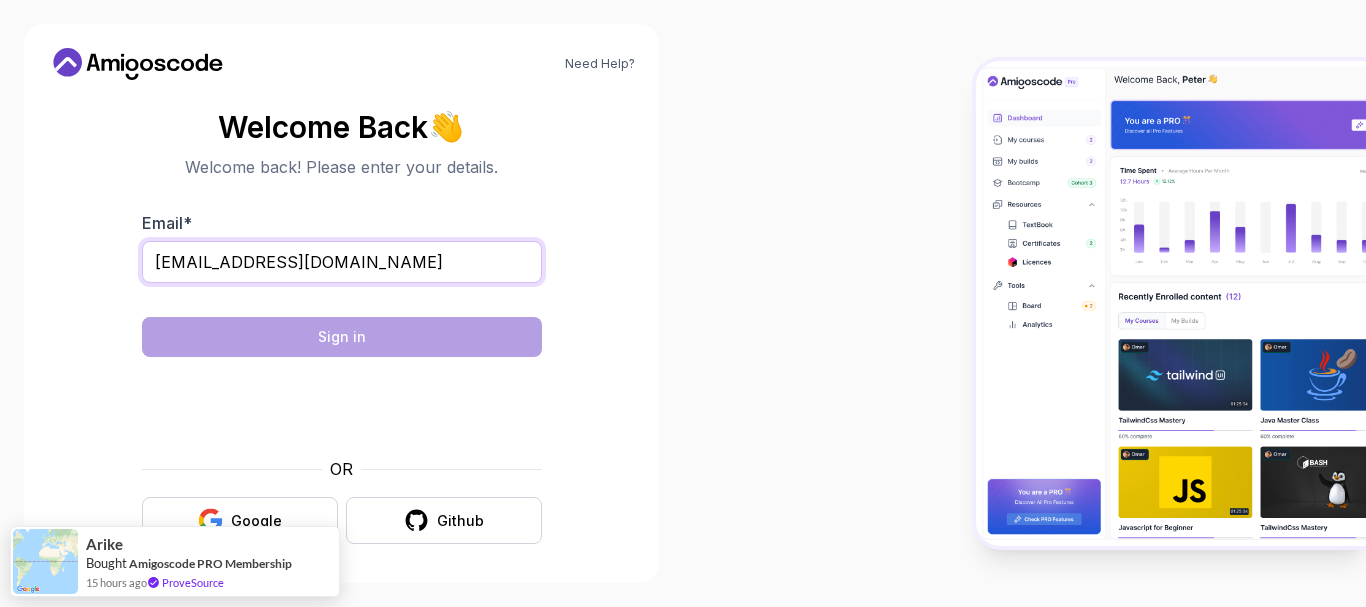 type on "chaudharysakshi222@gmai.com" 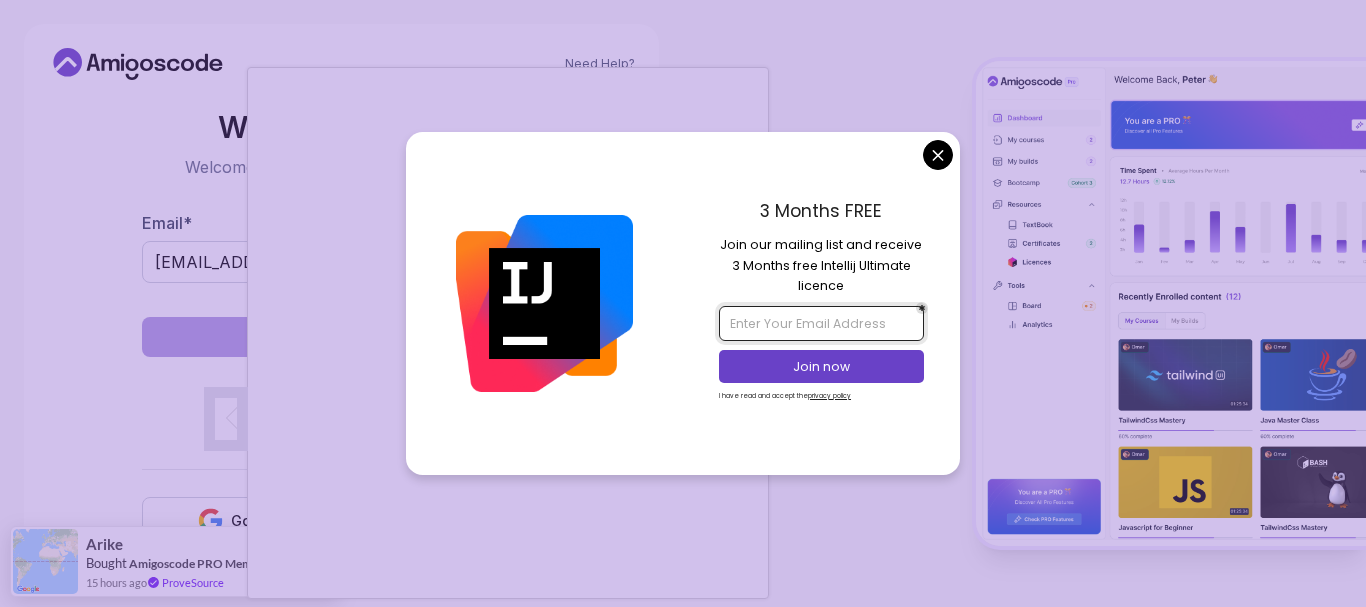 click at bounding box center (821, 323) 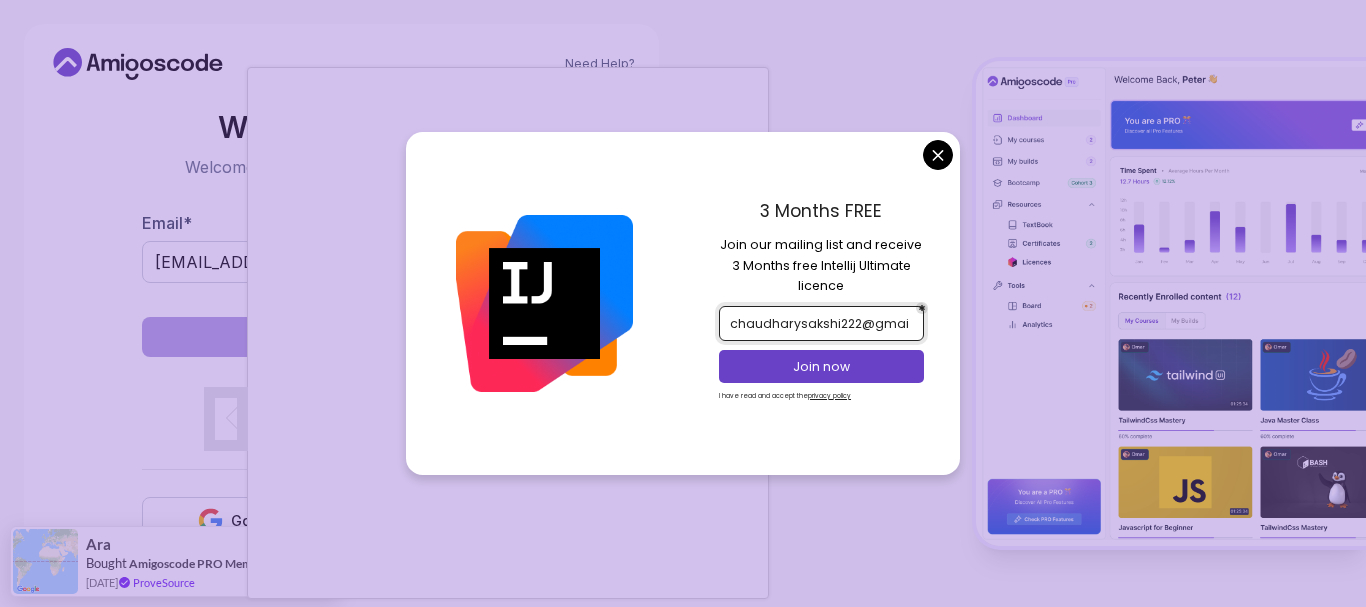 type on "CHAUDHARYSAKSHI222@GMAIL.COM" 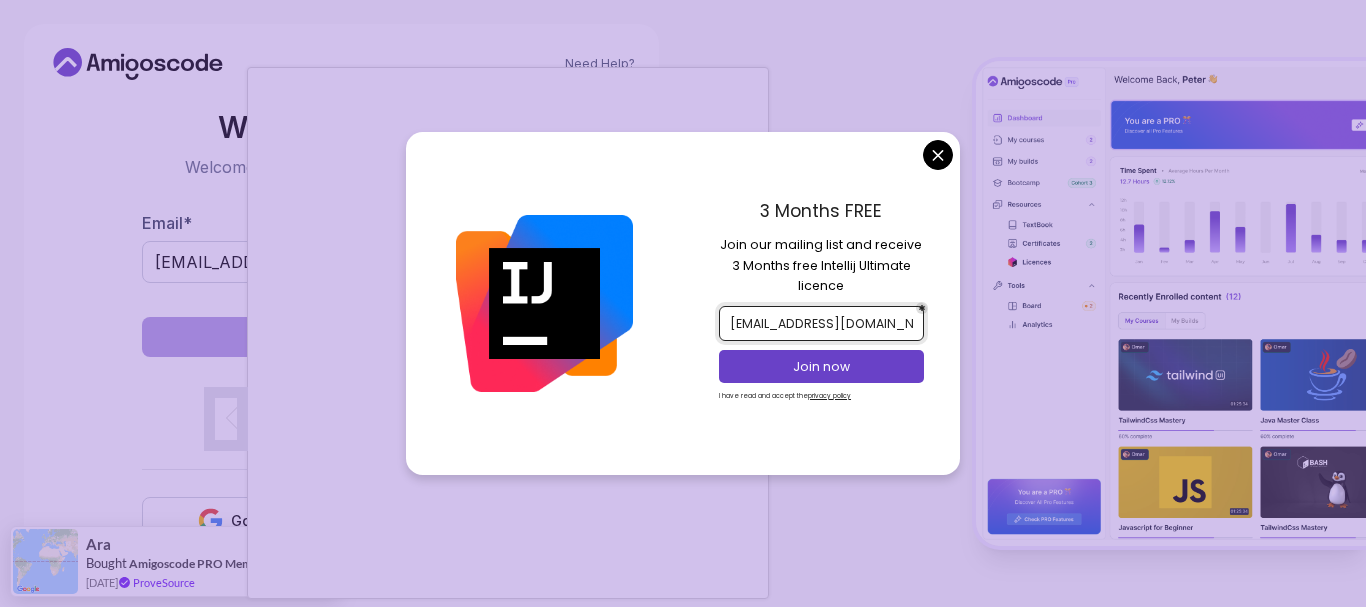 scroll, scrollTop: 0, scrollLeft: 37, axis: horizontal 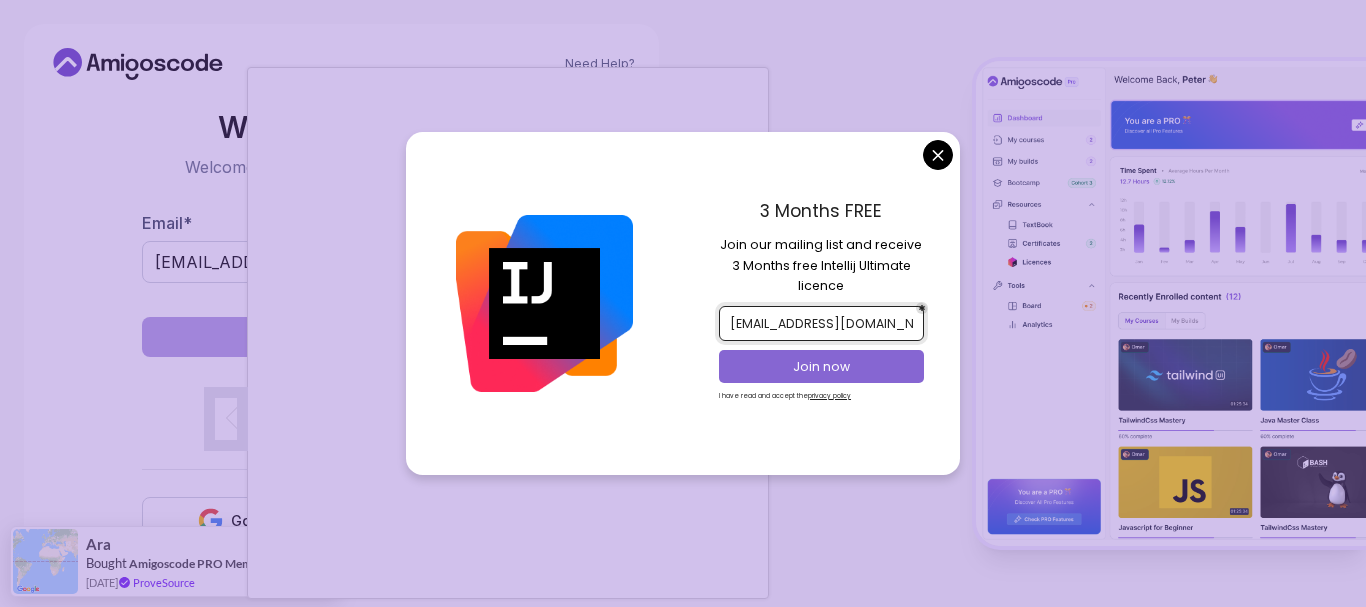 click on "Join now" at bounding box center (822, 367) 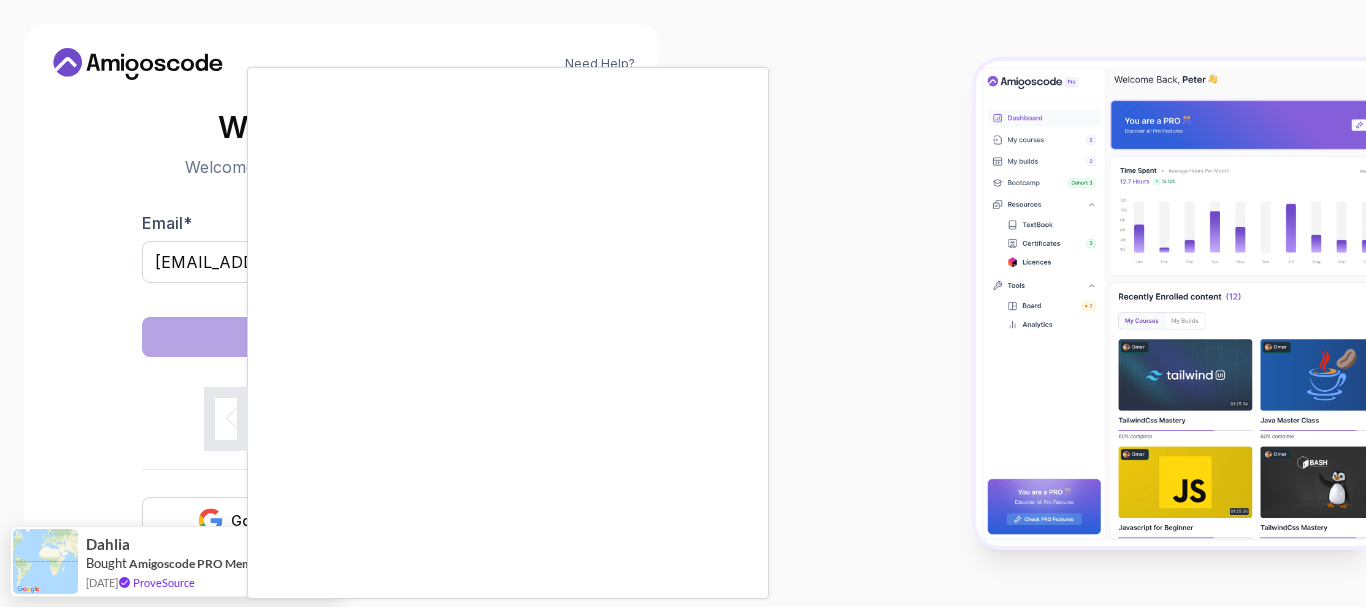 click on "Need Help? Welcome Back 👋 Welcome back! Please enter your details. Email * chaudharysakshi222@gmai.com Sign in OR Google Github
Dahlia Bought   Amigoscode PRO Membership 13 days ago     ProveSource" at bounding box center (683, 303) 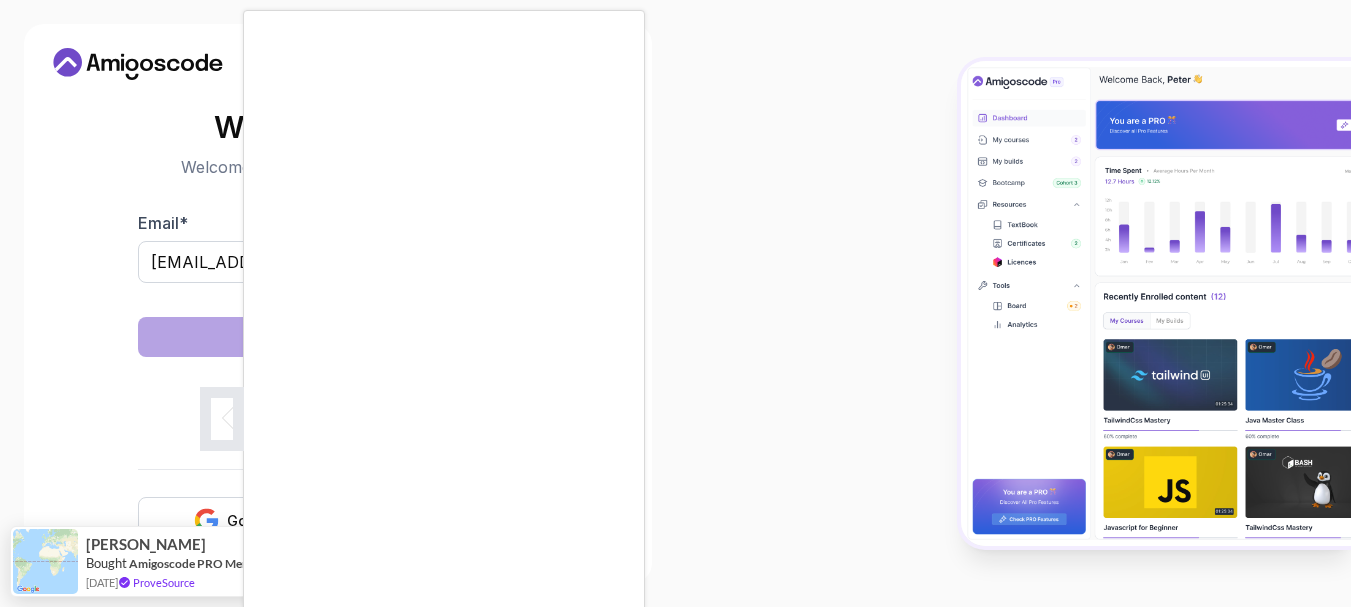 scroll, scrollTop: 5, scrollLeft: 0, axis: vertical 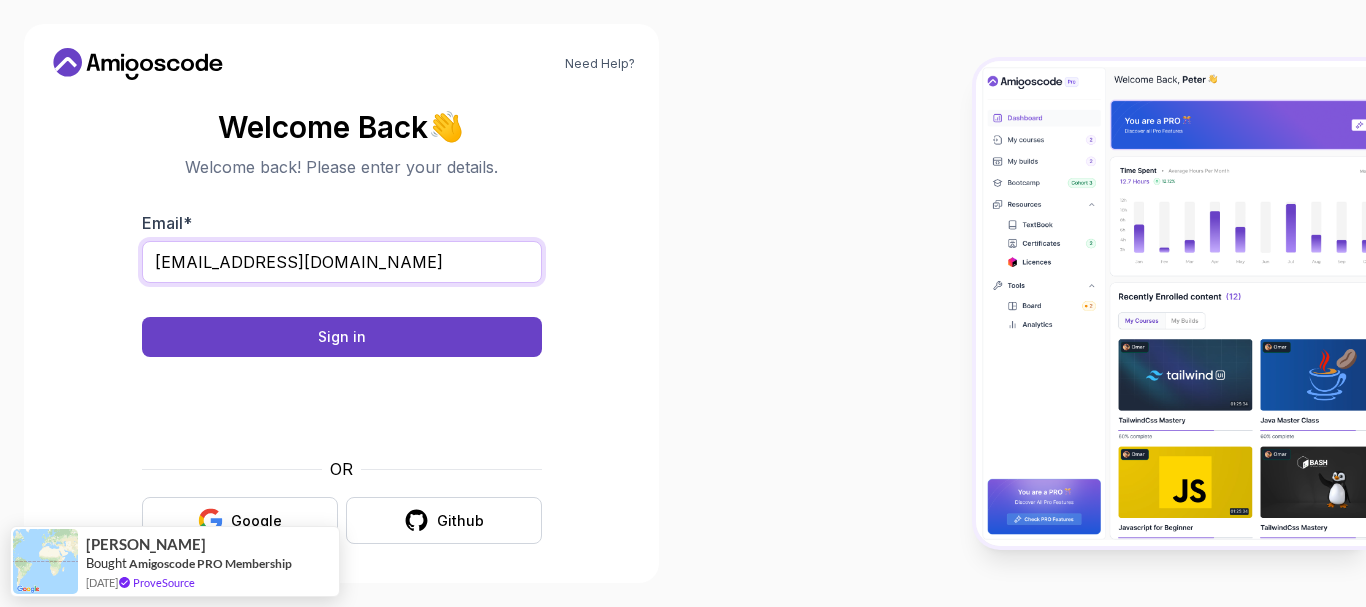 click on "chaudharysakshi222@gmai.com" at bounding box center (342, 262) 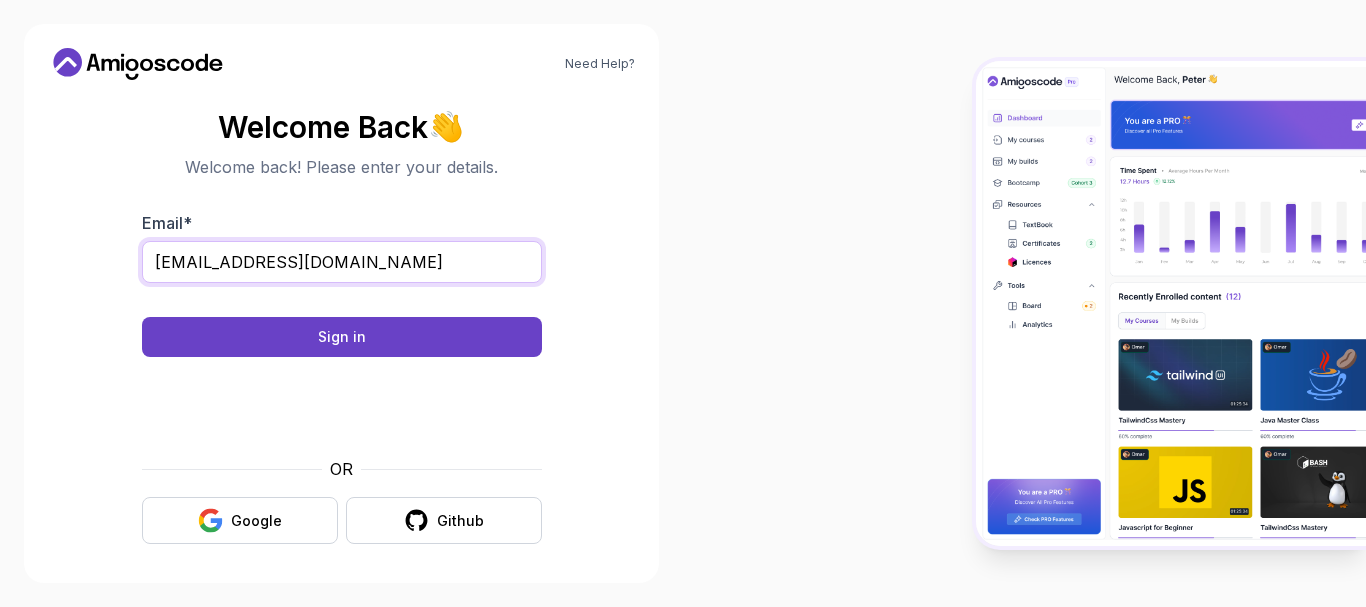 click on "chaudharysakshi222@gmai.com" at bounding box center [342, 262] 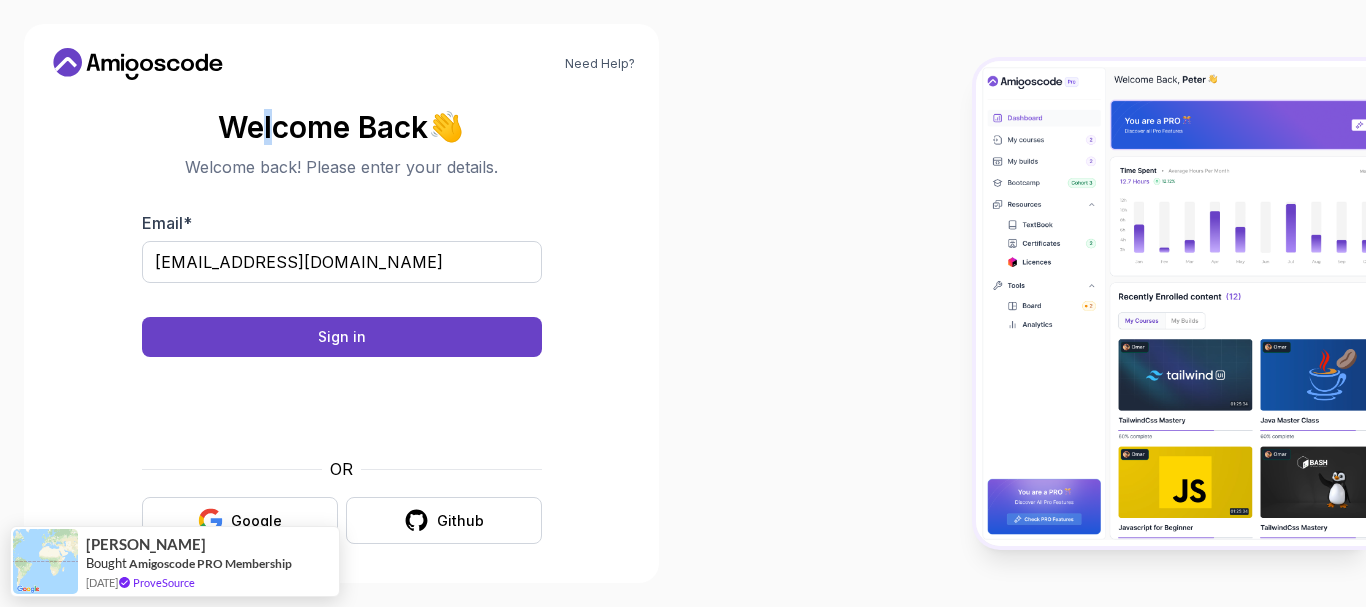 click on "Welcome Back 👋" at bounding box center [342, 127] 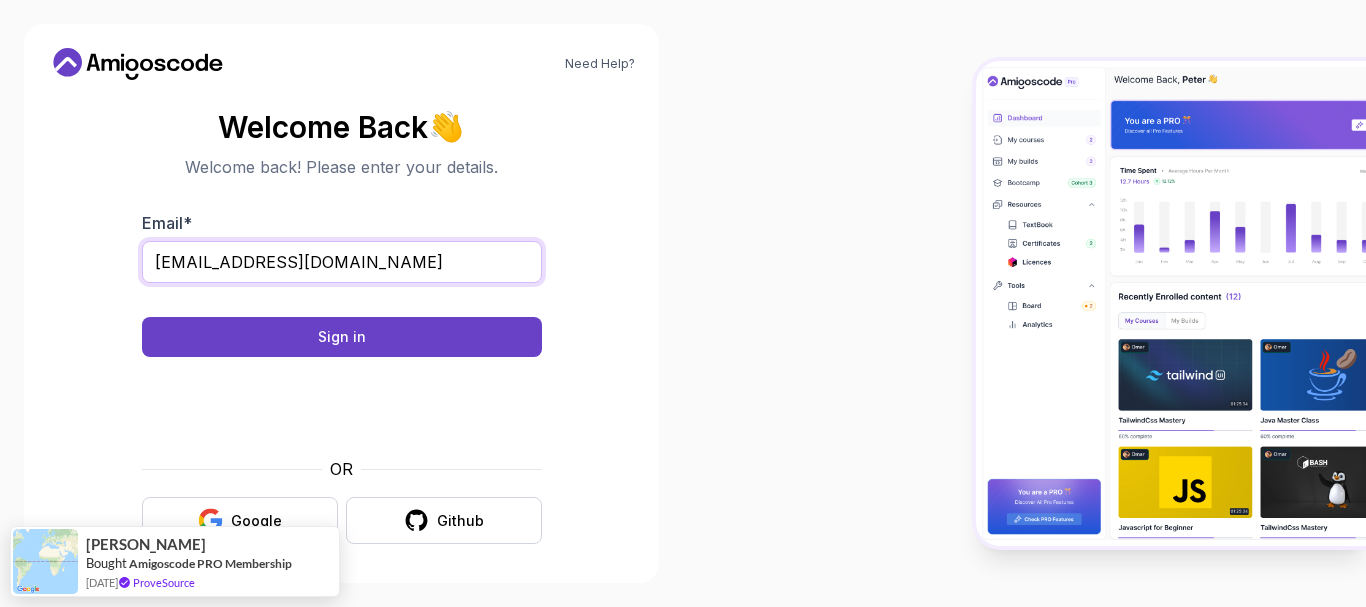 click on "chaudharysakshi222@gmai.com" at bounding box center (342, 262) 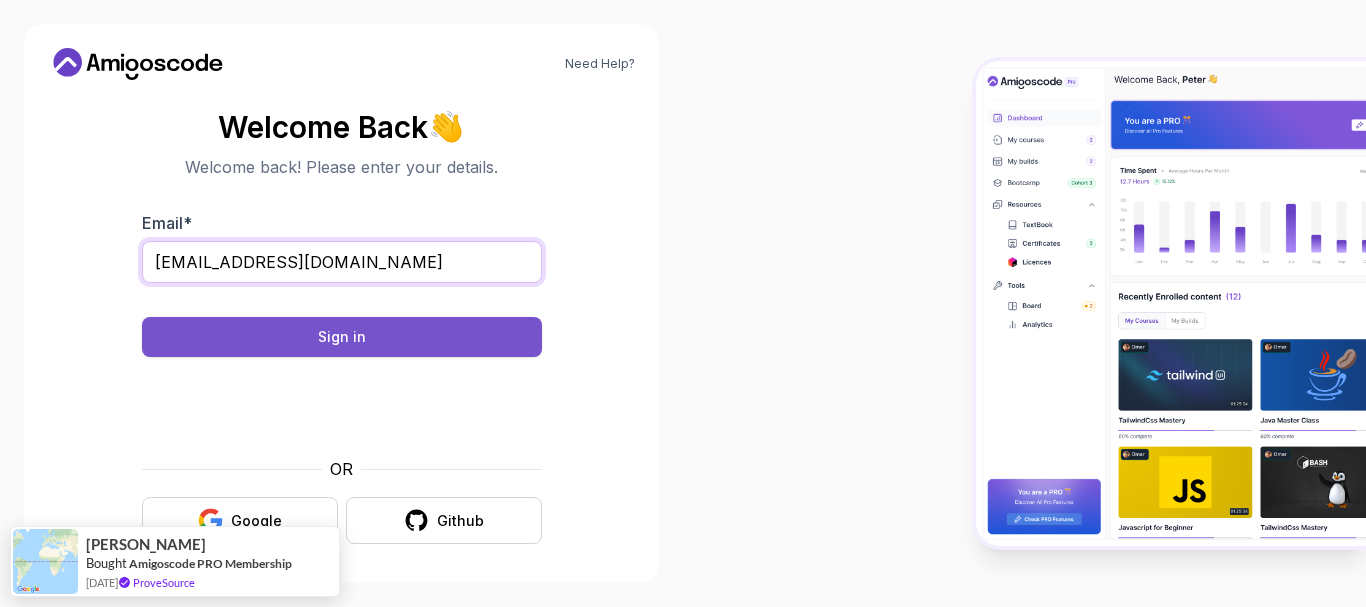 type on "[EMAIL_ADDRESS][DOMAIN_NAME]" 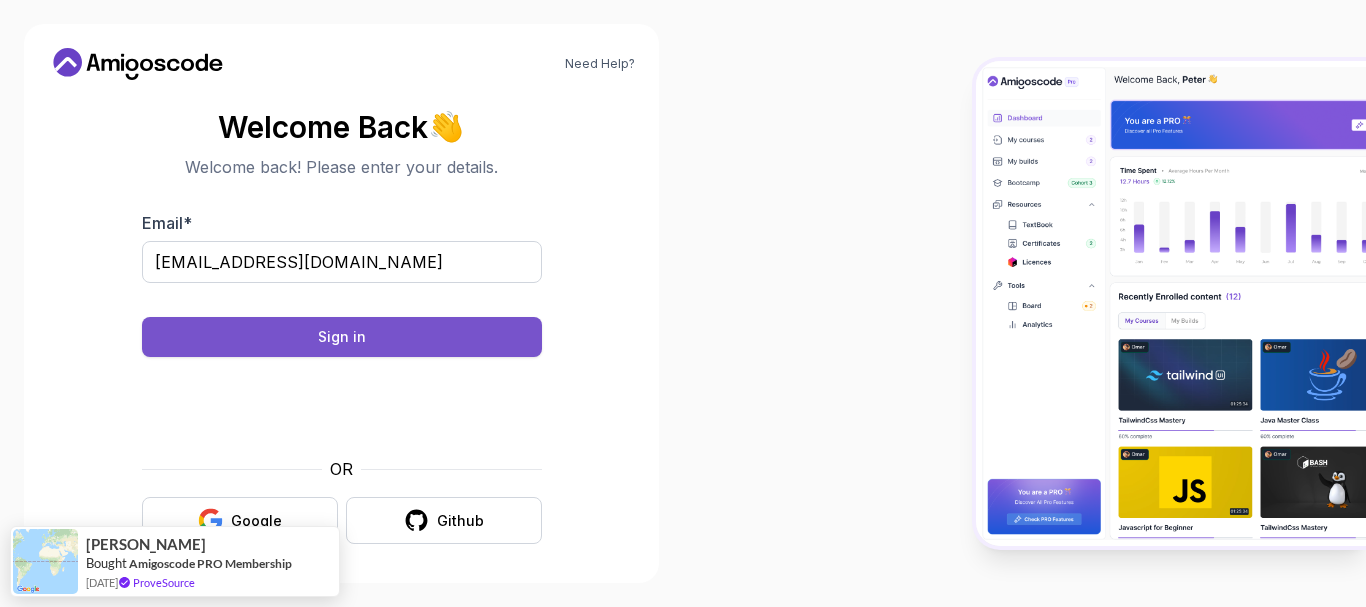 click on "Sign in" at bounding box center (342, 337) 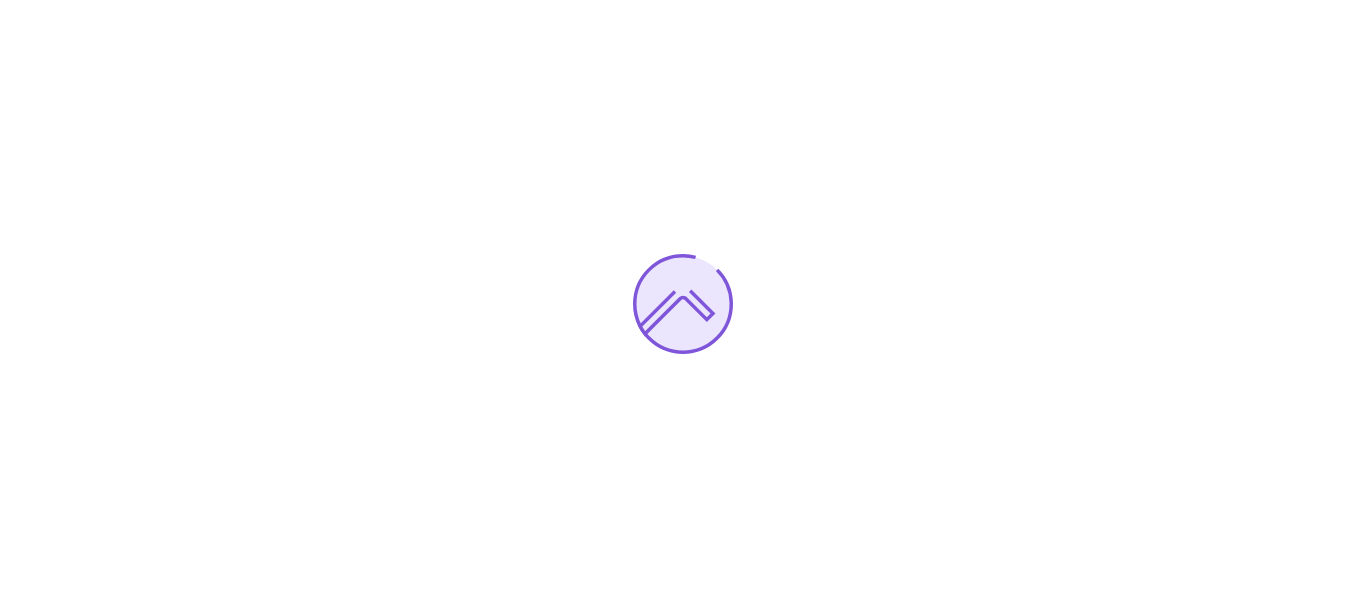 scroll, scrollTop: 0, scrollLeft: 0, axis: both 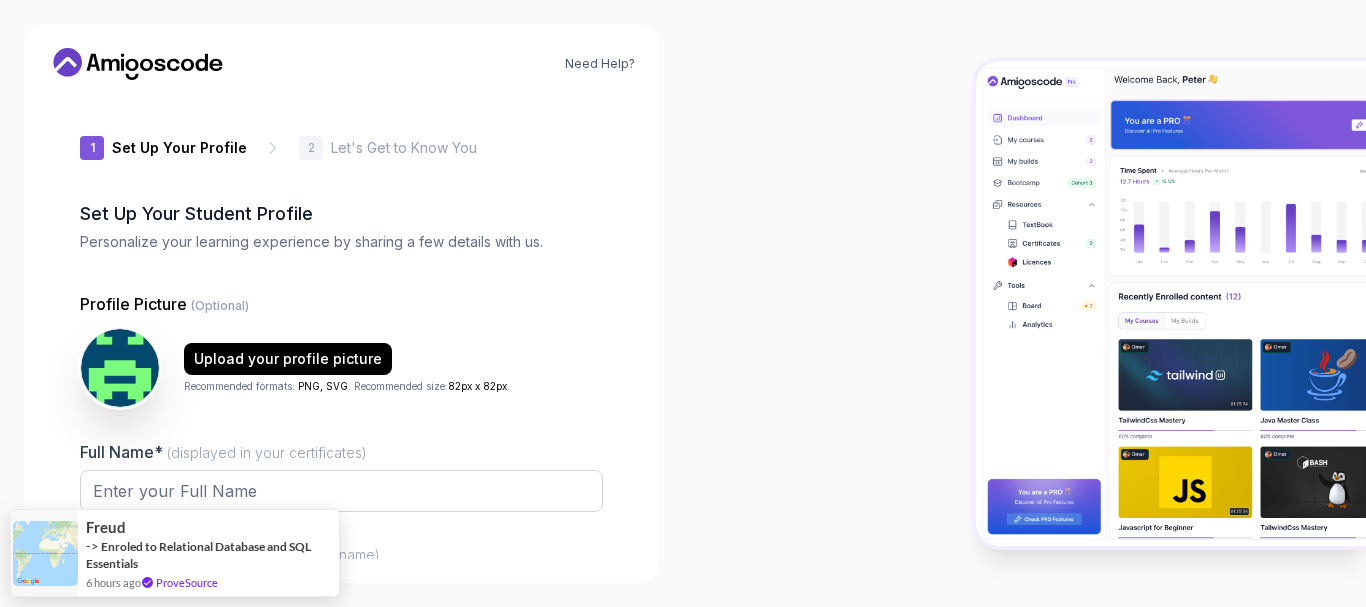type on "brightrabbit9b1f5" 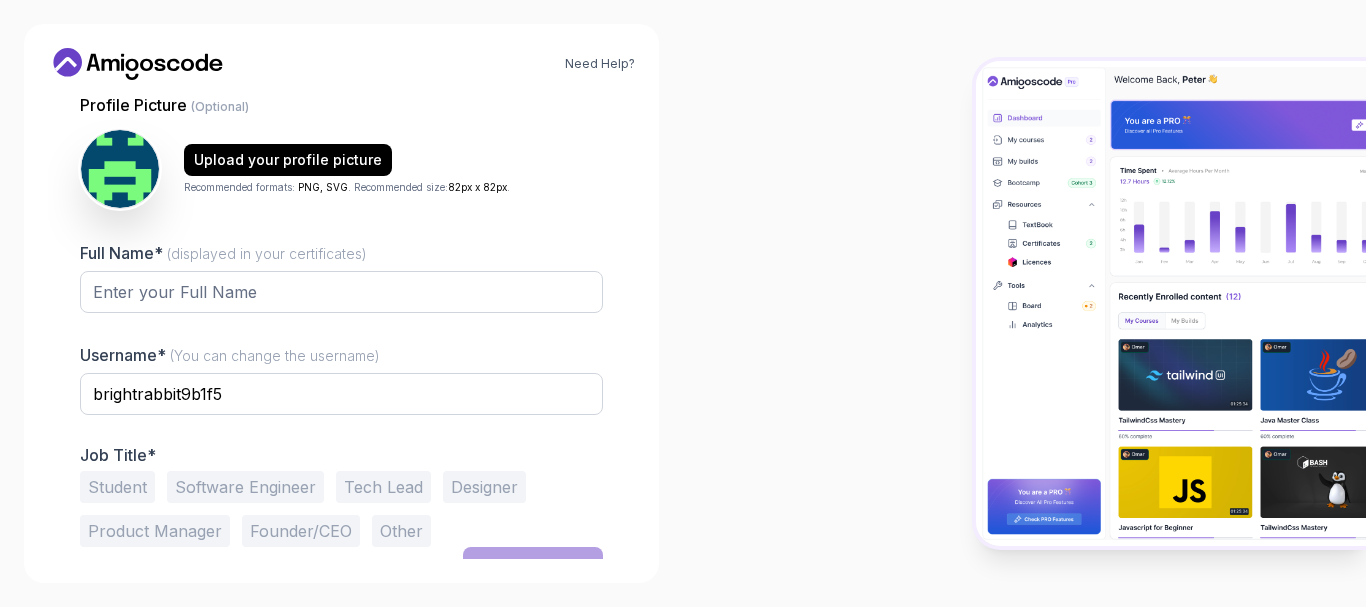 scroll, scrollTop: 200, scrollLeft: 0, axis: vertical 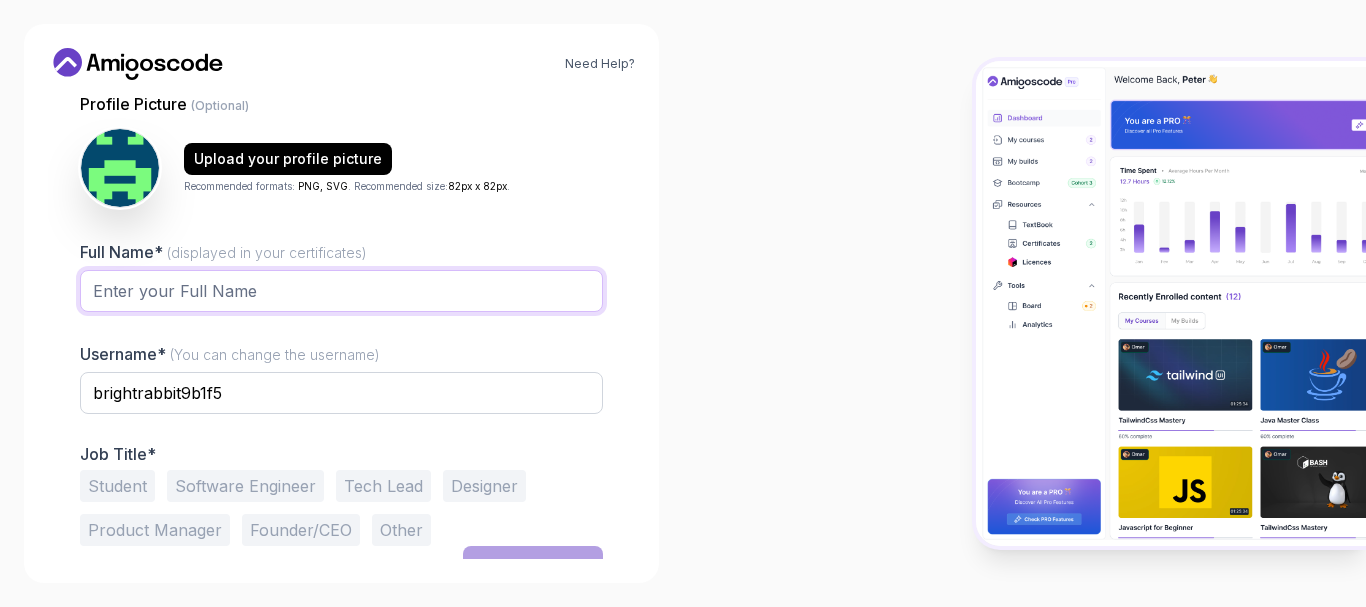 click on "Full Name*   (displayed in your certificates)" at bounding box center [341, 291] 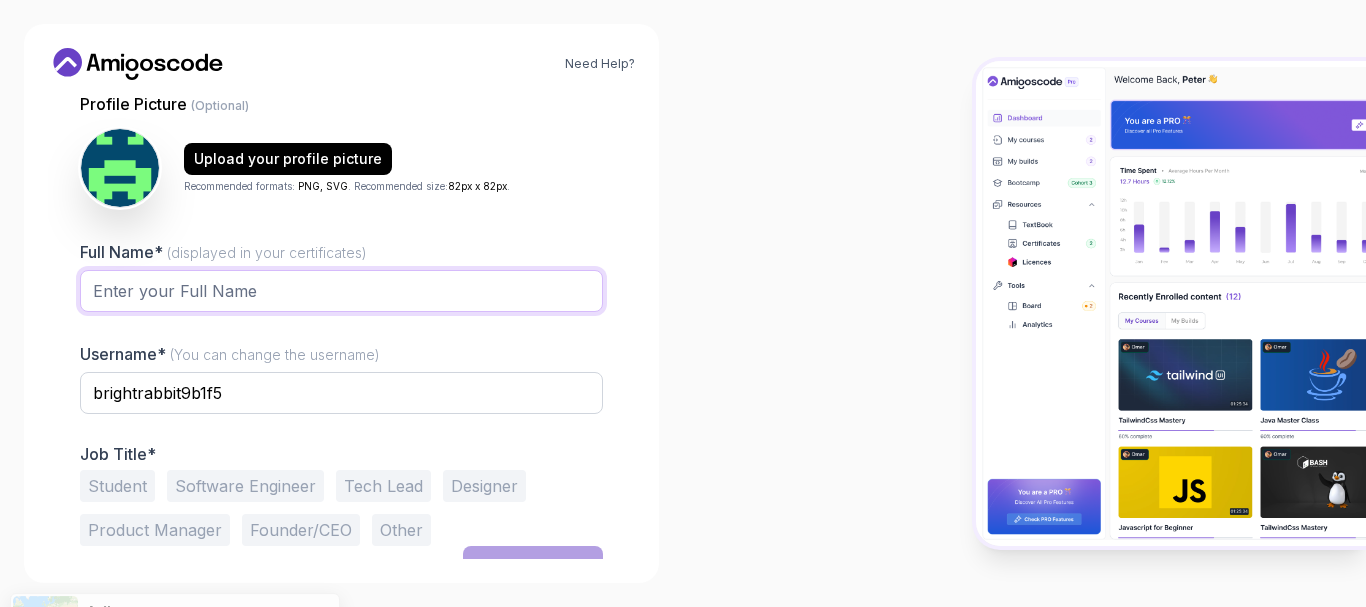 type on "Sakshi" 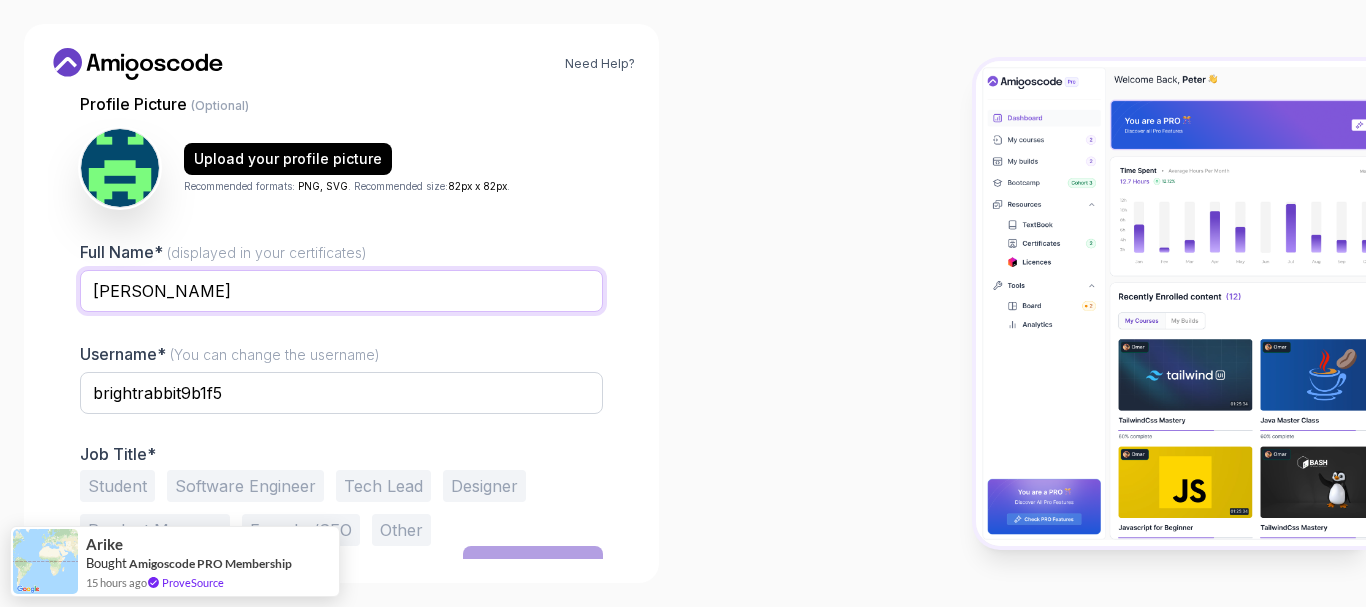 scroll, scrollTop: 227, scrollLeft: 0, axis: vertical 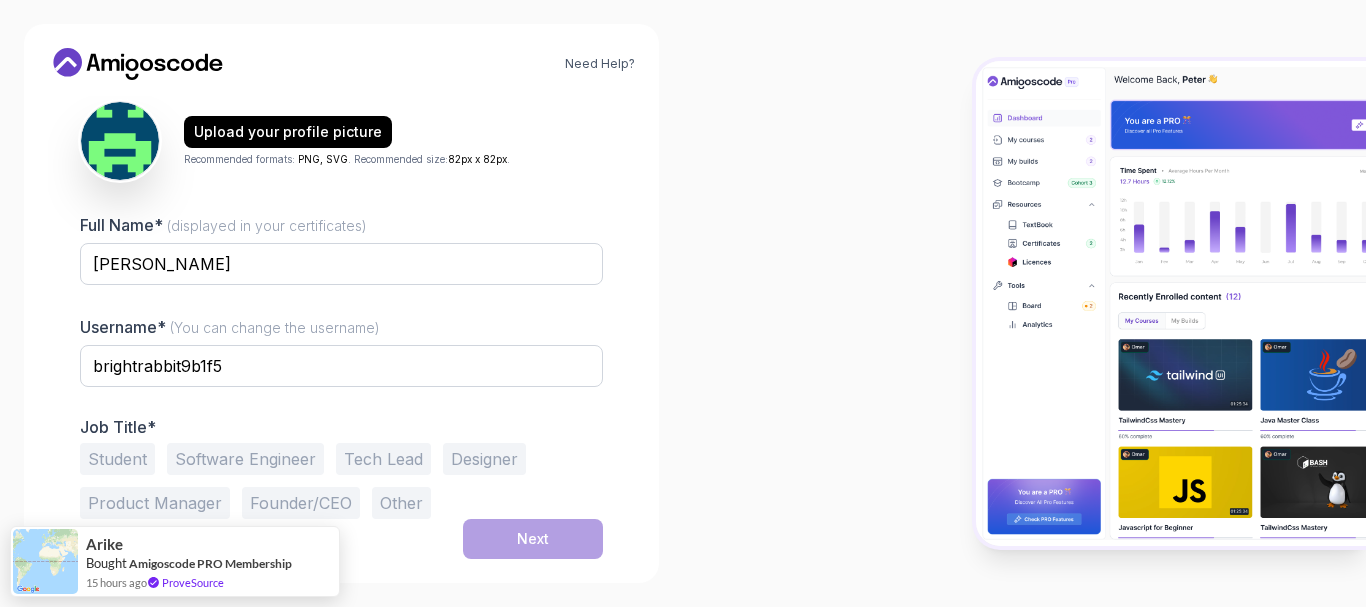 click on "Student" at bounding box center [117, 459] 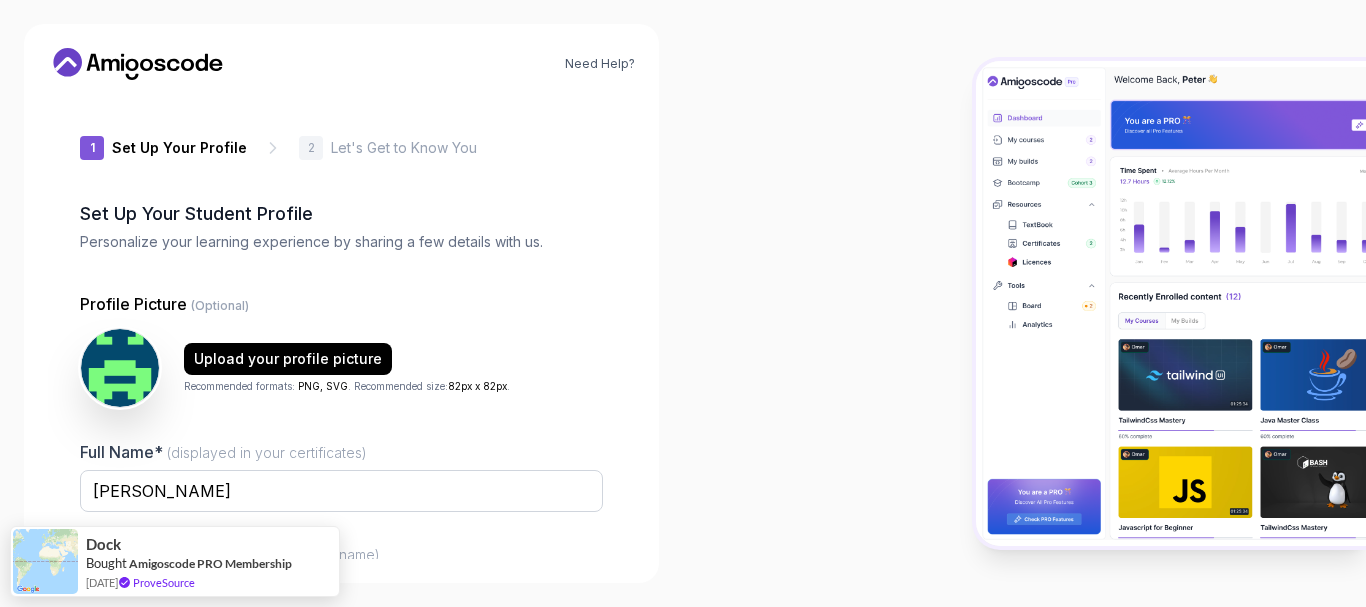 scroll, scrollTop: 227, scrollLeft: 0, axis: vertical 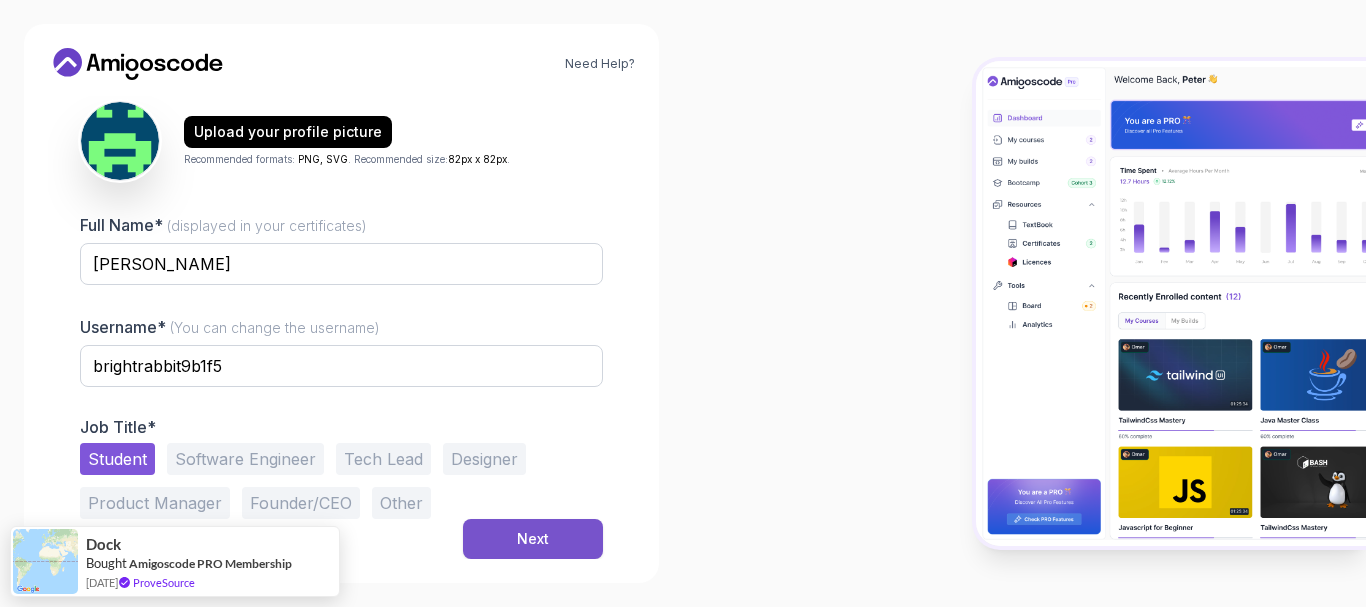click on "Next" at bounding box center (533, 539) 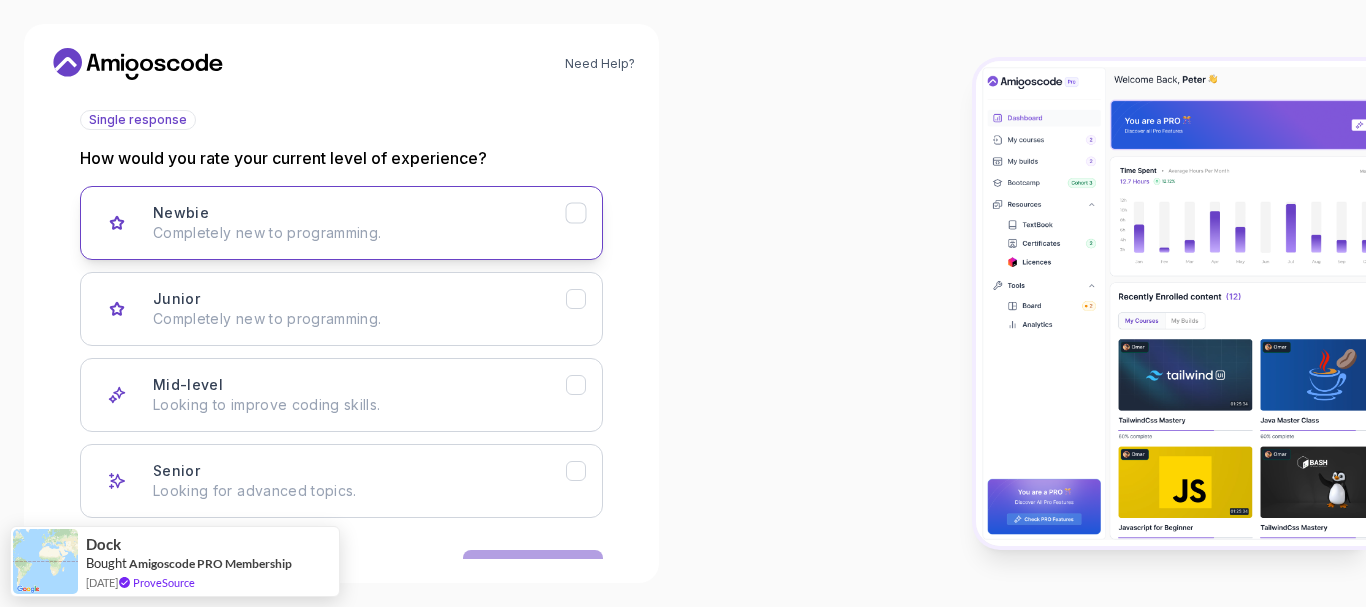 click 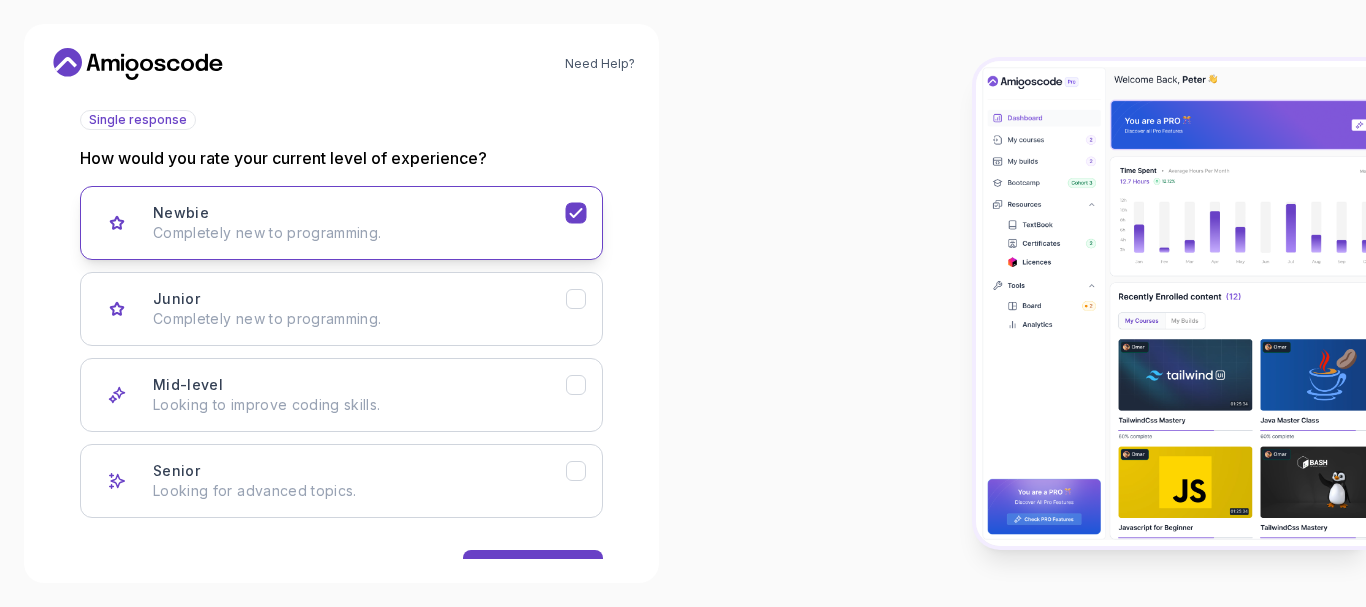 scroll, scrollTop: 290, scrollLeft: 0, axis: vertical 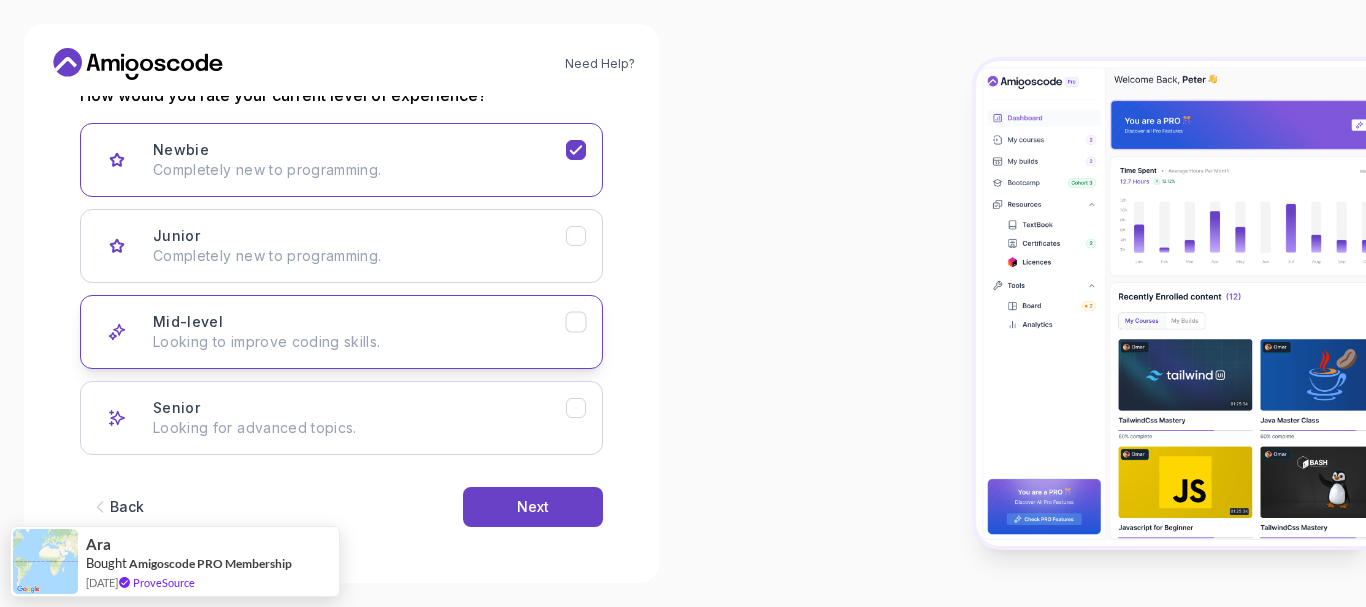 click 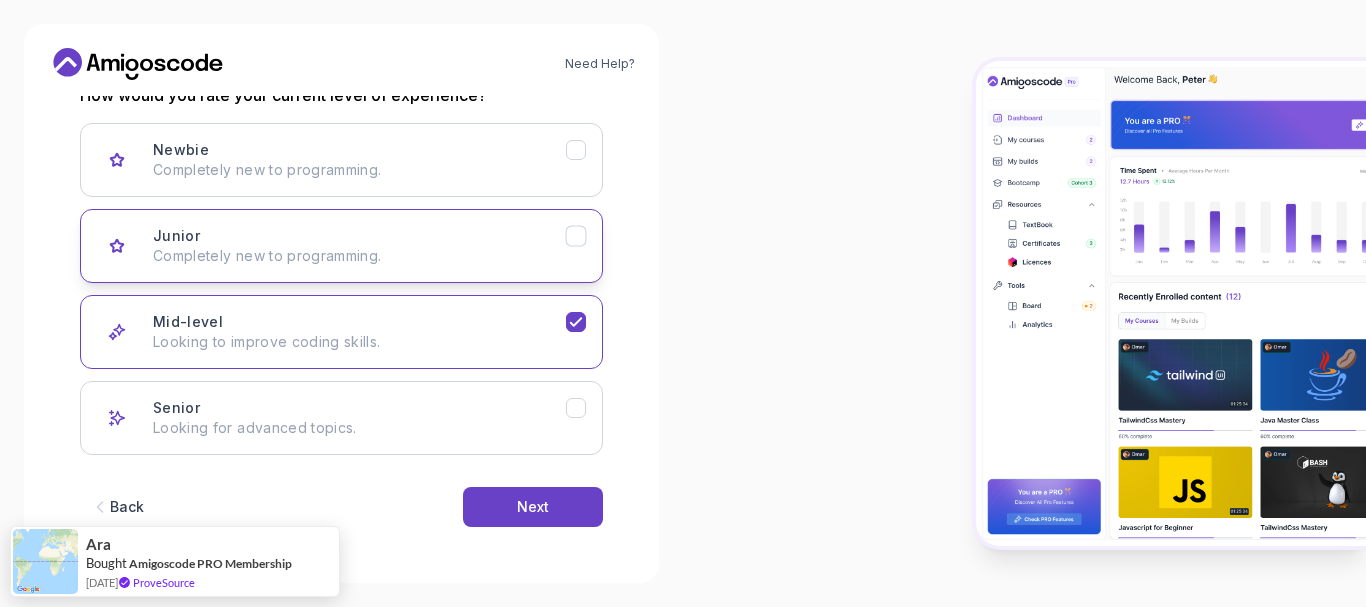click 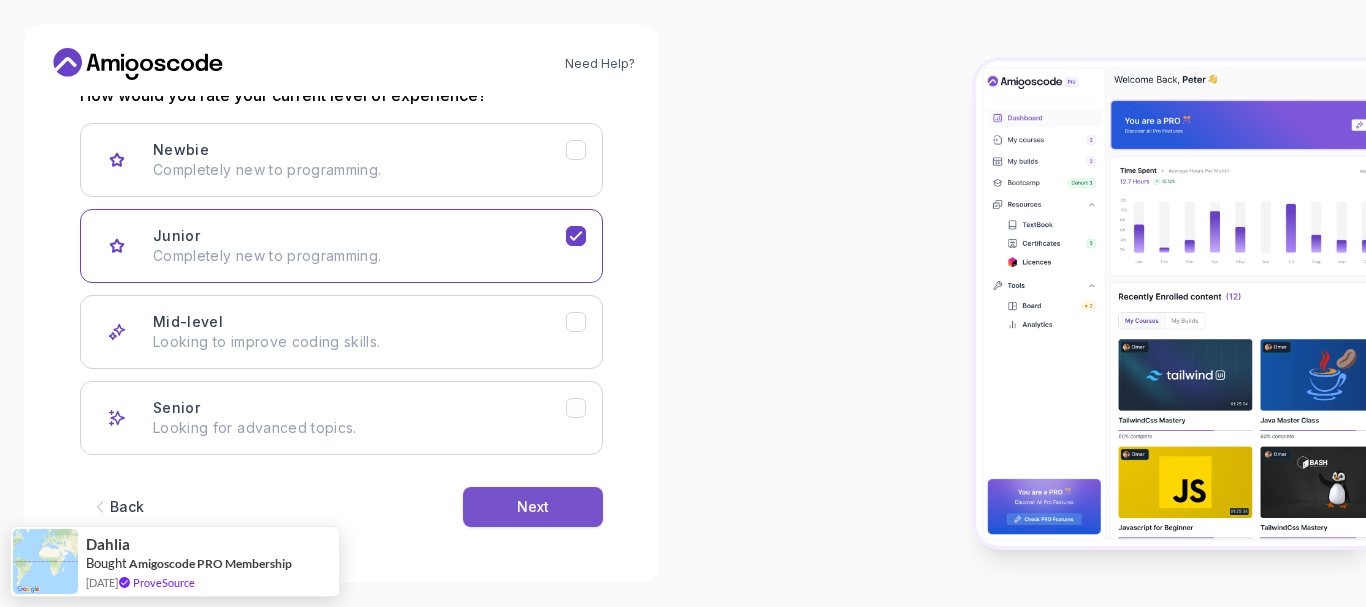 click on "Next" at bounding box center [533, 507] 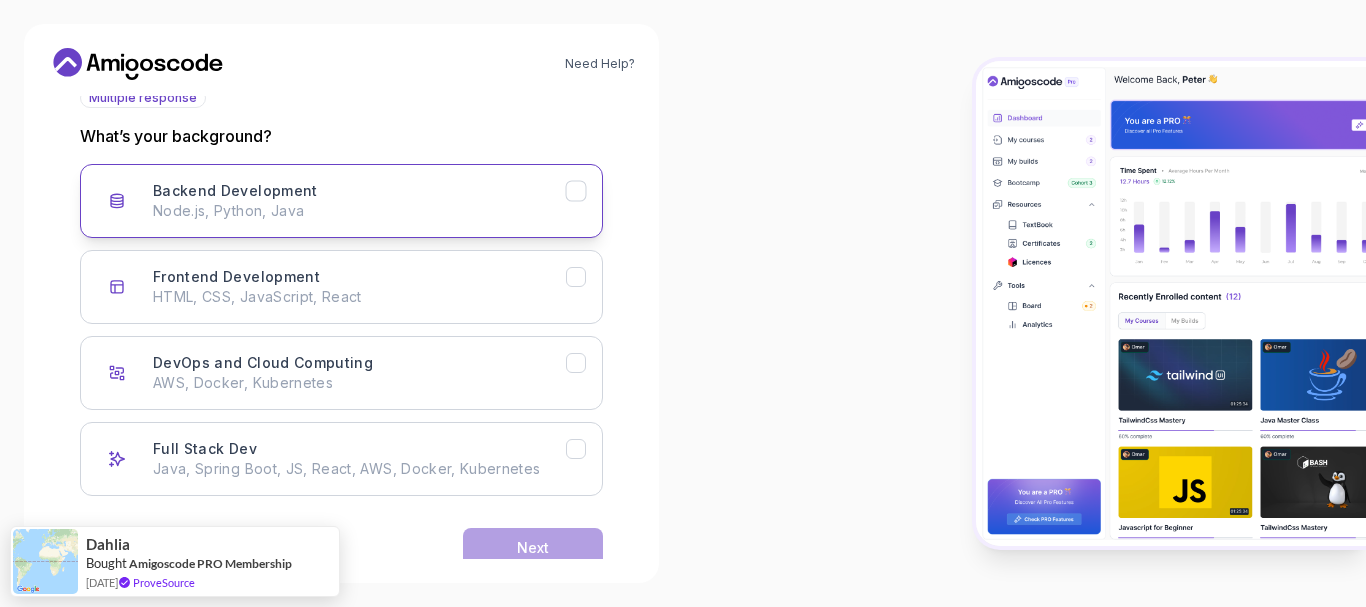 scroll, scrollTop: 245, scrollLeft: 0, axis: vertical 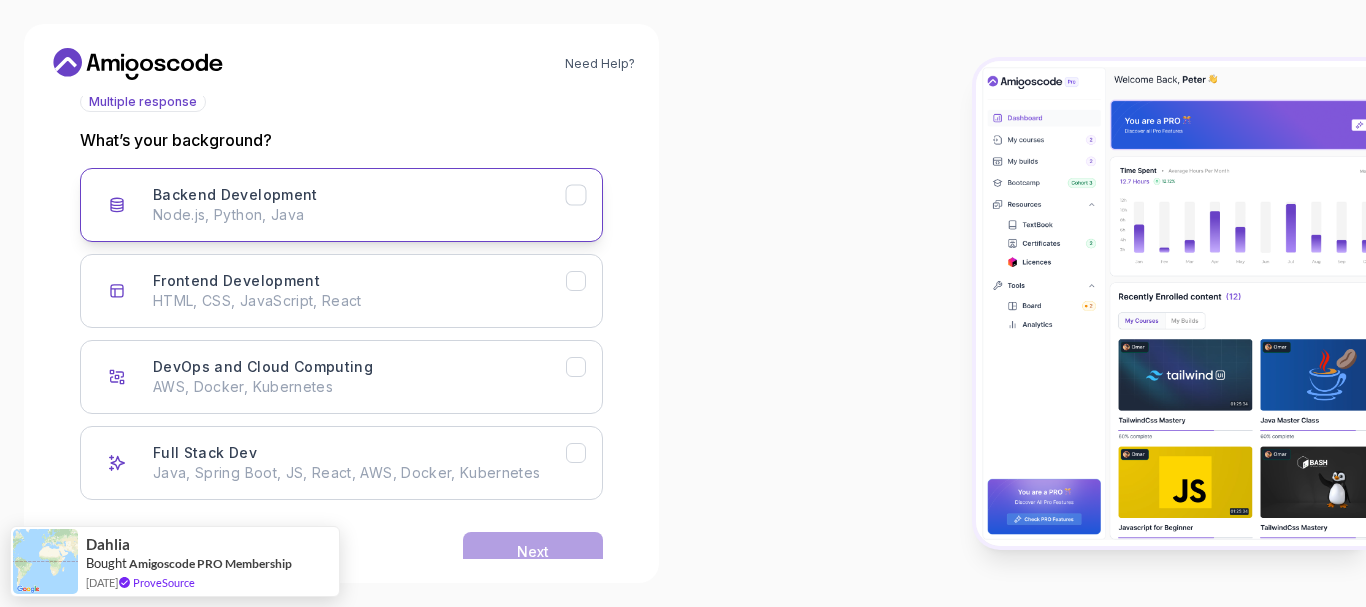 click on "Backend Development Node.js, Python, Java" at bounding box center [341, 205] 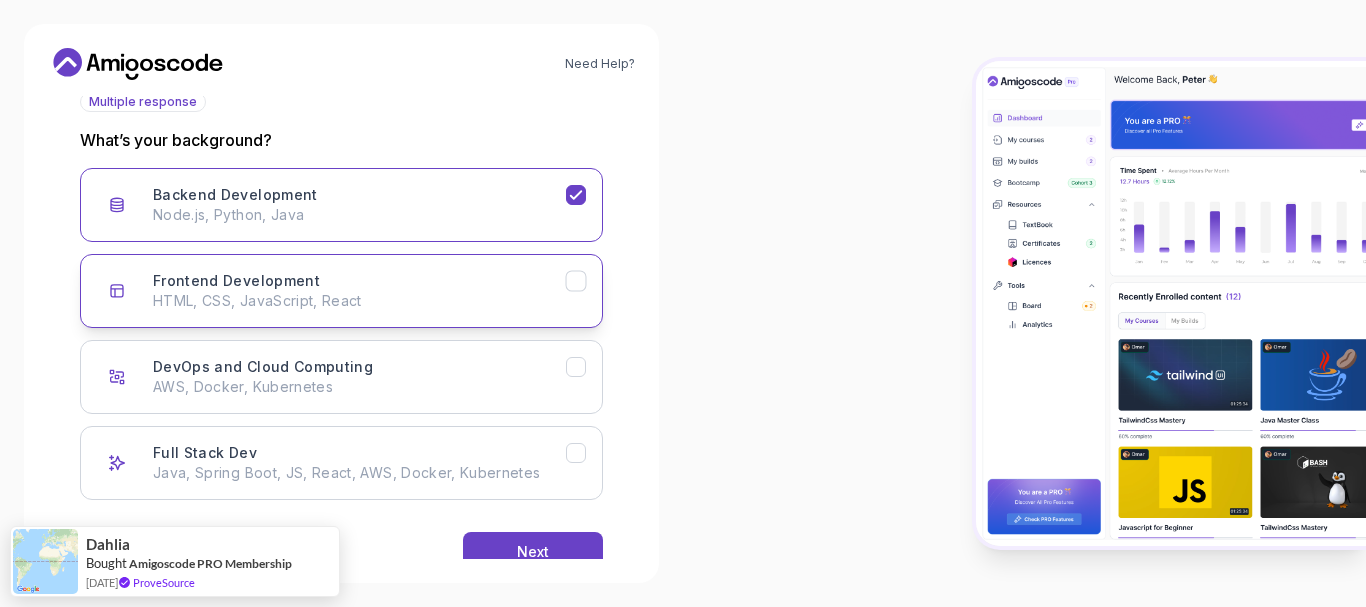 click on "Frontend Development HTML, CSS, JavaScript, React" at bounding box center (341, 291) 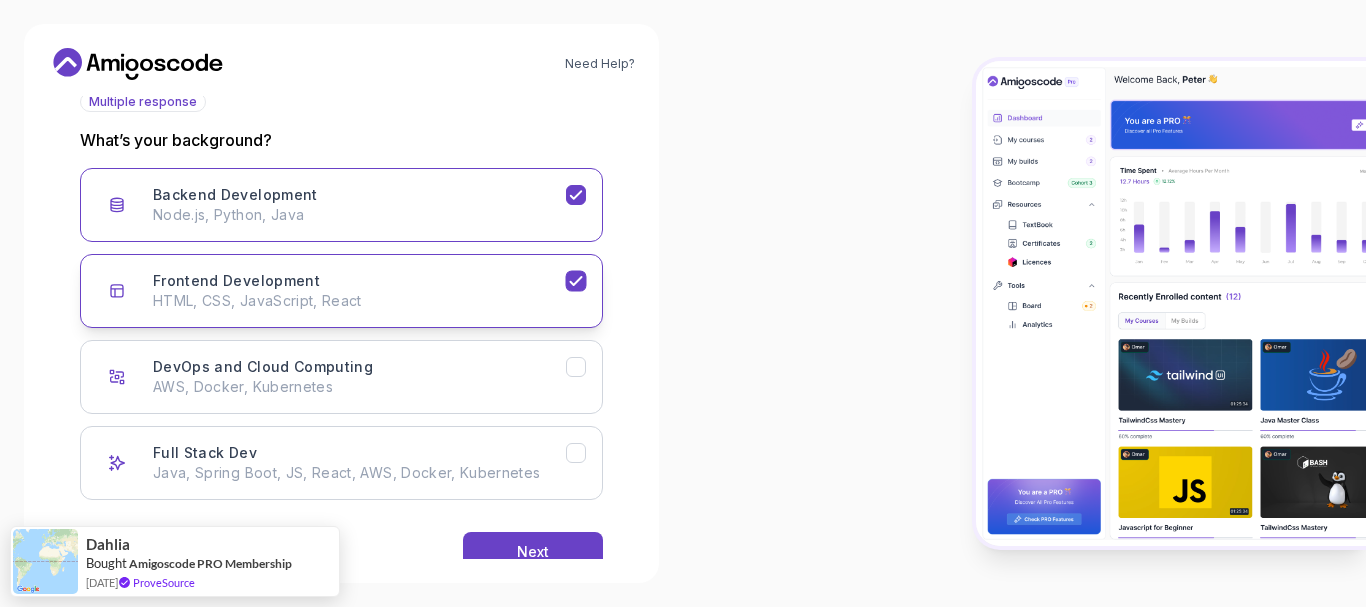 scroll, scrollTop: 290, scrollLeft: 0, axis: vertical 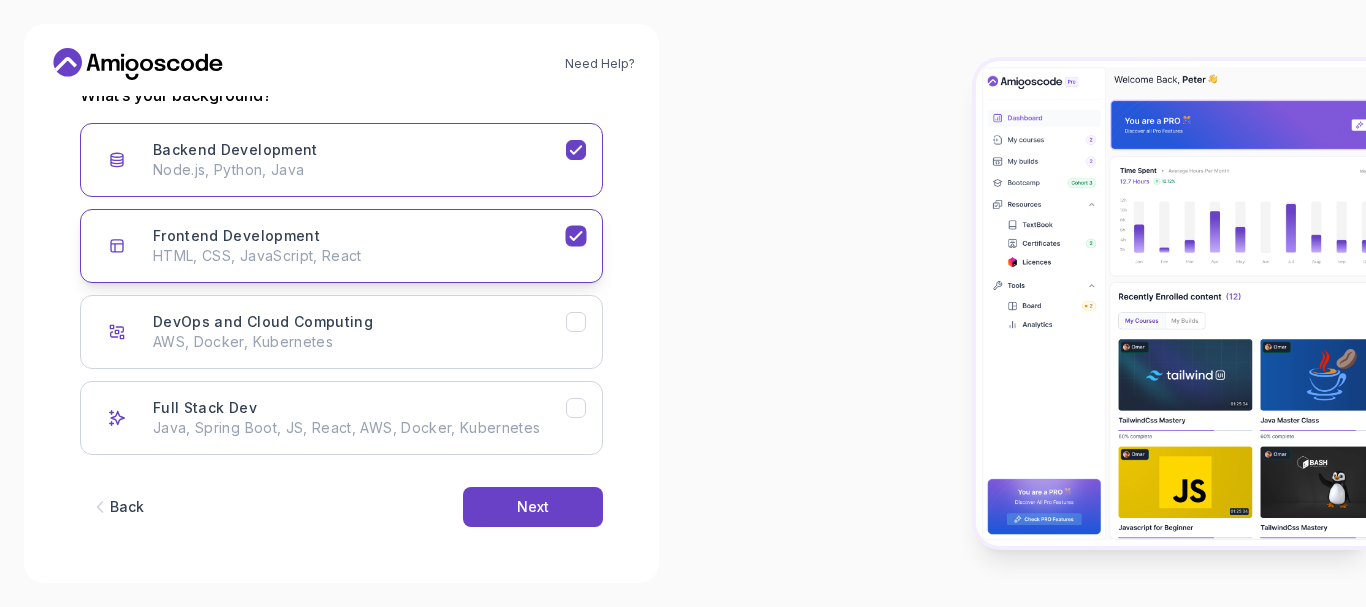 click 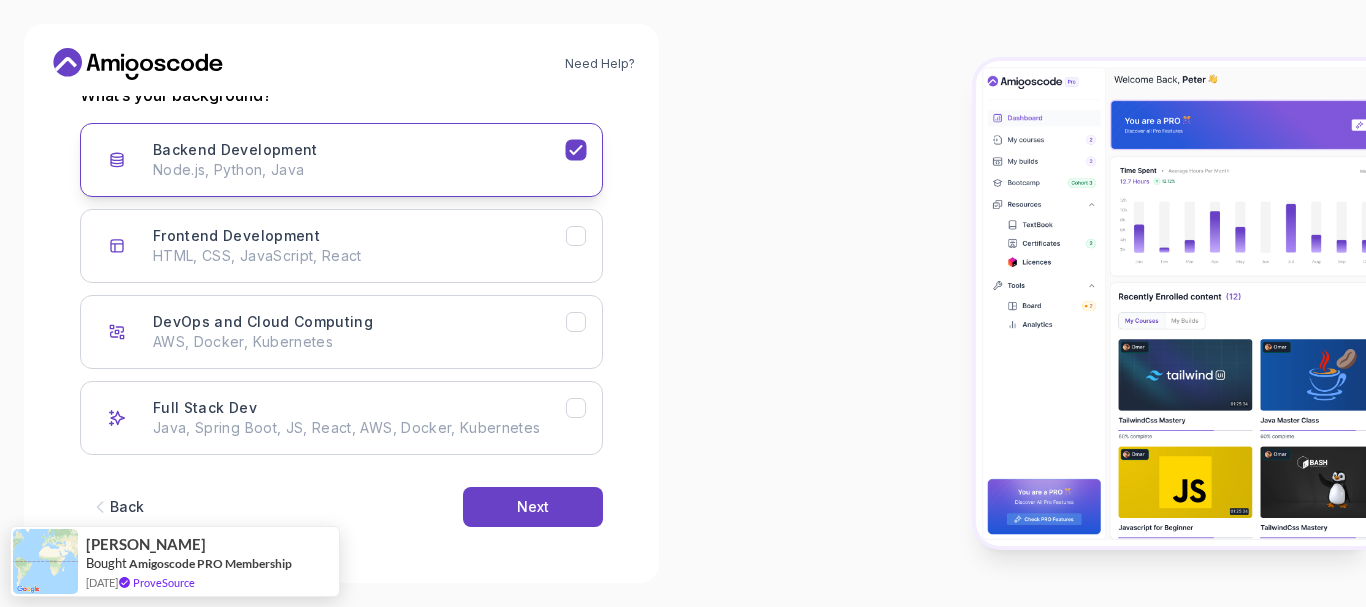 click 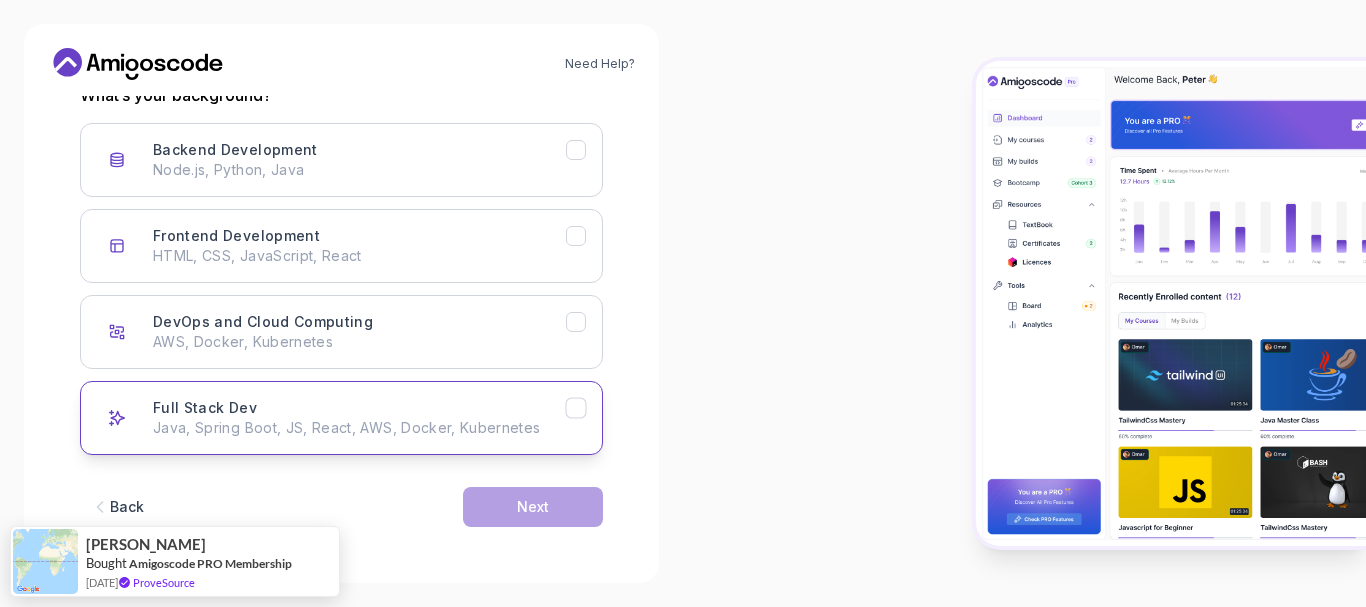 click 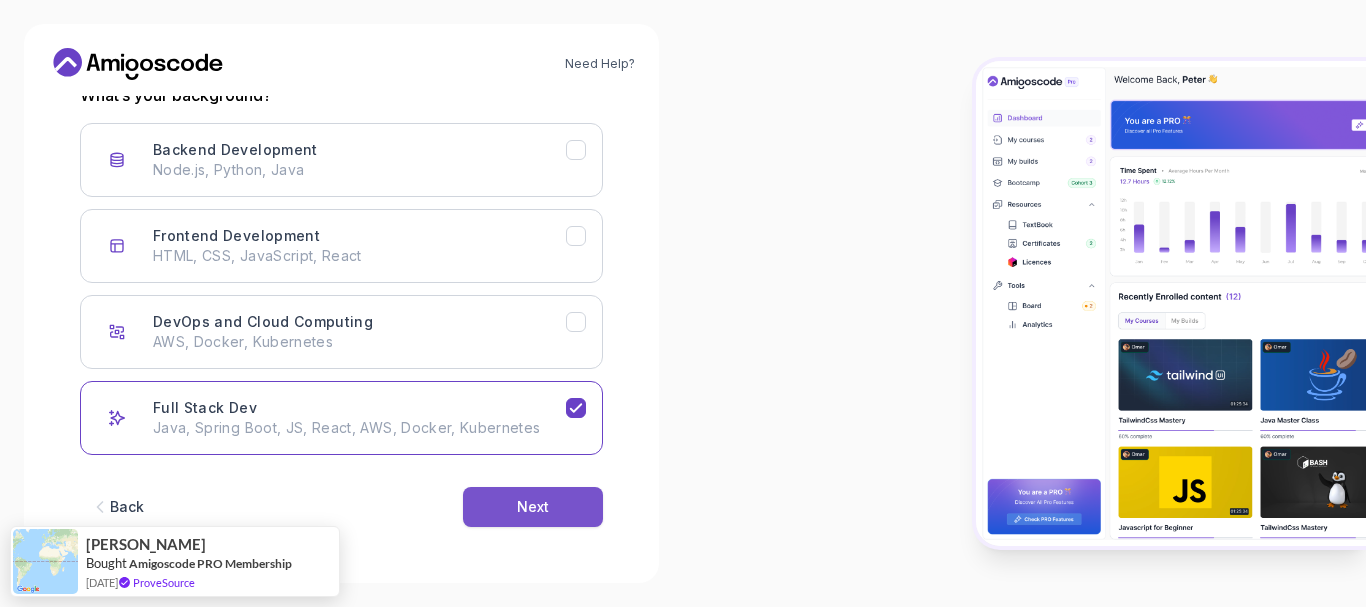 click on "Next" at bounding box center (533, 507) 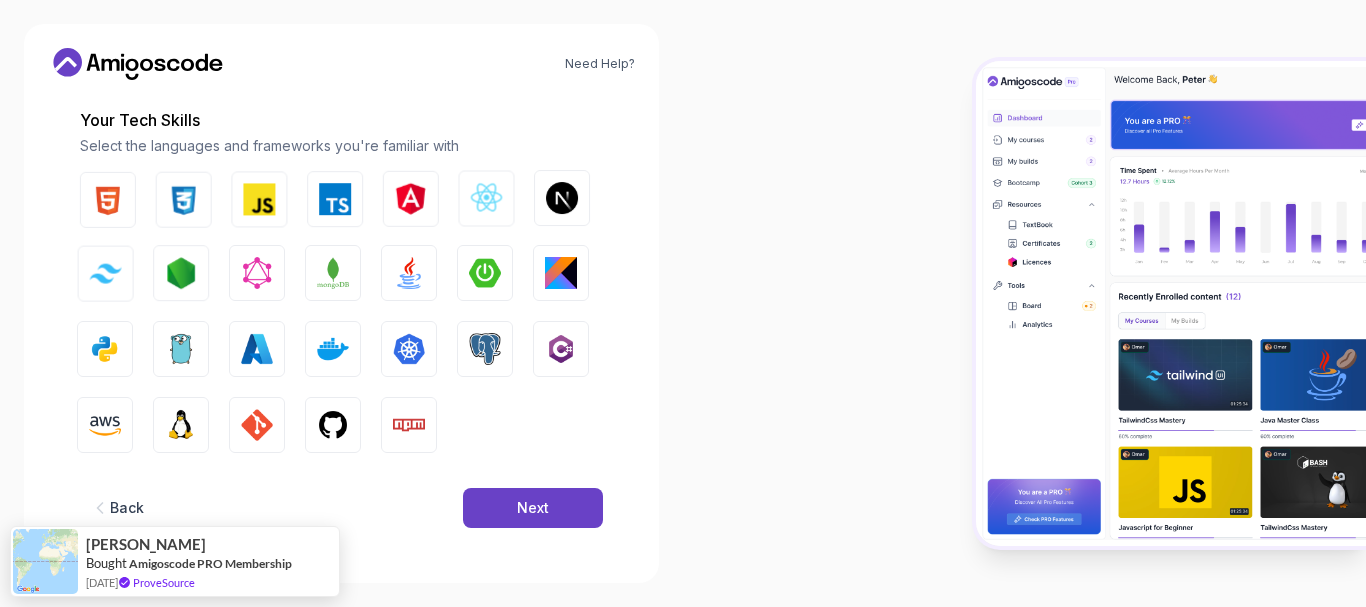 scroll, scrollTop: 266, scrollLeft: 0, axis: vertical 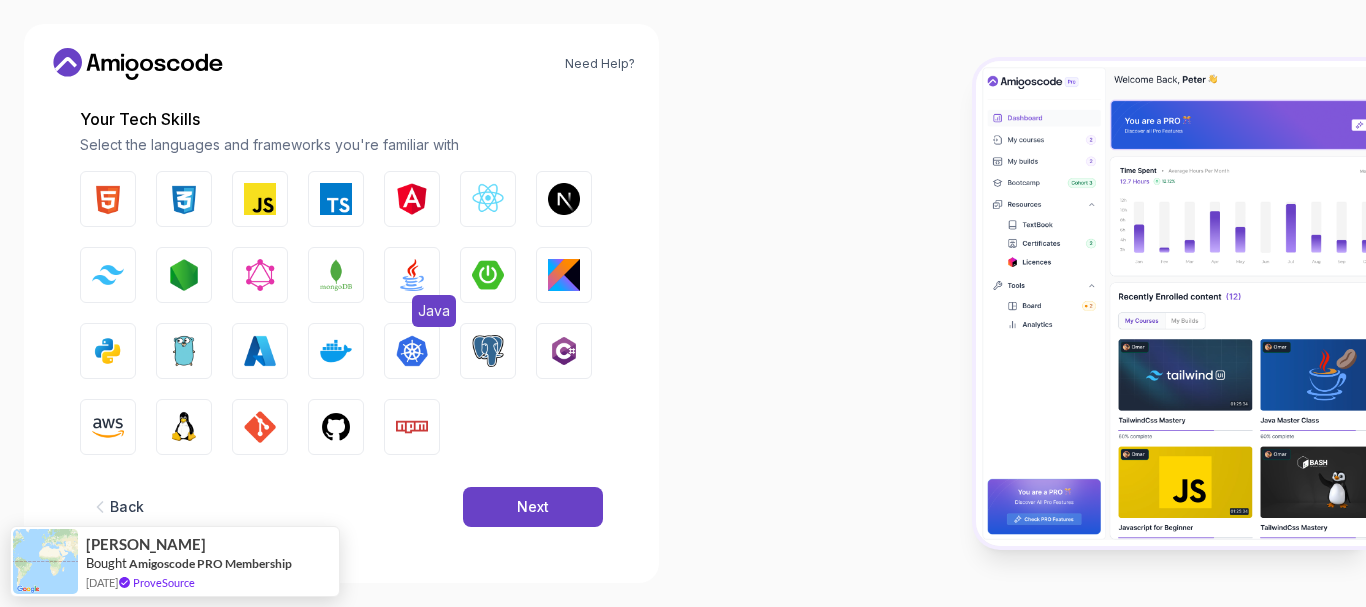click at bounding box center [412, 275] 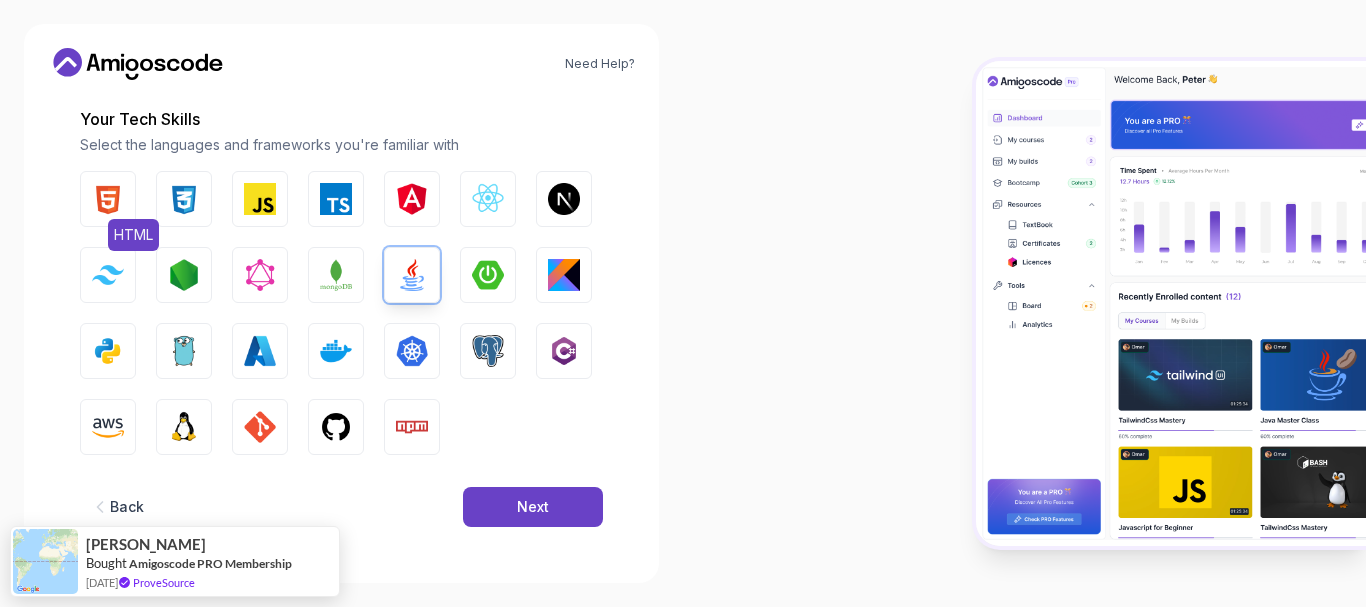 click at bounding box center [108, 199] 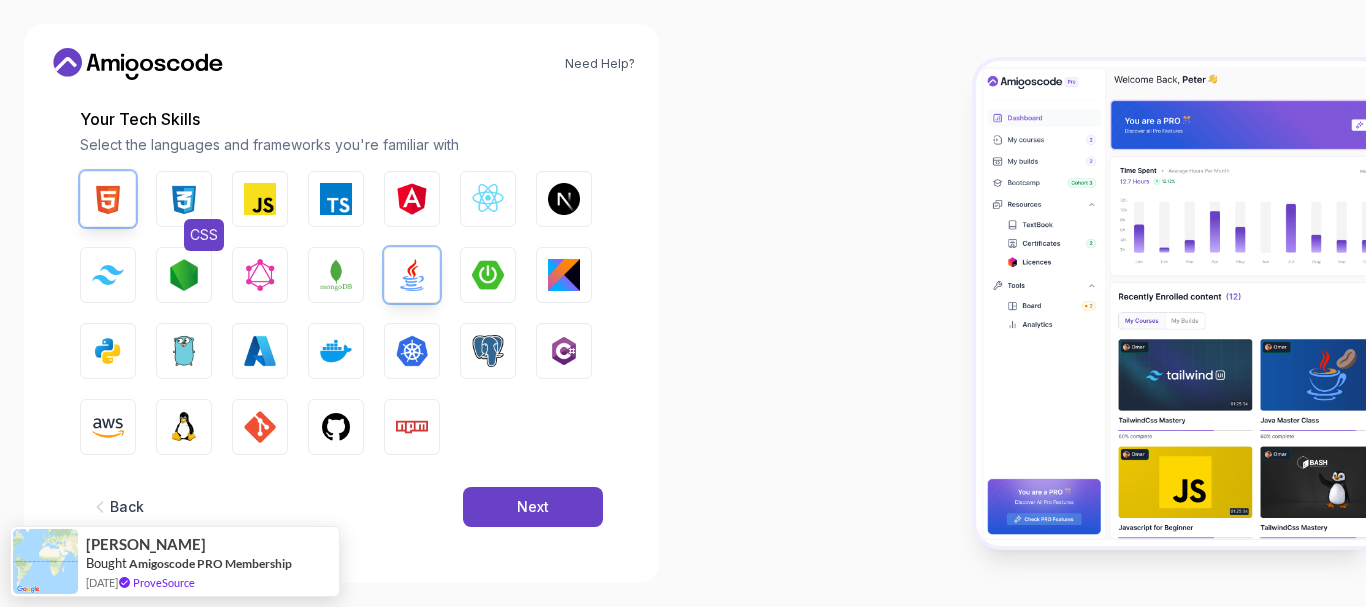 click on "CSS" at bounding box center [184, 199] 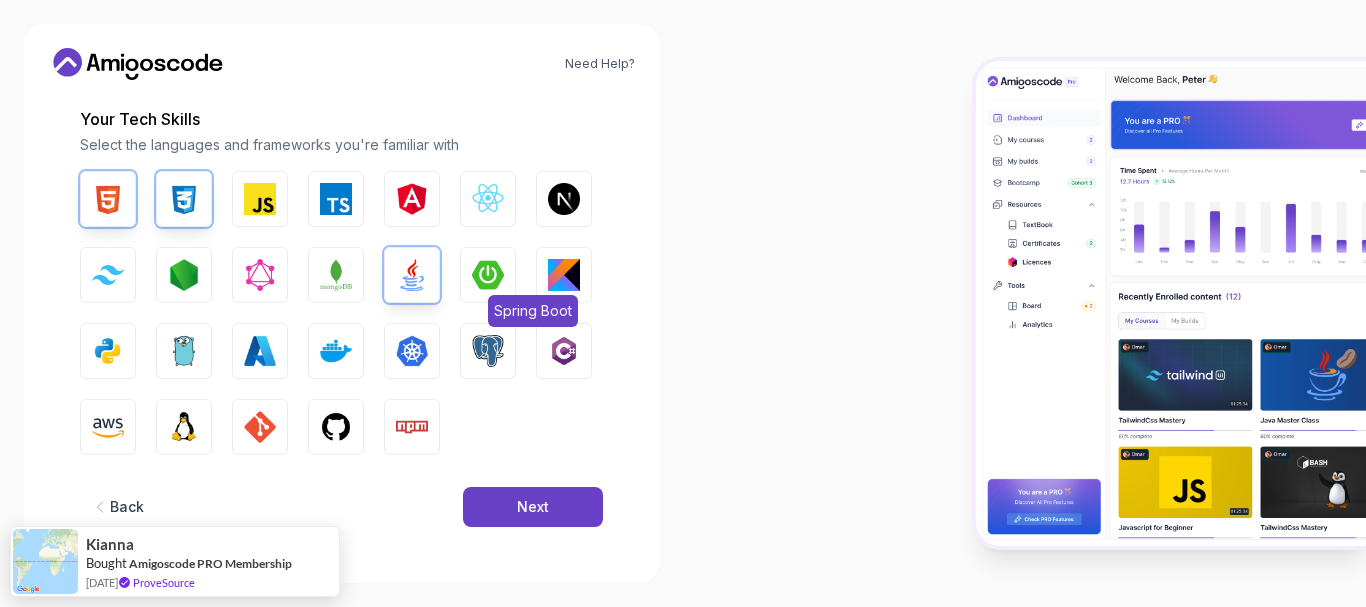 click at bounding box center (488, 275) 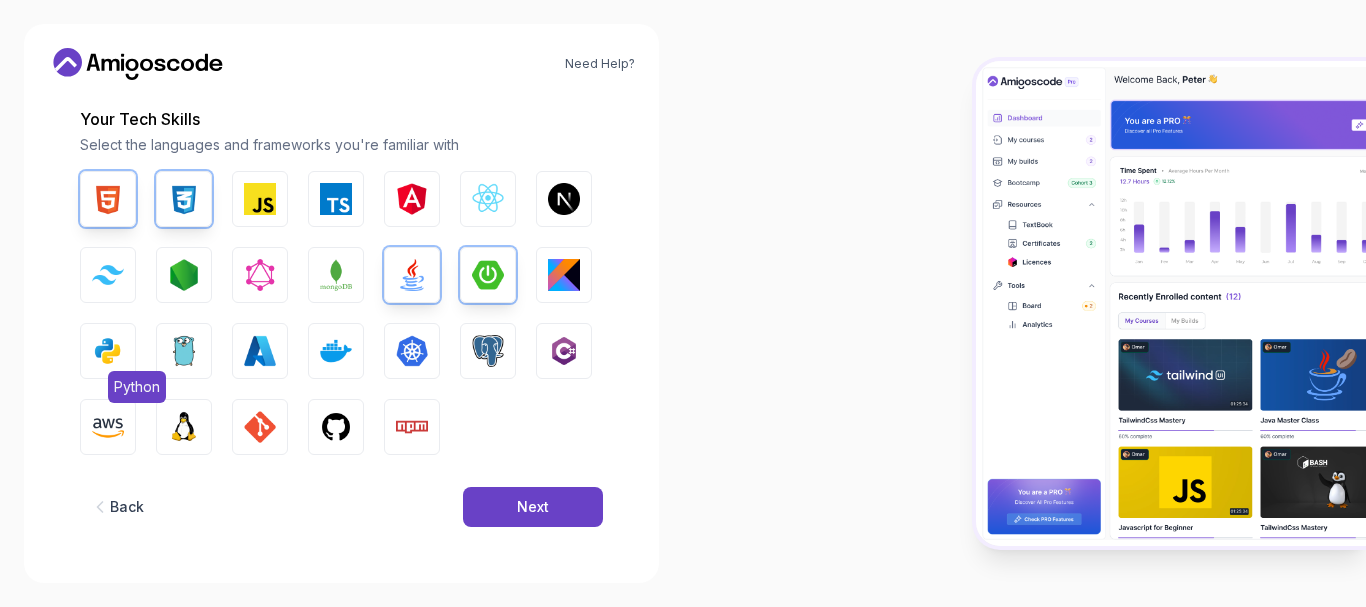click on "Python" at bounding box center (108, 351) 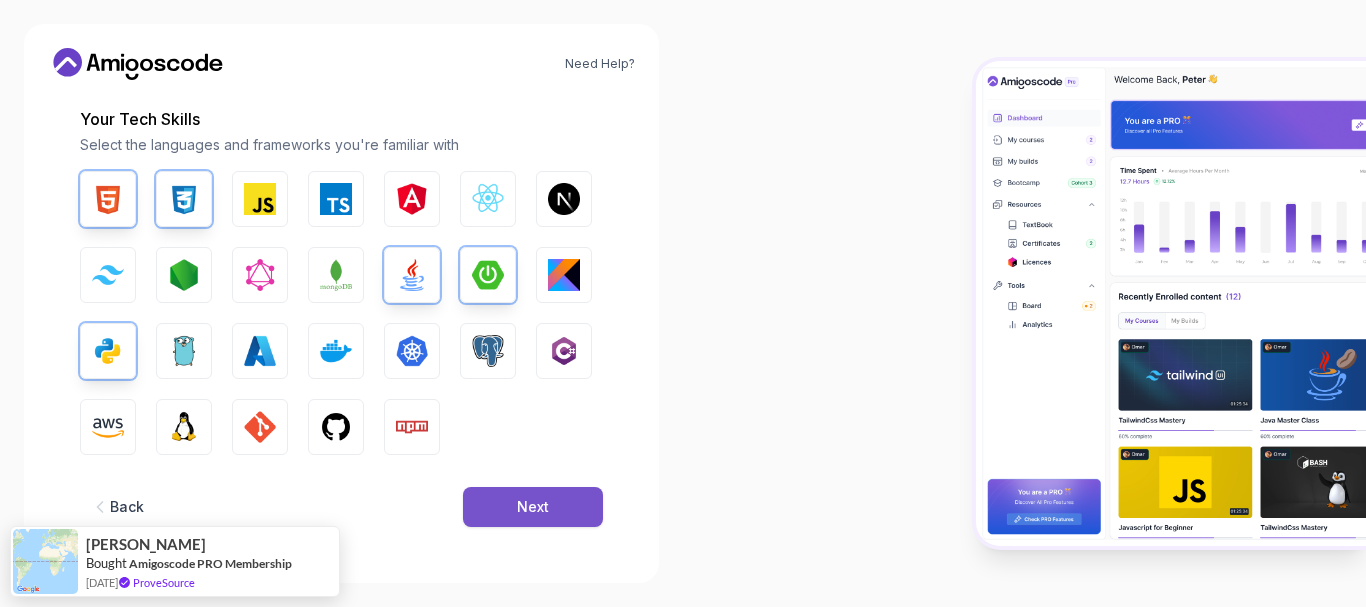 click on "Next" at bounding box center (533, 507) 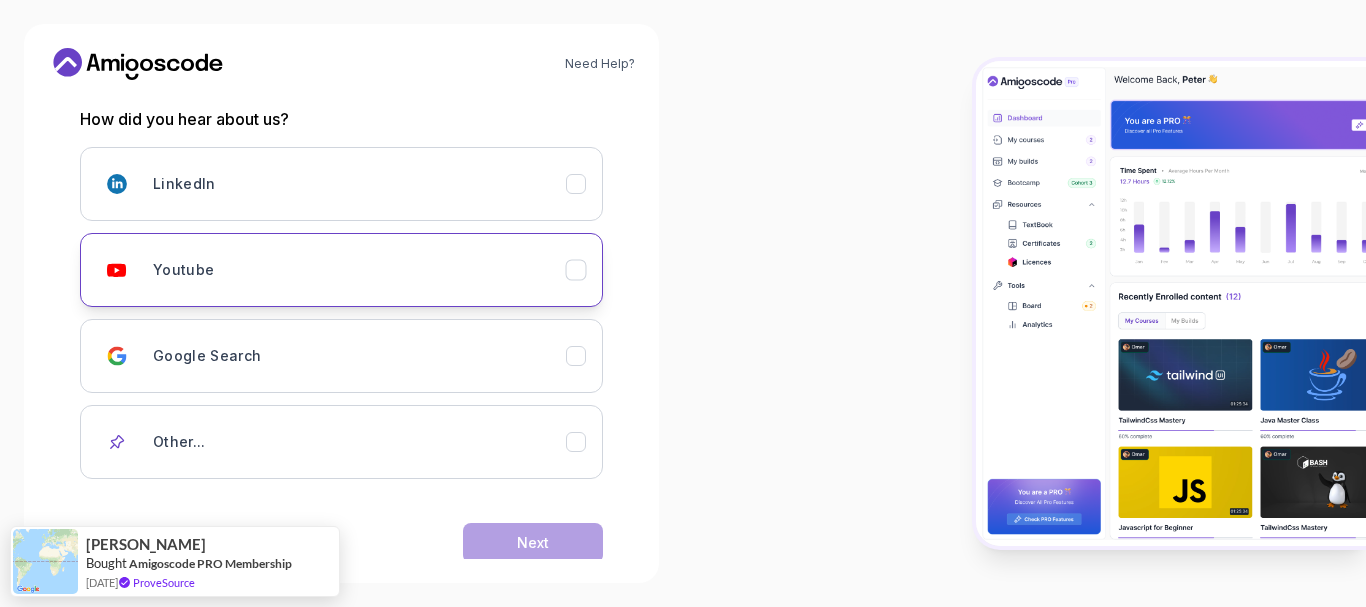 click 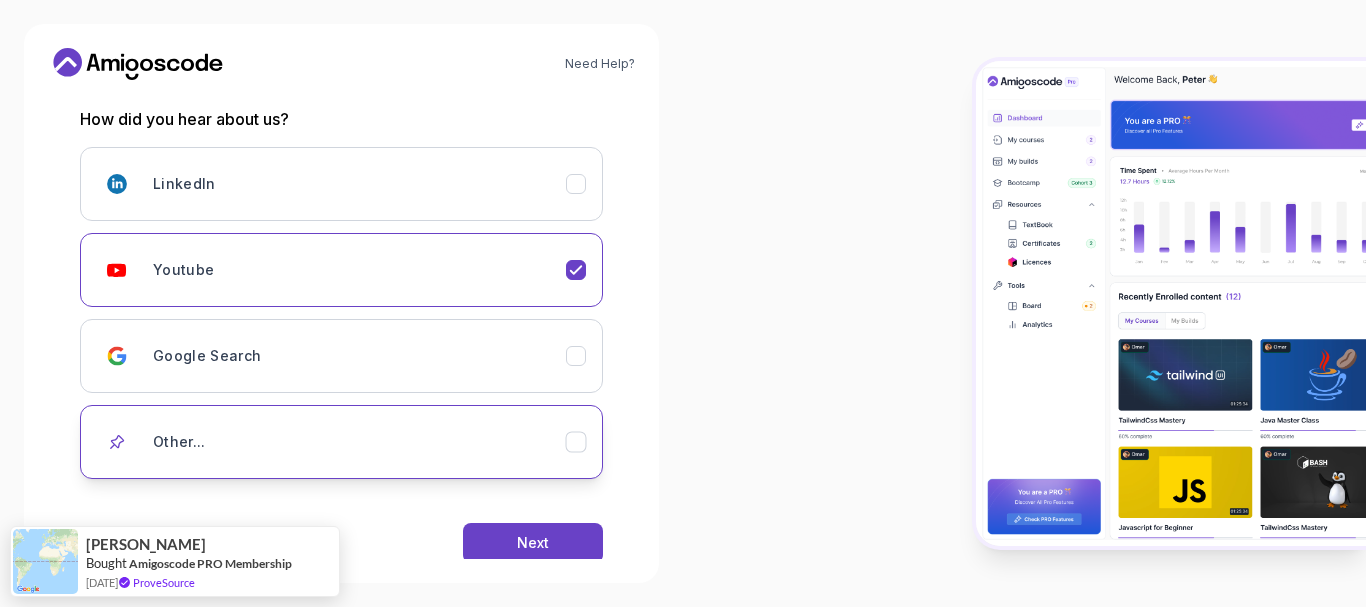 click at bounding box center (576, 442) 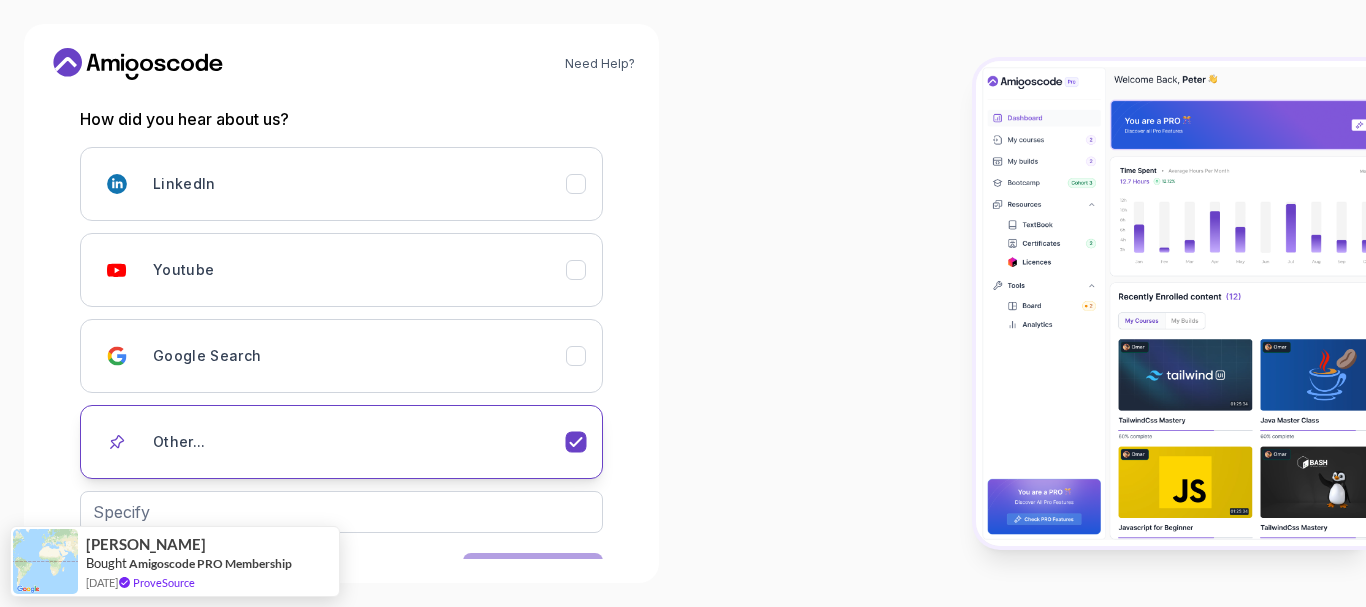 scroll, scrollTop: 332, scrollLeft: 0, axis: vertical 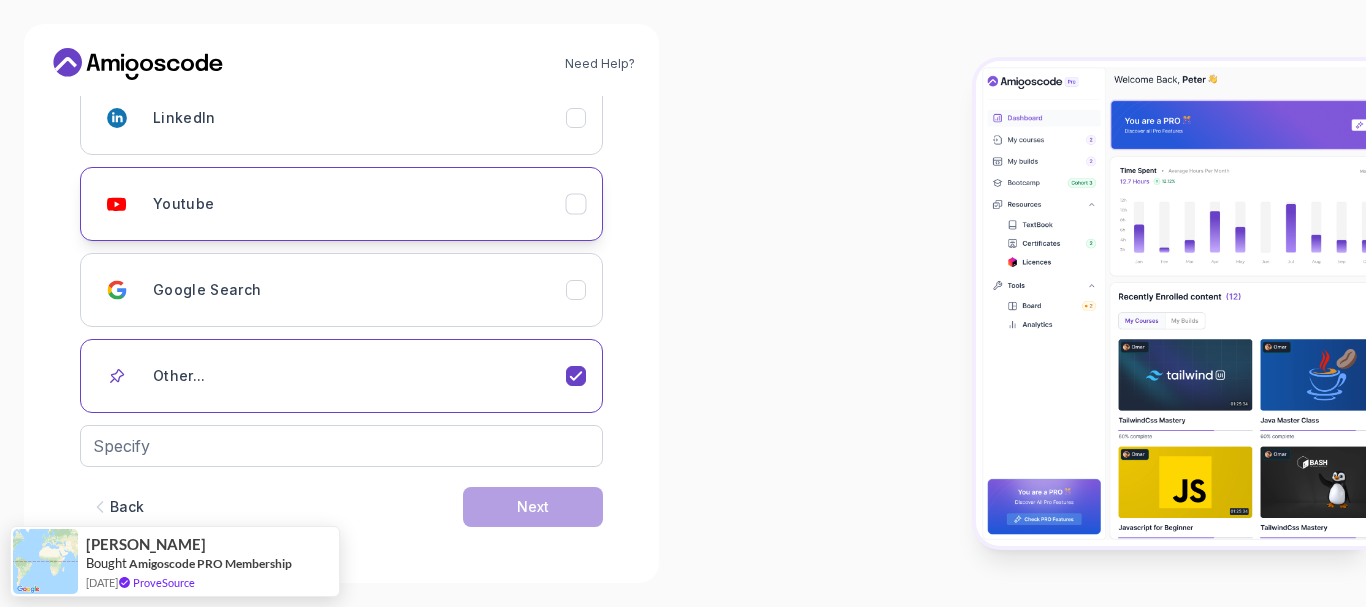 click at bounding box center (576, 204) 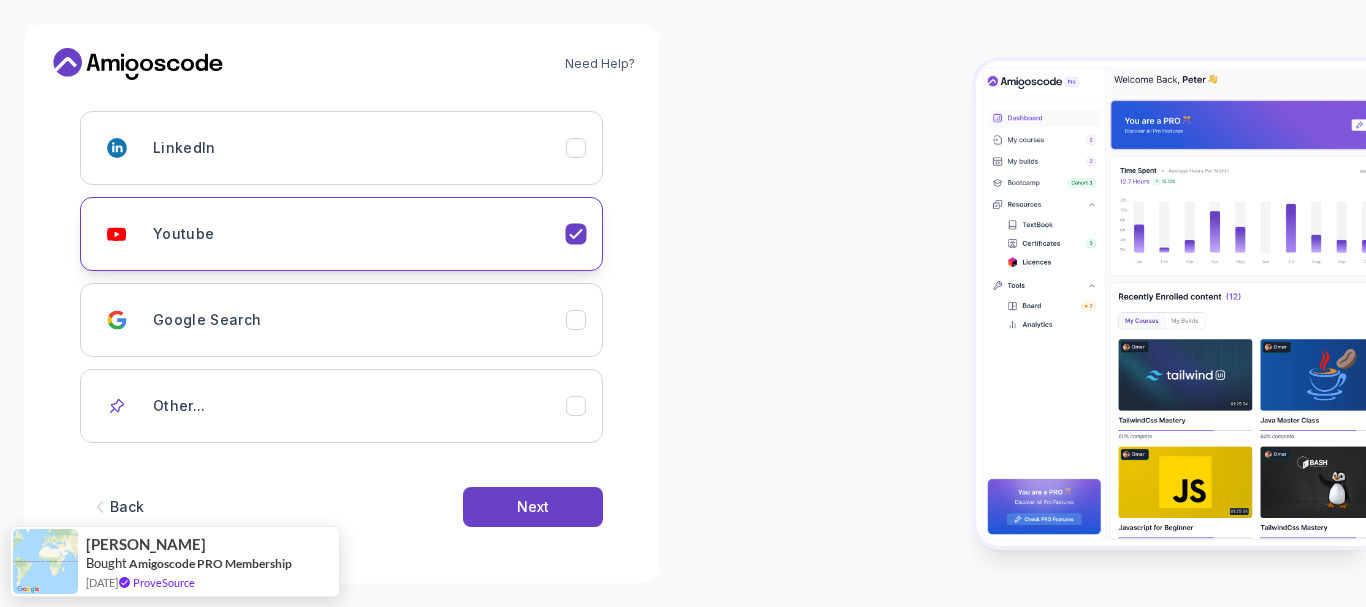 scroll, scrollTop: 302, scrollLeft: 0, axis: vertical 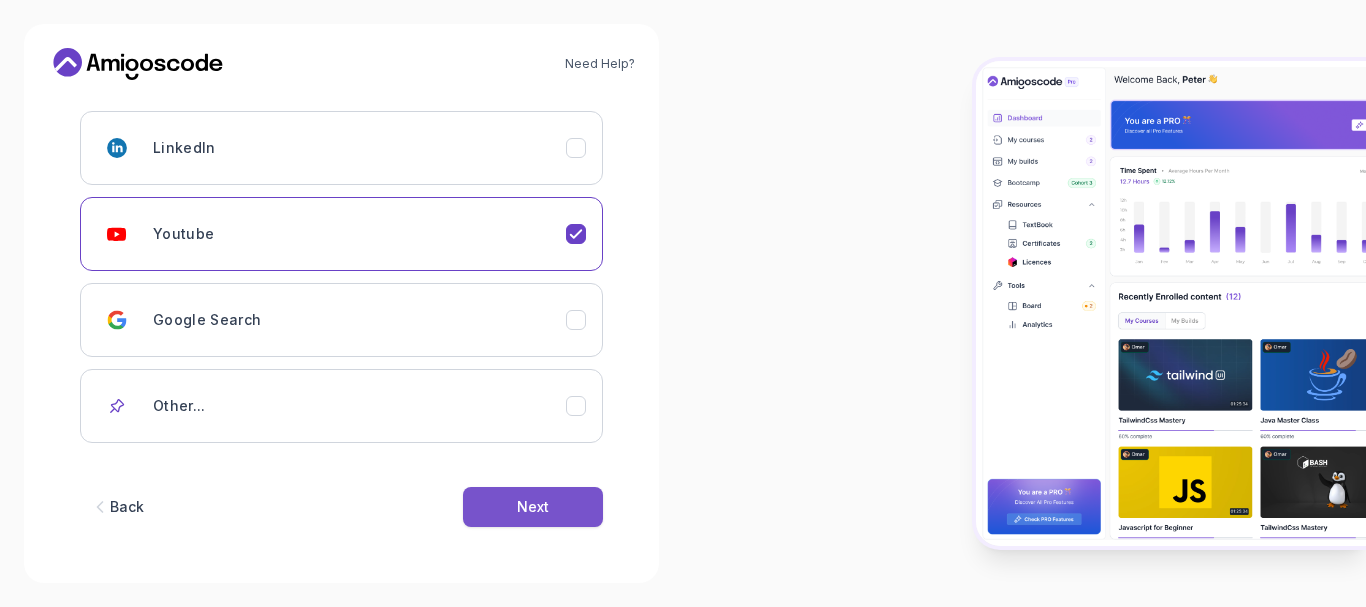 click on "Next" at bounding box center (533, 507) 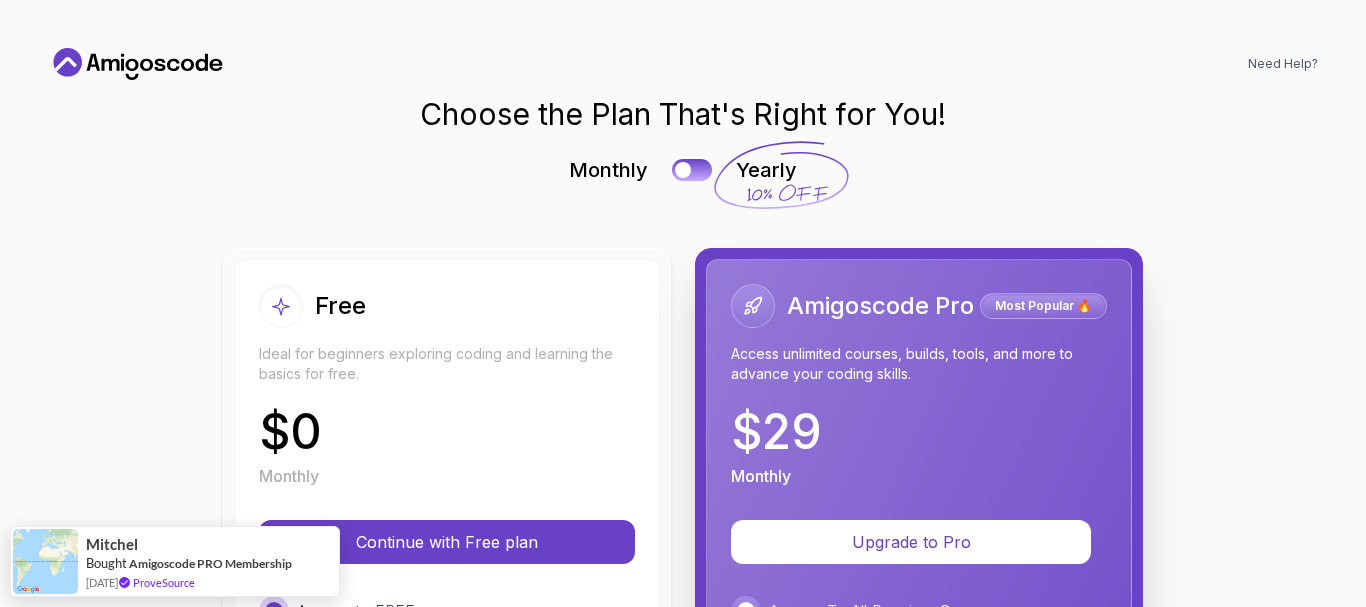 scroll, scrollTop: 0, scrollLeft: 0, axis: both 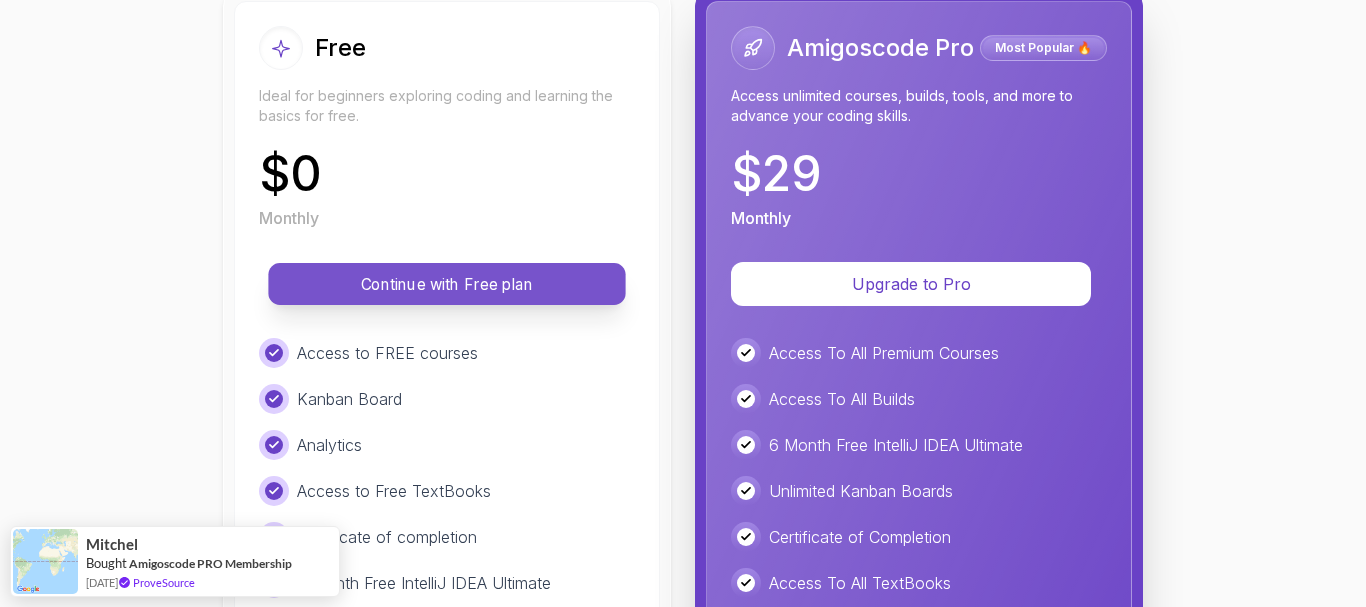 click on "Continue with Free plan" at bounding box center (447, 284) 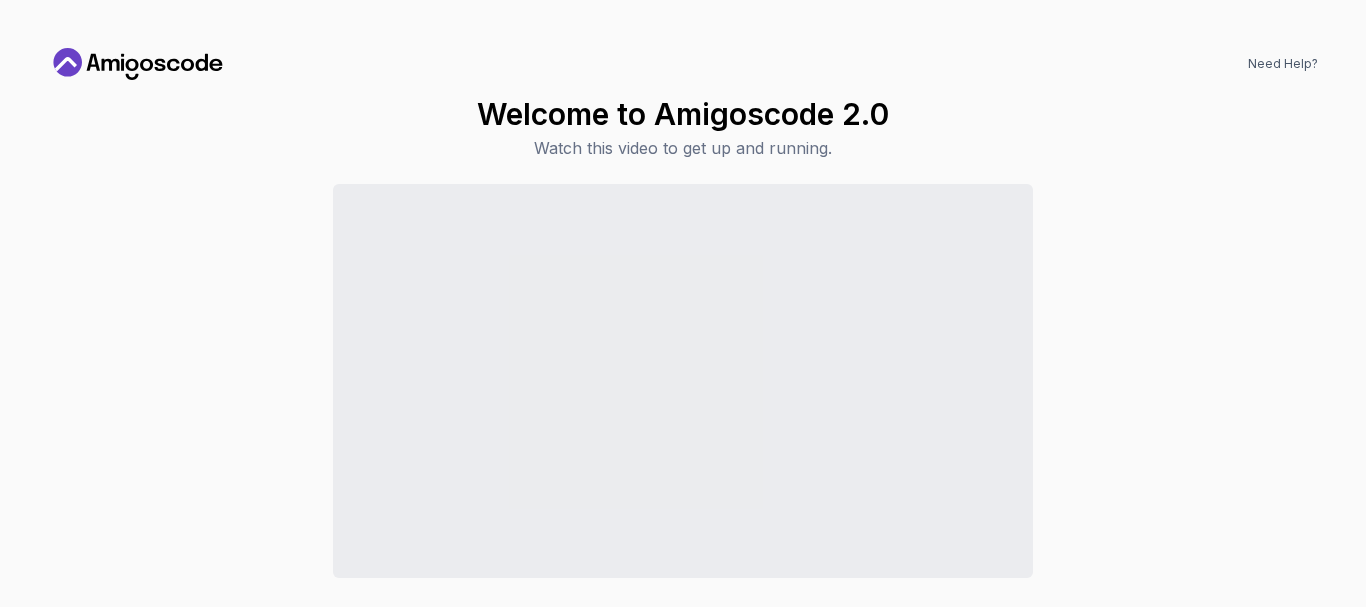 click on "Welcome to Amigoscode 2.0 Watch this video to get up and running. Continue to Dashboard" at bounding box center [683, 377] 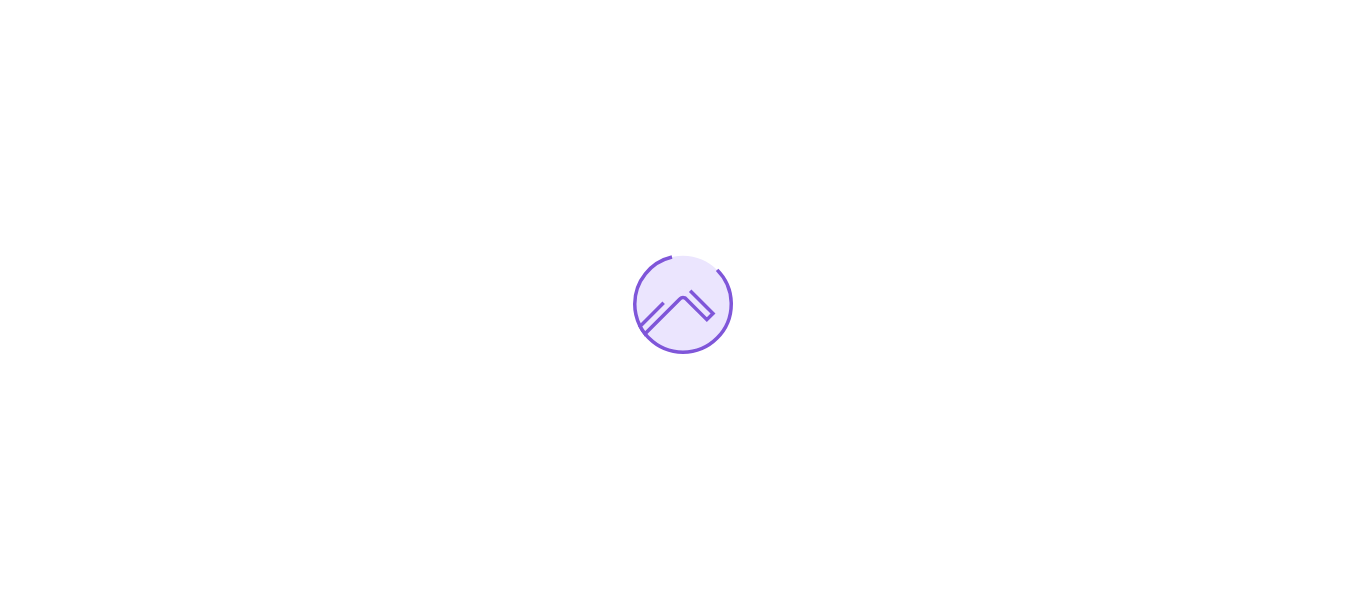 scroll, scrollTop: 0, scrollLeft: 0, axis: both 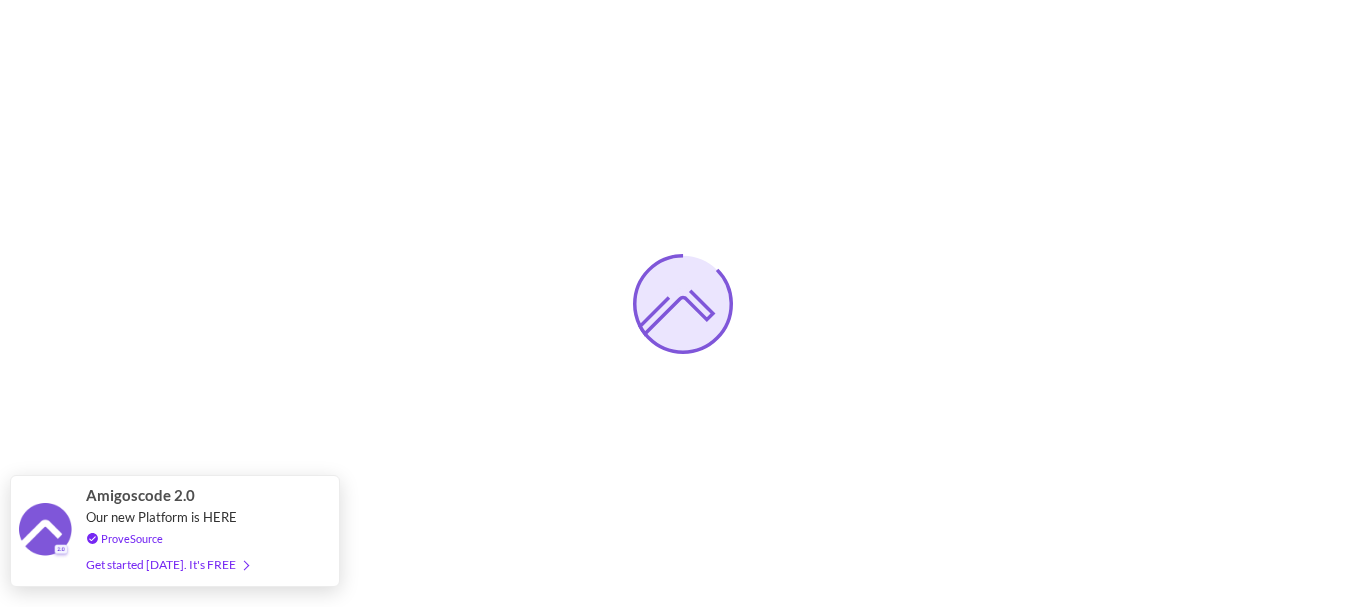 click on "Get started [DATE]. It's FREE" at bounding box center [167, 564] 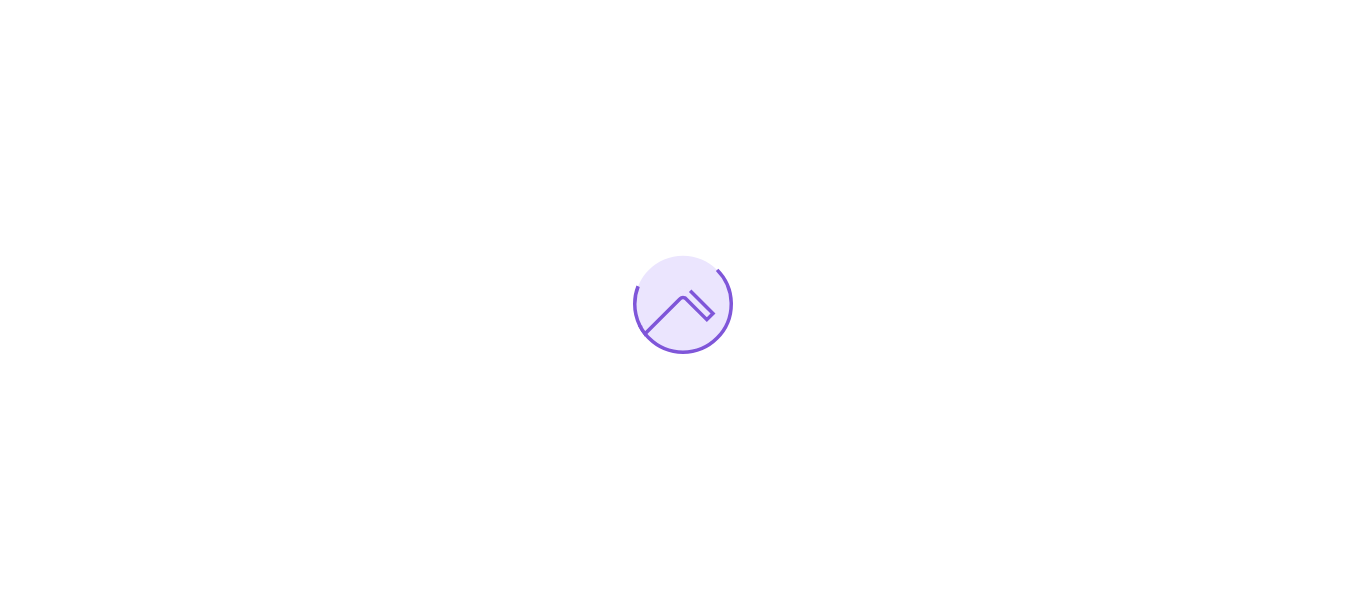 scroll, scrollTop: 0, scrollLeft: 0, axis: both 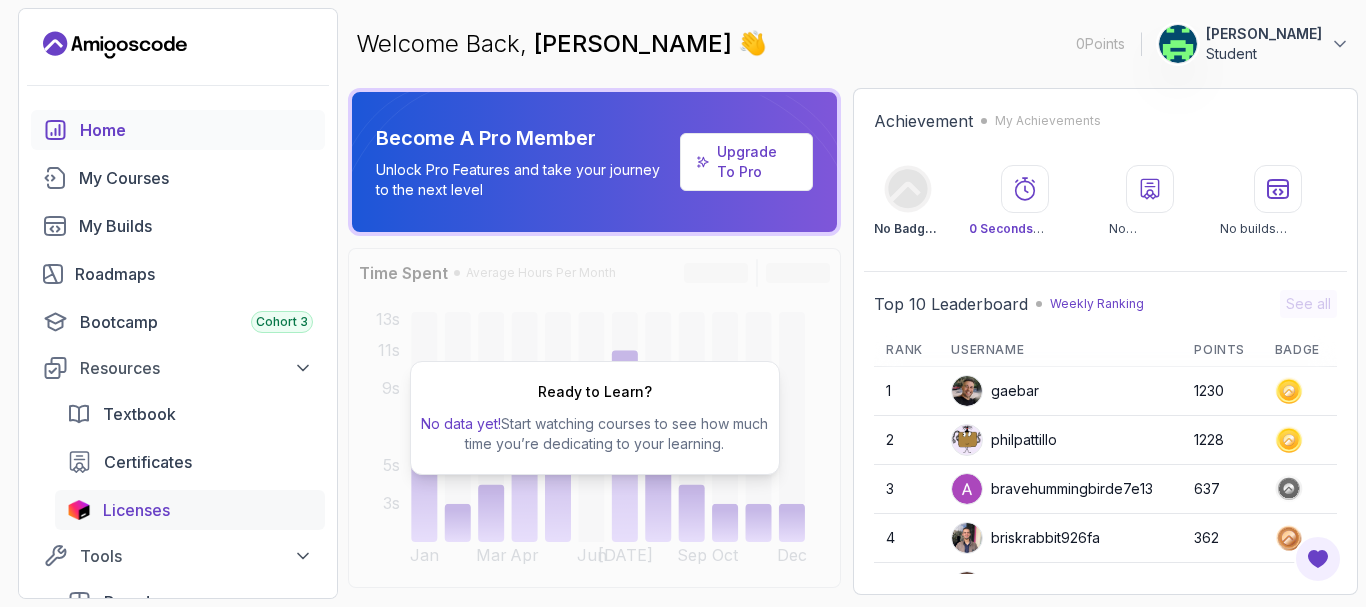 click on "Licenses" at bounding box center (136, 510) 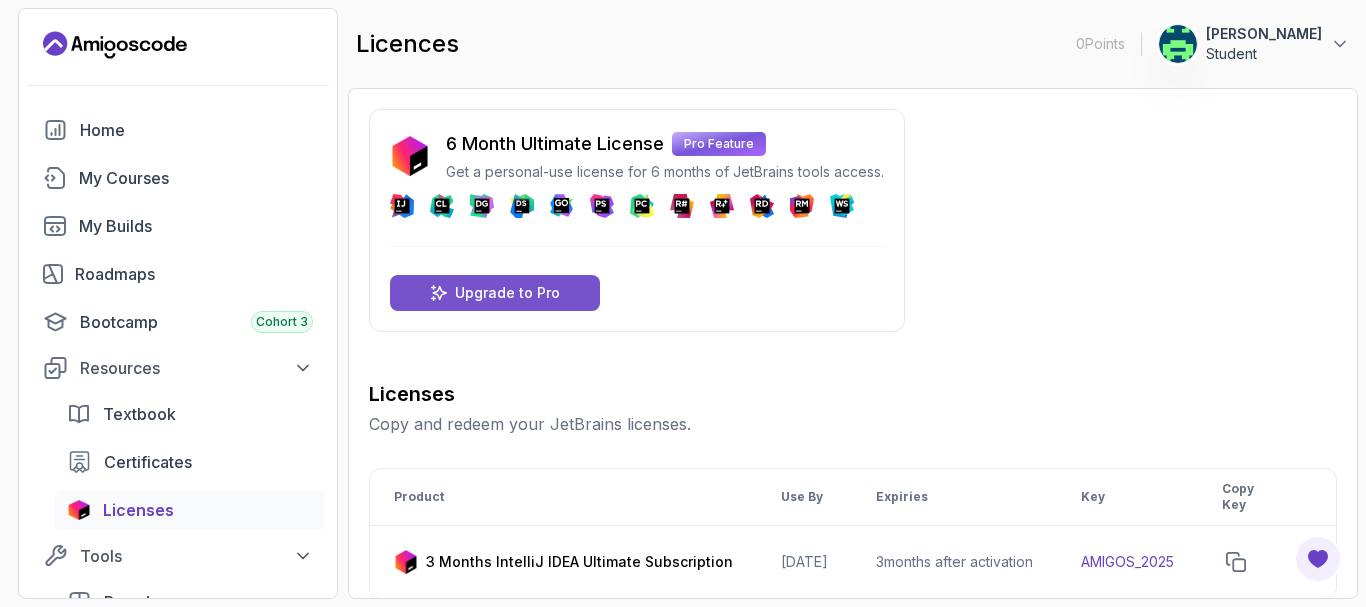click on "Upgrade to Pro" at bounding box center (507, 293) 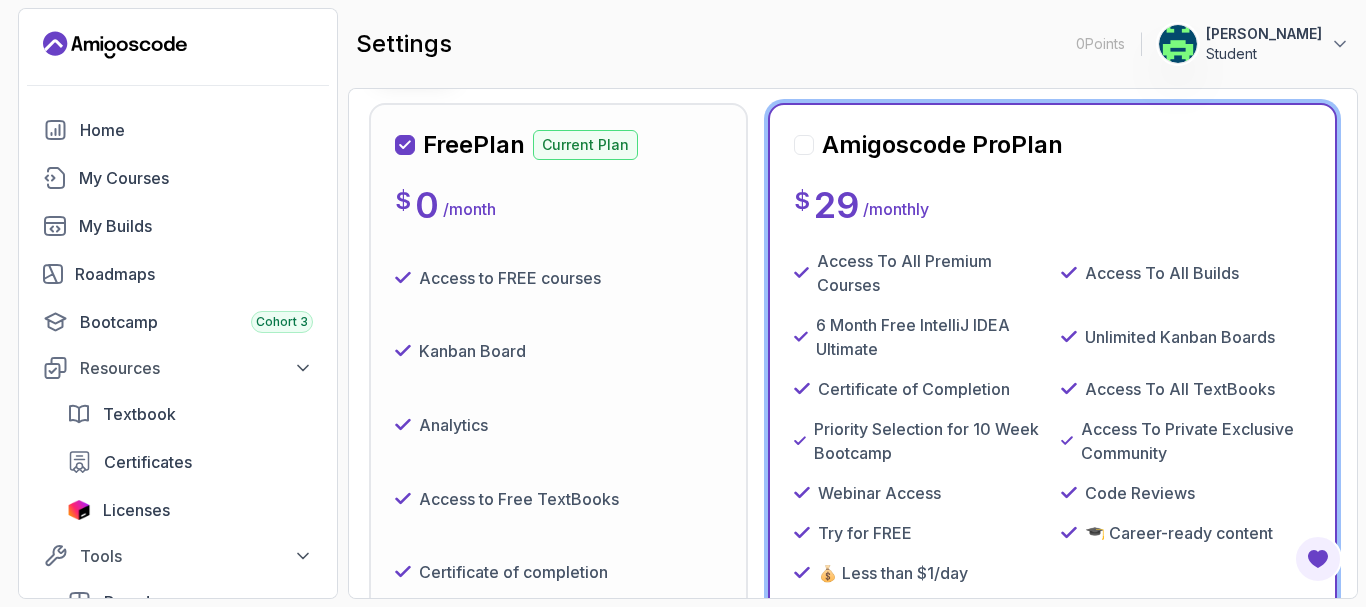 scroll, scrollTop: 265, scrollLeft: 0, axis: vertical 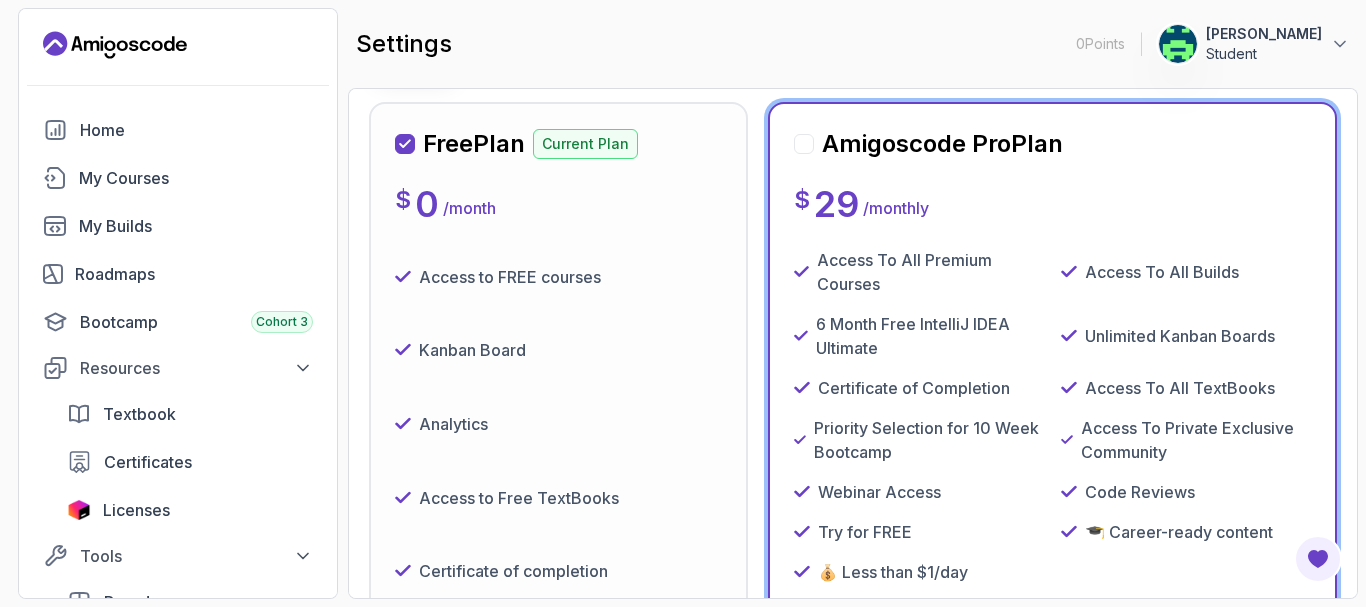 click on "Access to FREE courses" at bounding box center [510, 277] 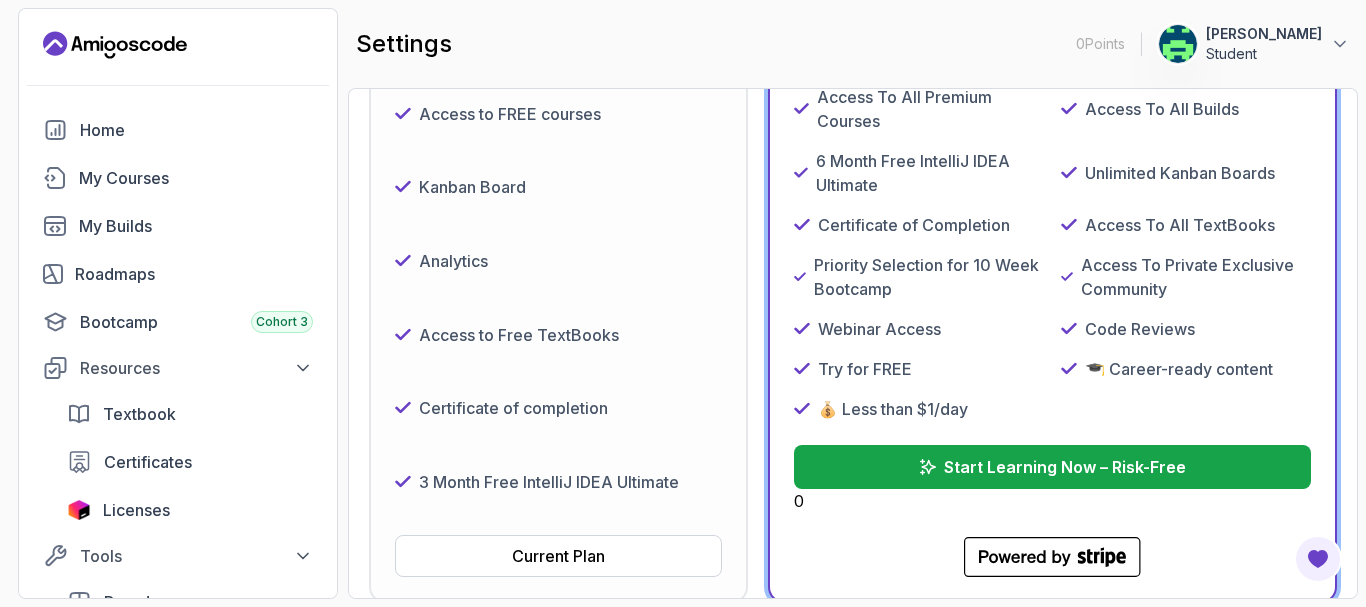 scroll, scrollTop: 507, scrollLeft: 0, axis: vertical 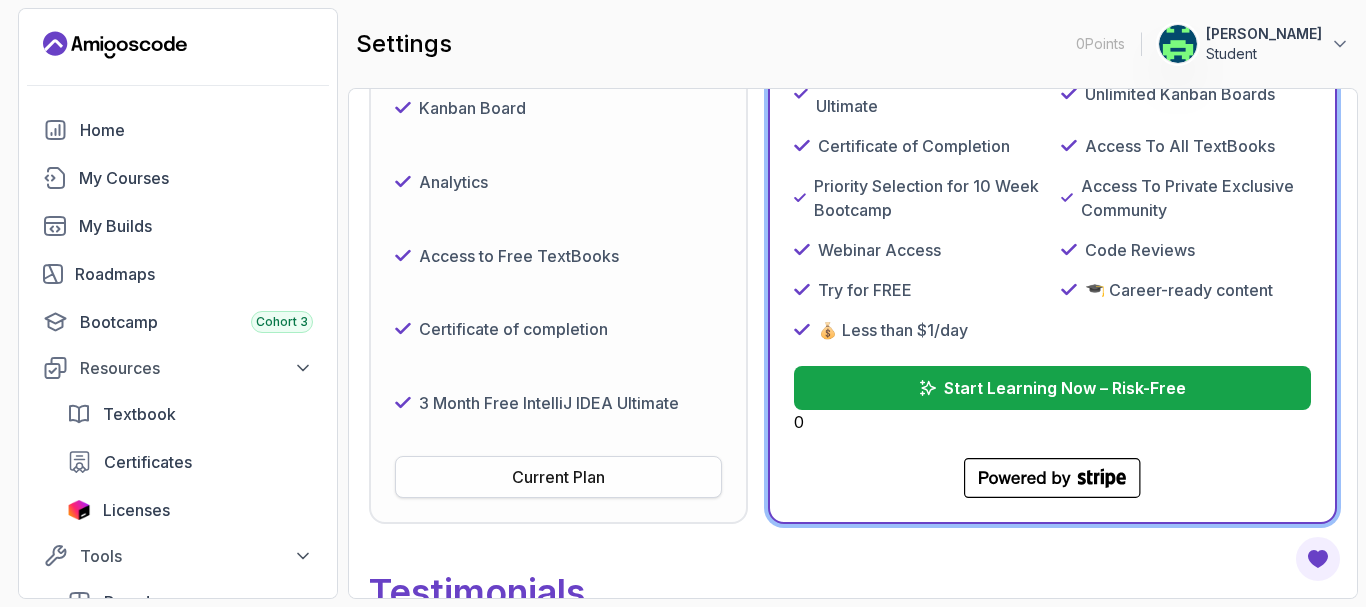 click on "Current Plan" at bounding box center [558, 477] 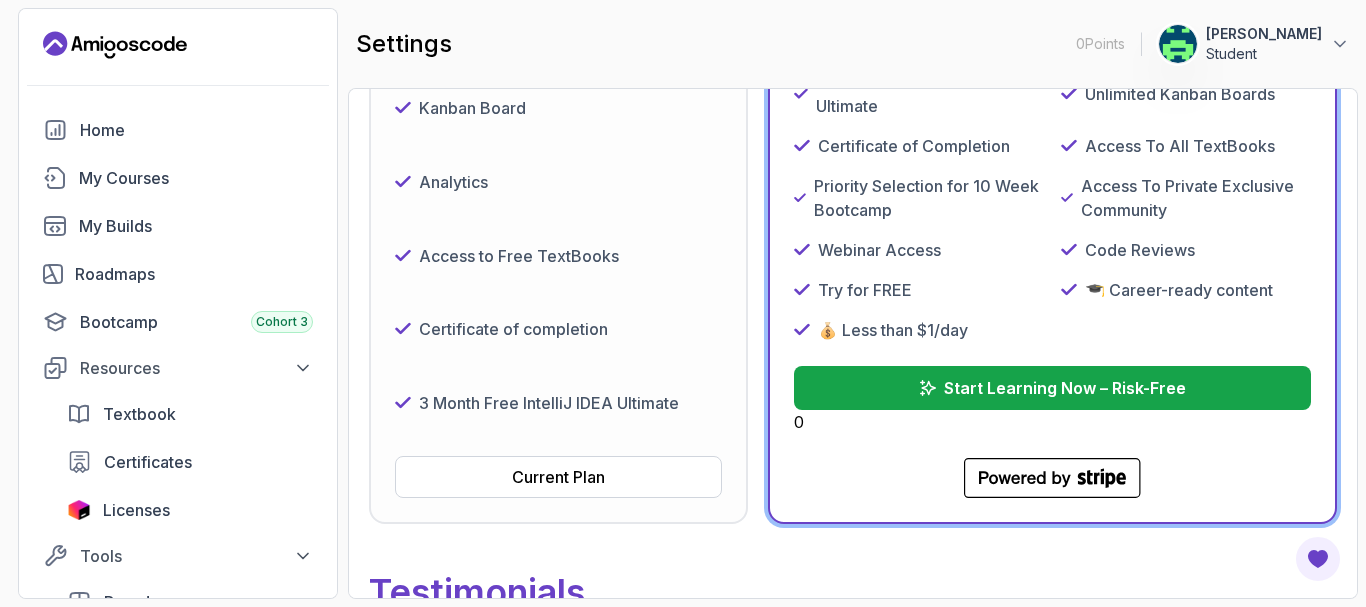 click on "Analytics" at bounding box center [558, 182] 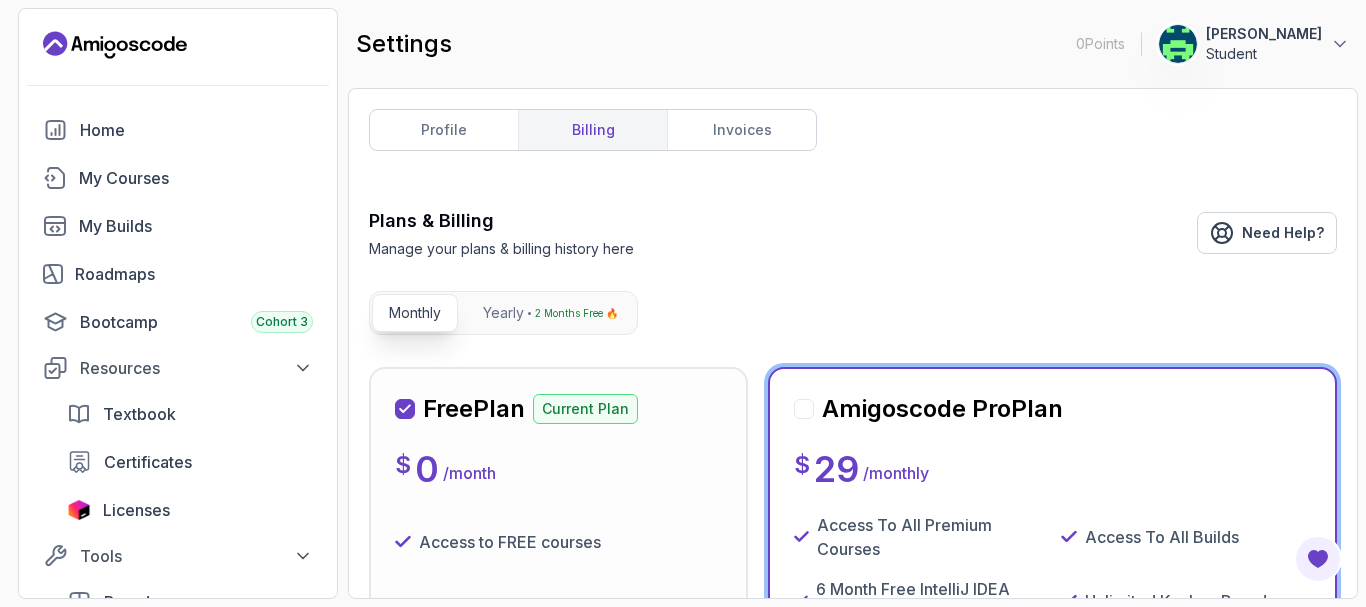 scroll, scrollTop: 0, scrollLeft: 0, axis: both 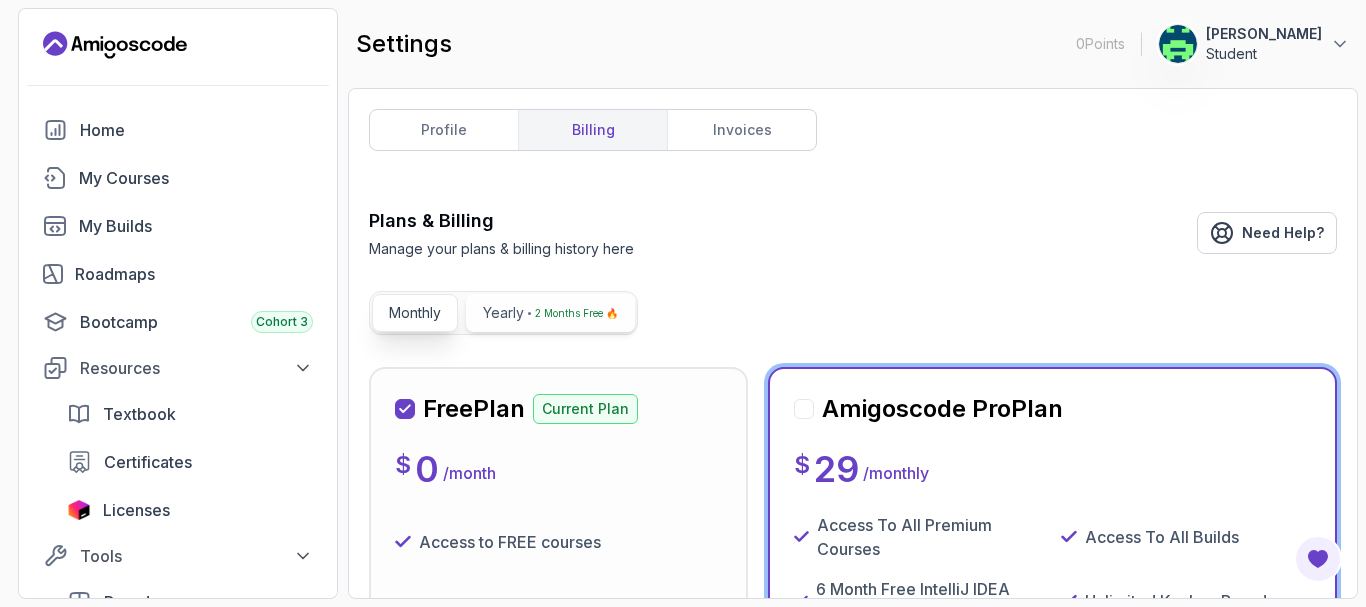 click on "Yearly 2 Months Free 🔥" at bounding box center (550, 313) 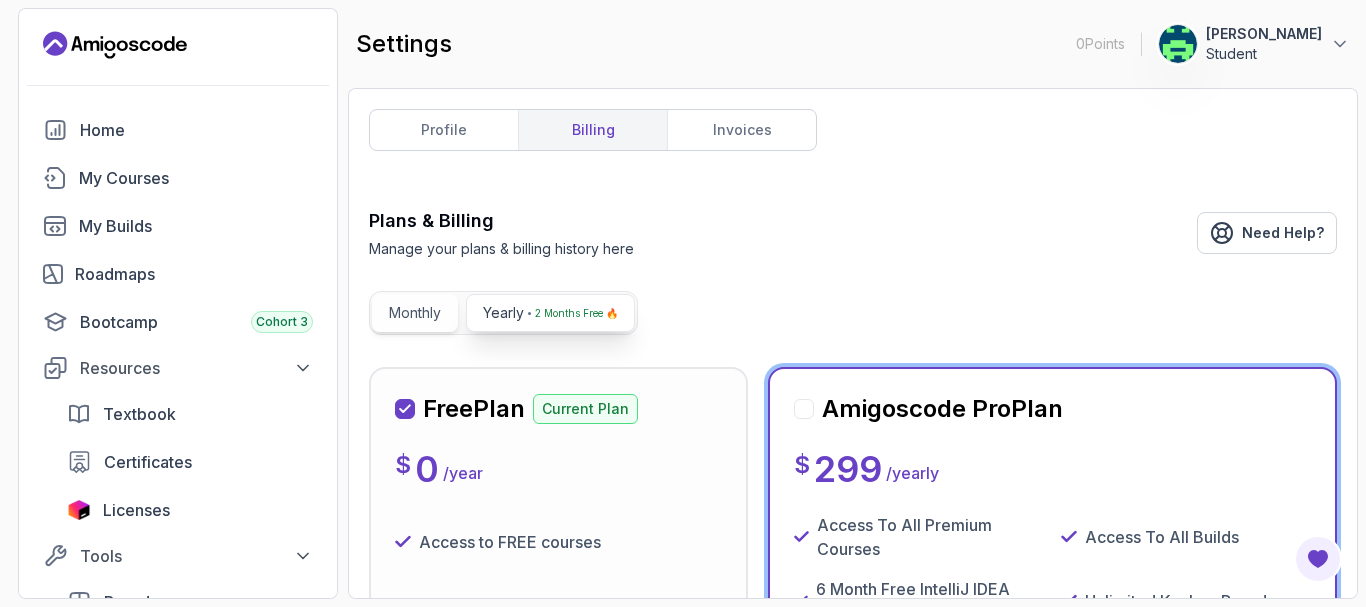 click on "Monthly" at bounding box center [415, 313] 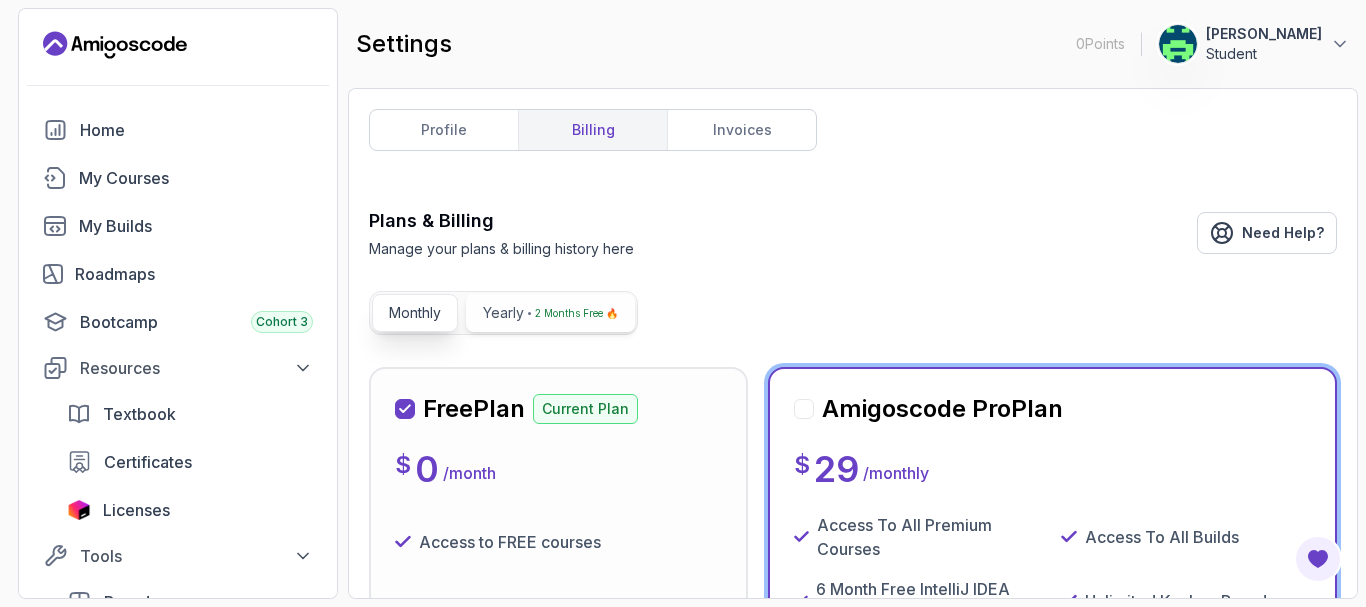 click on "2 Months Free 🔥" at bounding box center (576, 313) 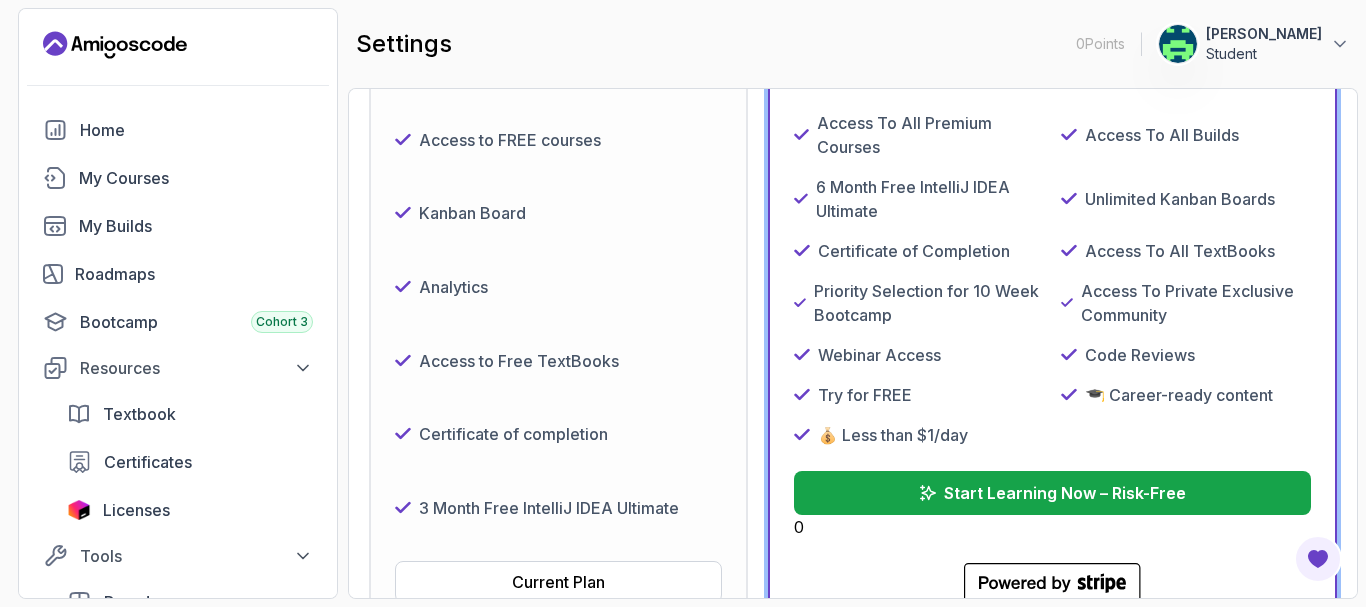 scroll, scrollTop: 405, scrollLeft: 0, axis: vertical 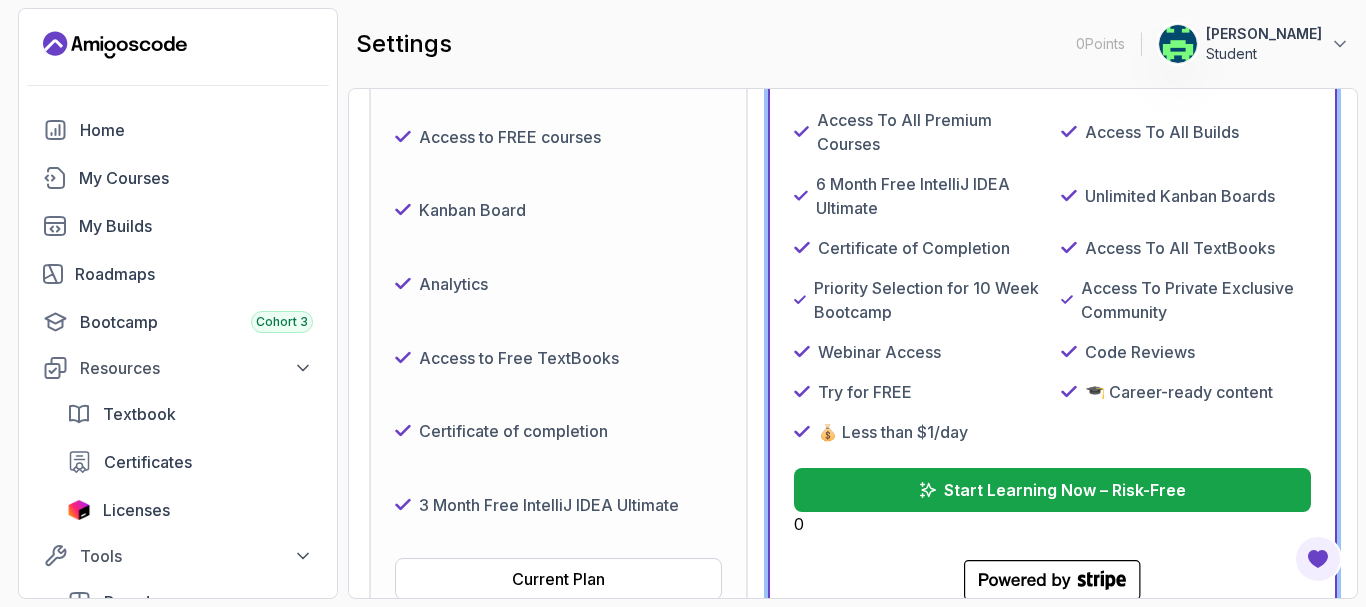 click on "Analytics" at bounding box center [558, 284] 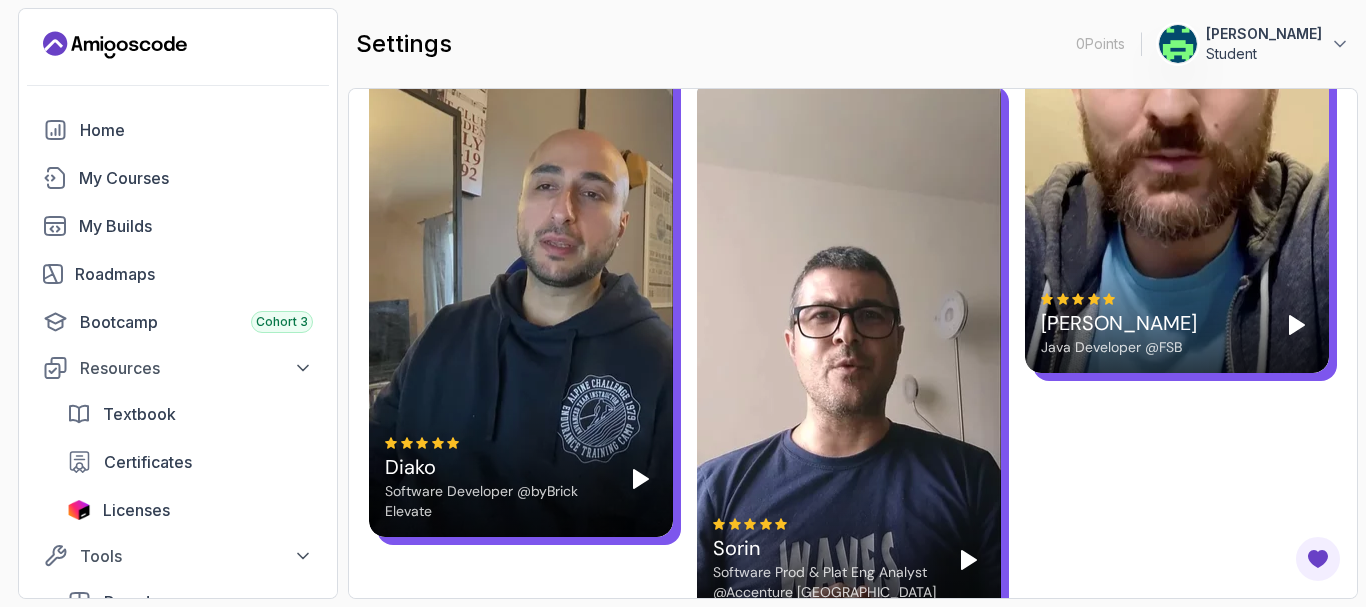 scroll, scrollTop: 6007, scrollLeft: 0, axis: vertical 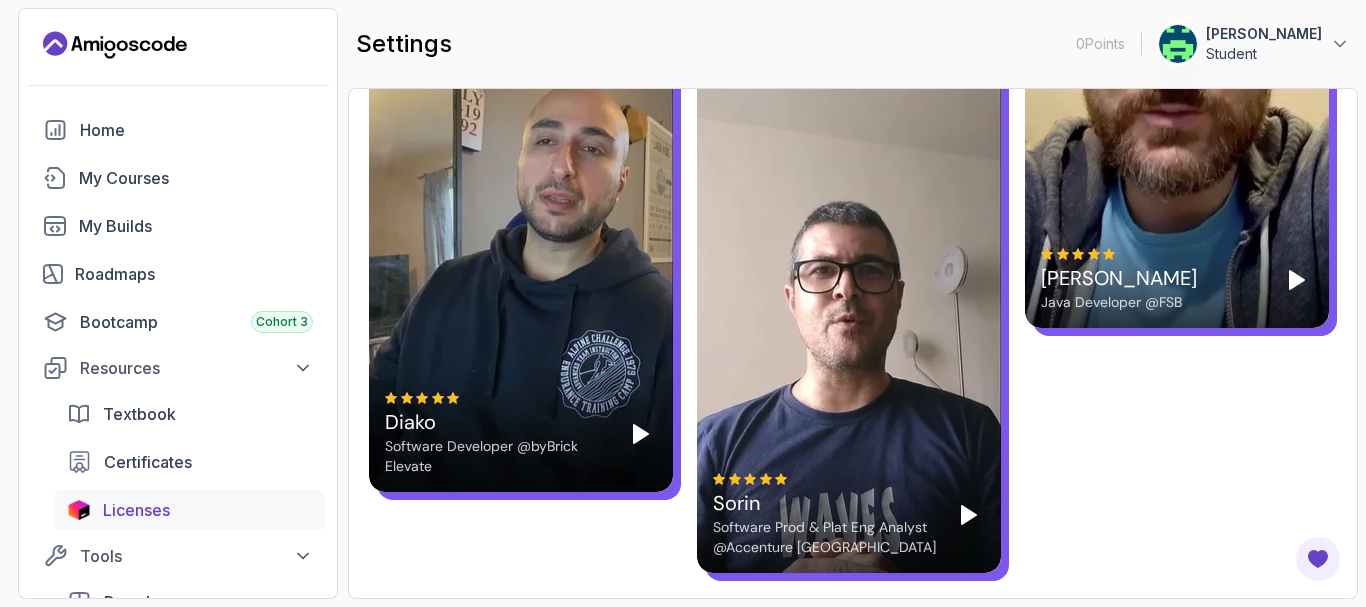 click on "Licenses" at bounding box center [136, 510] 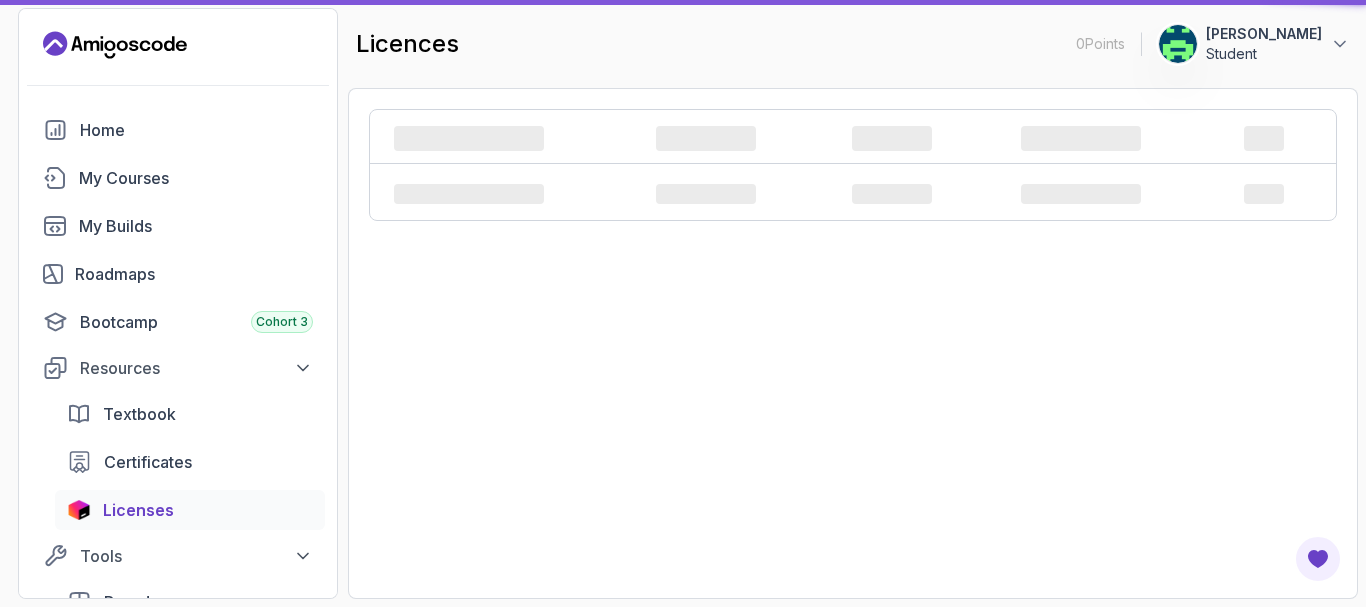 scroll, scrollTop: 0, scrollLeft: 0, axis: both 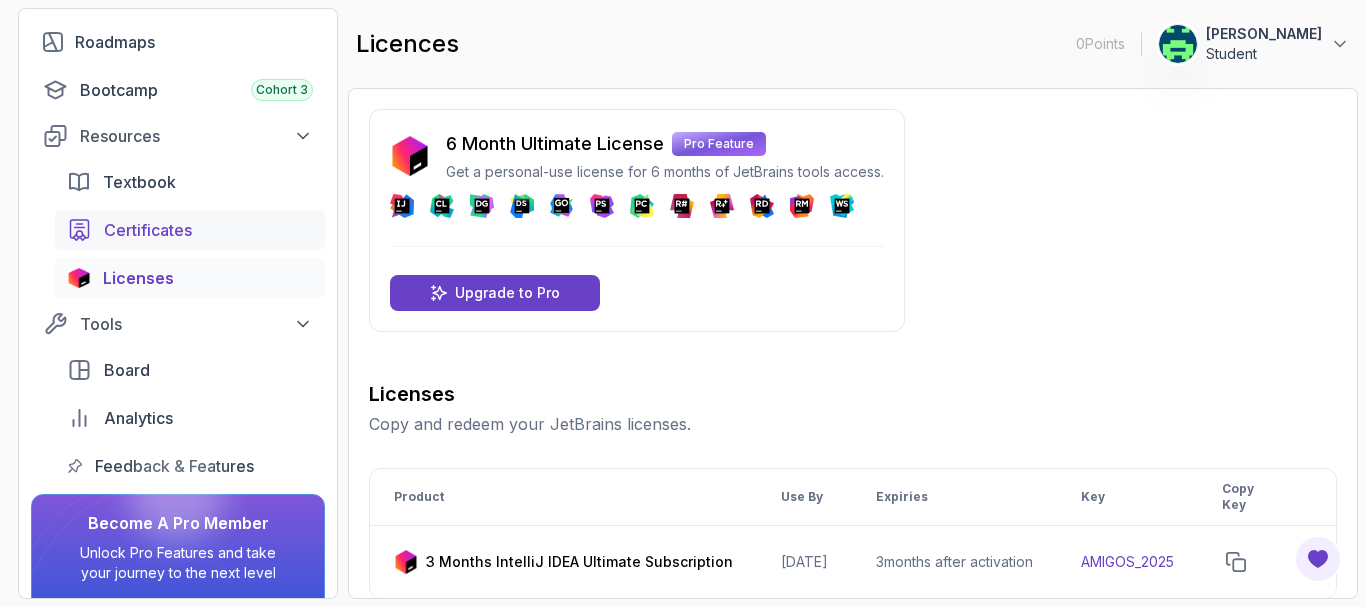 click on "Certificates" at bounding box center (148, 230) 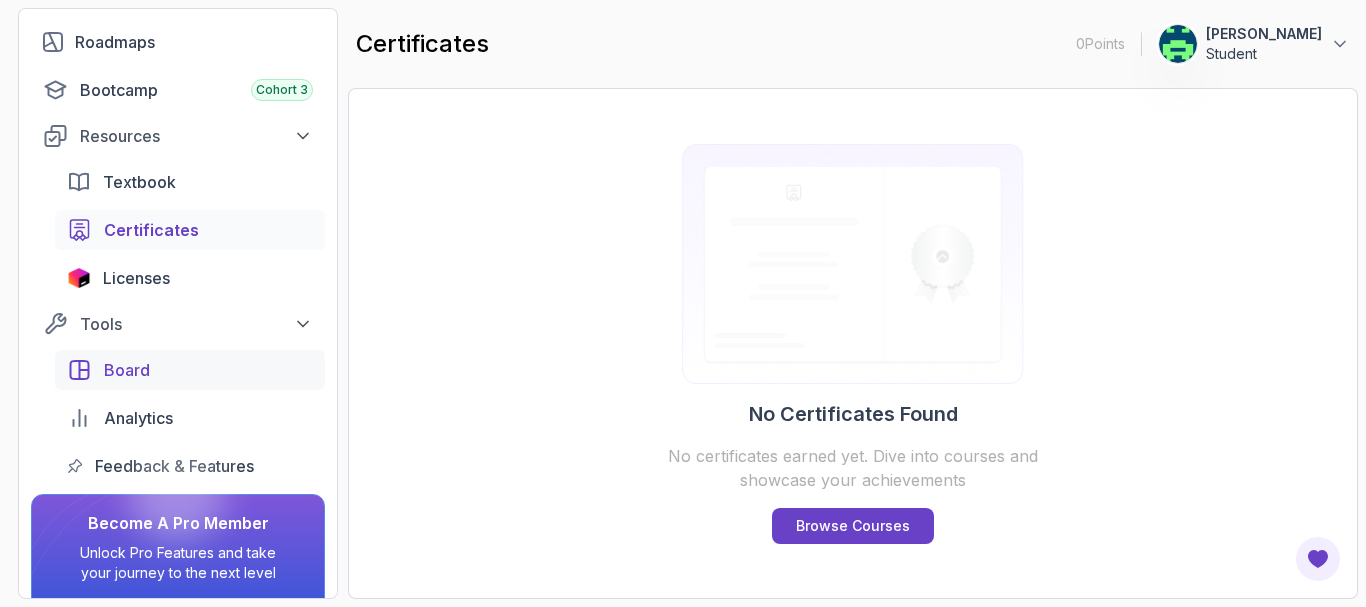 click on "Board" at bounding box center [208, 370] 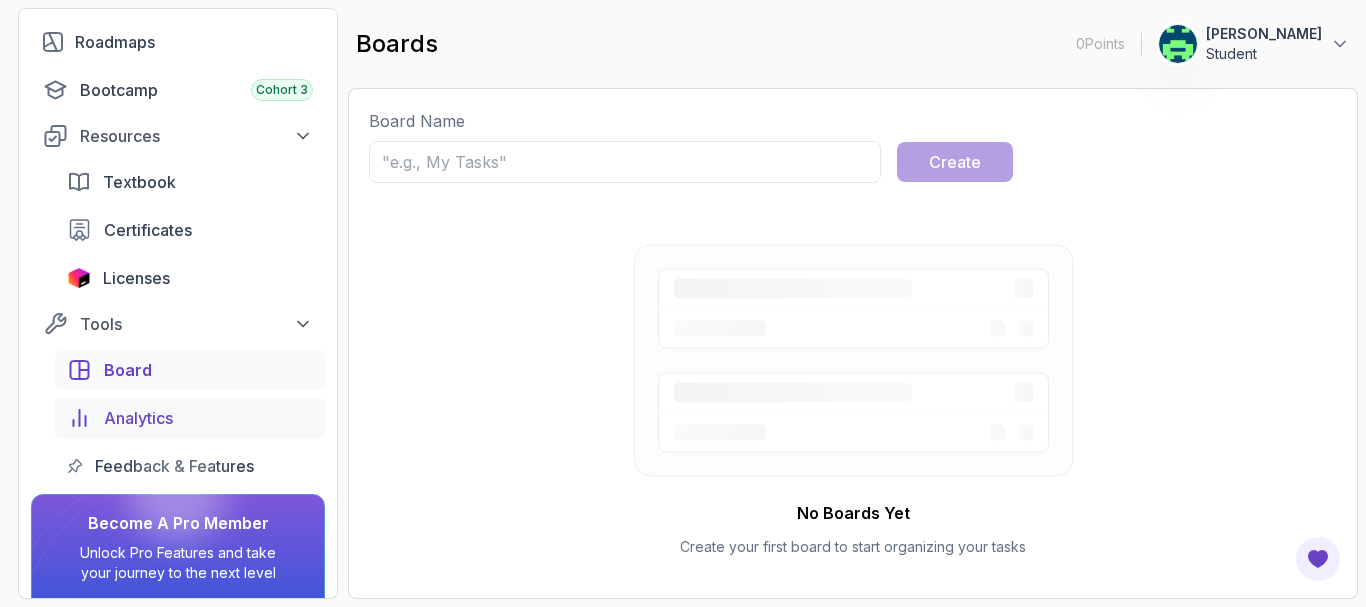 click on "Analytics" at bounding box center (138, 418) 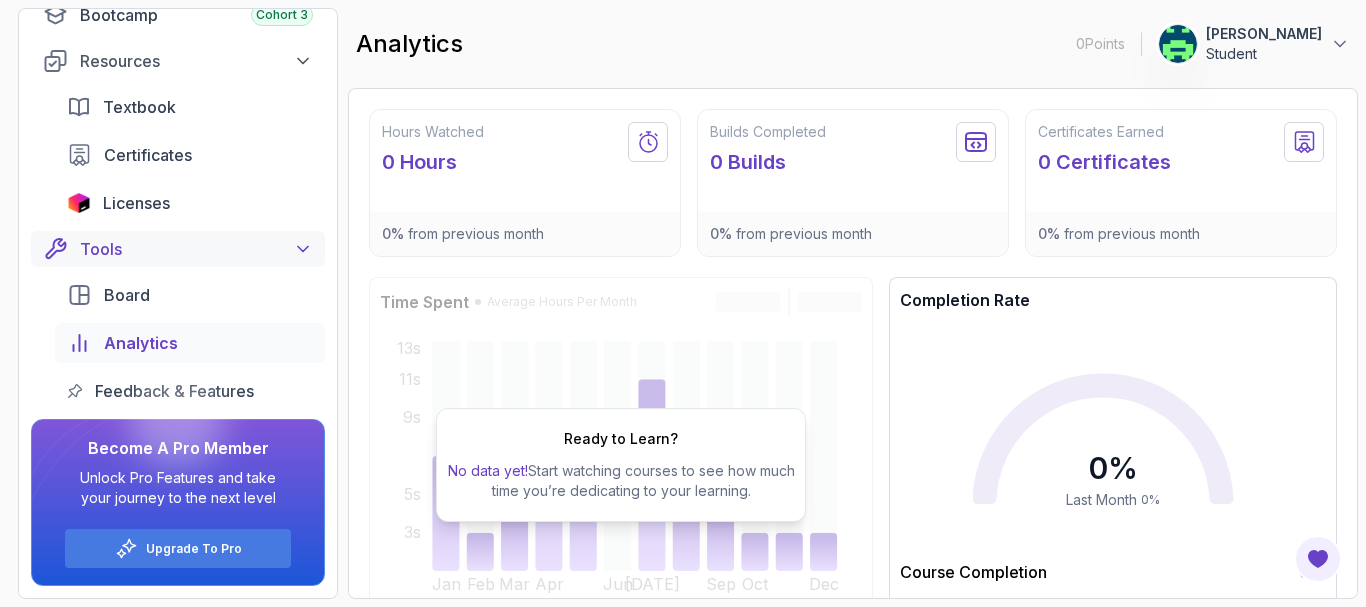 scroll, scrollTop: 0, scrollLeft: 0, axis: both 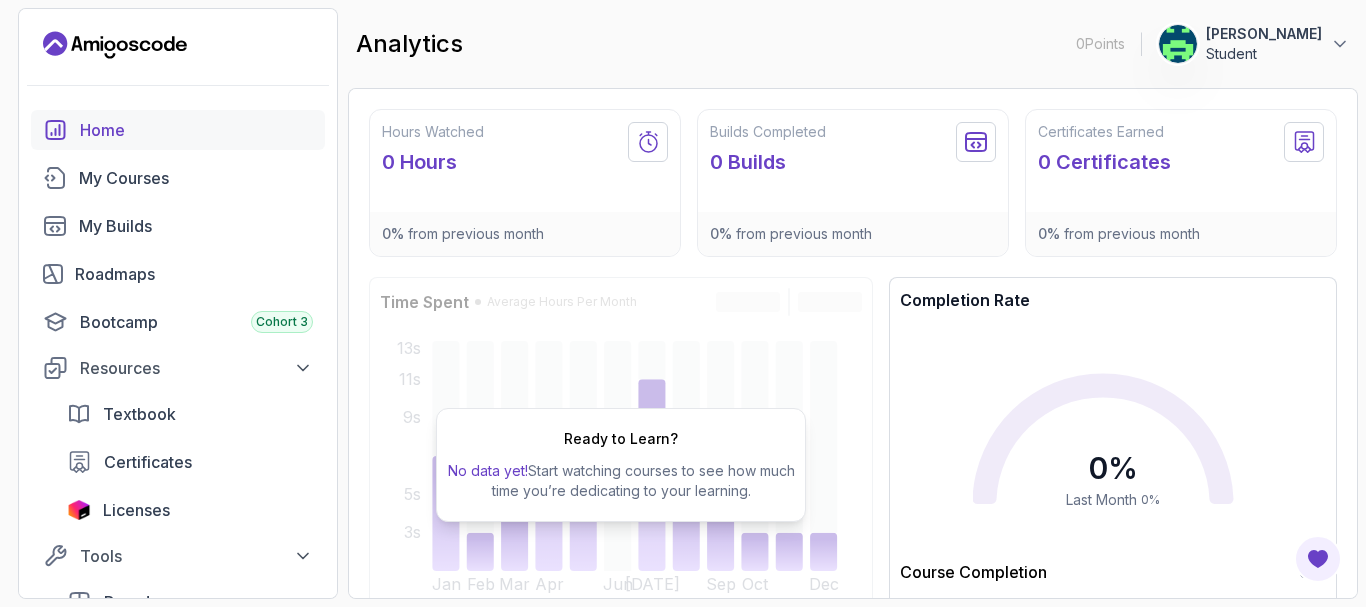 click on "Home" at bounding box center [196, 130] 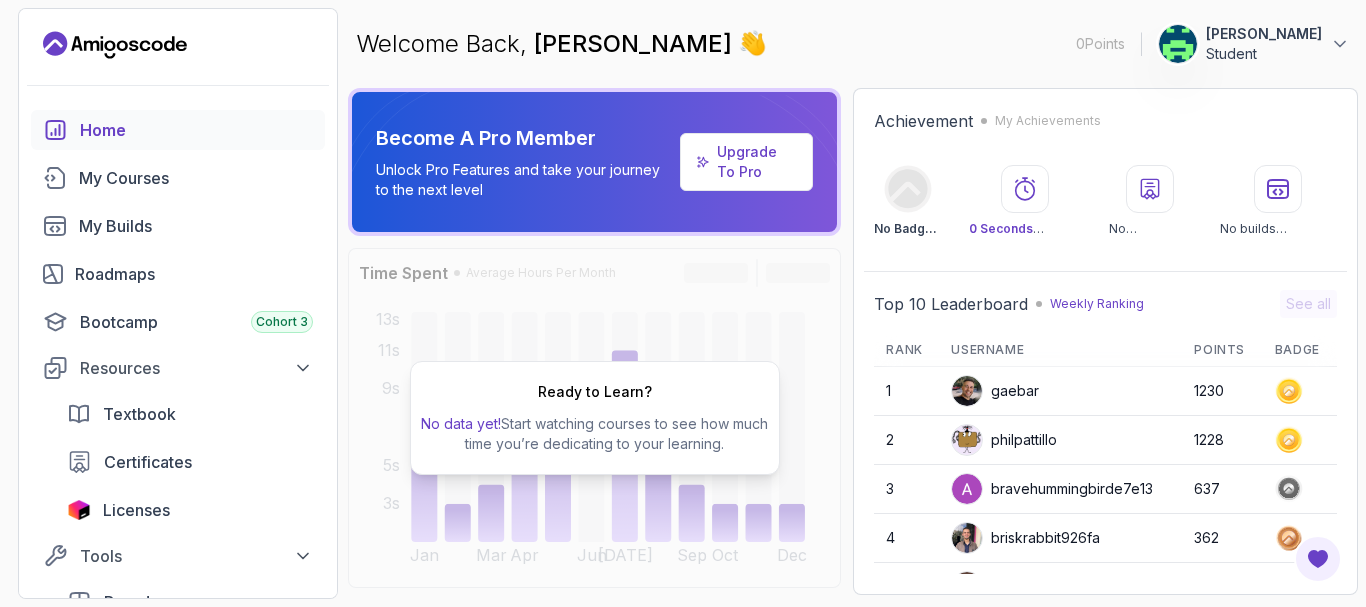 scroll, scrollTop: 282, scrollLeft: 0, axis: vertical 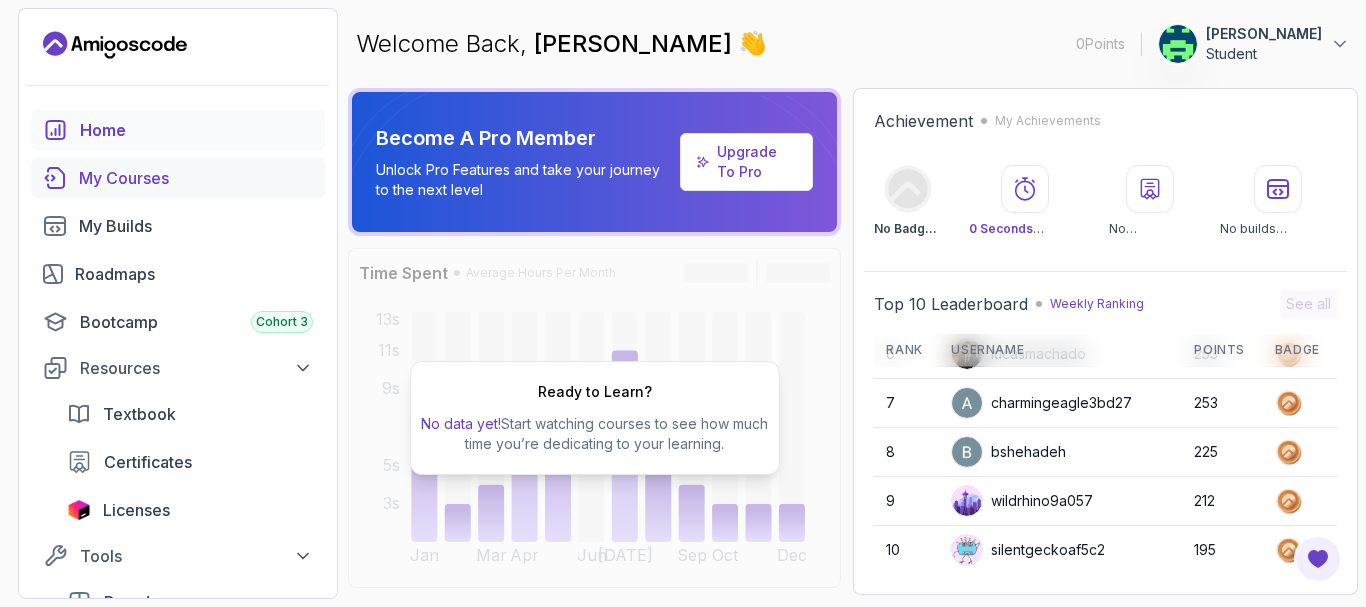 click on "My Courses" at bounding box center (196, 178) 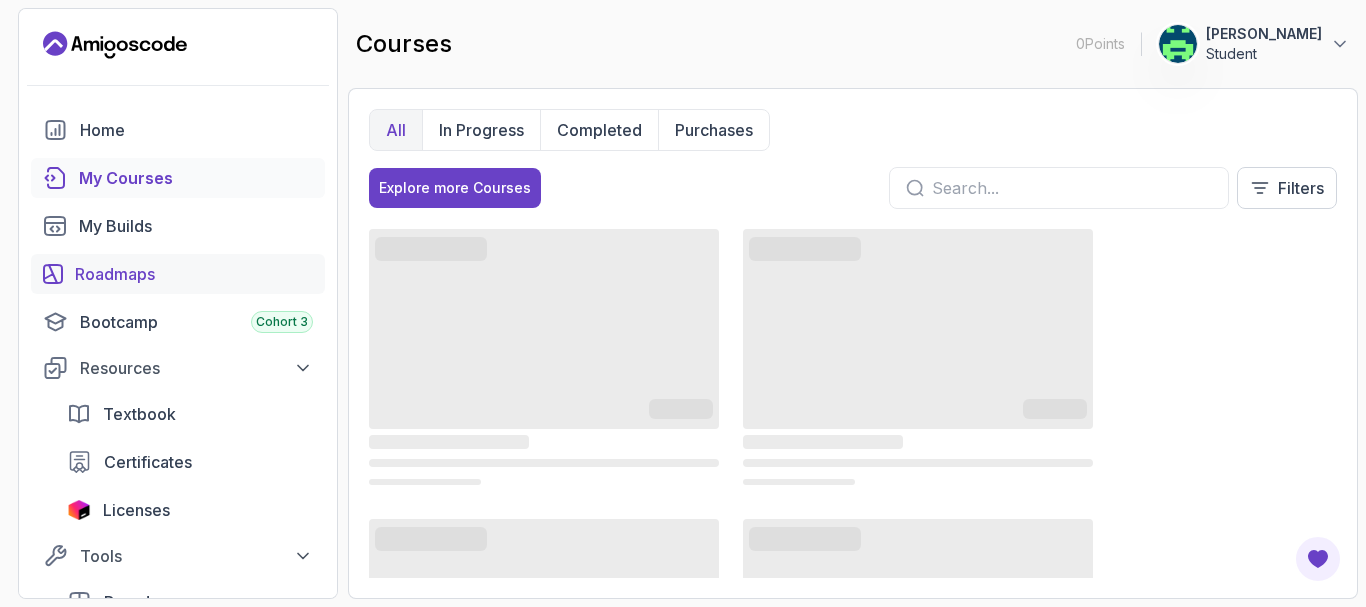 click on "Roadmaps" at bounding box center (194, 274) 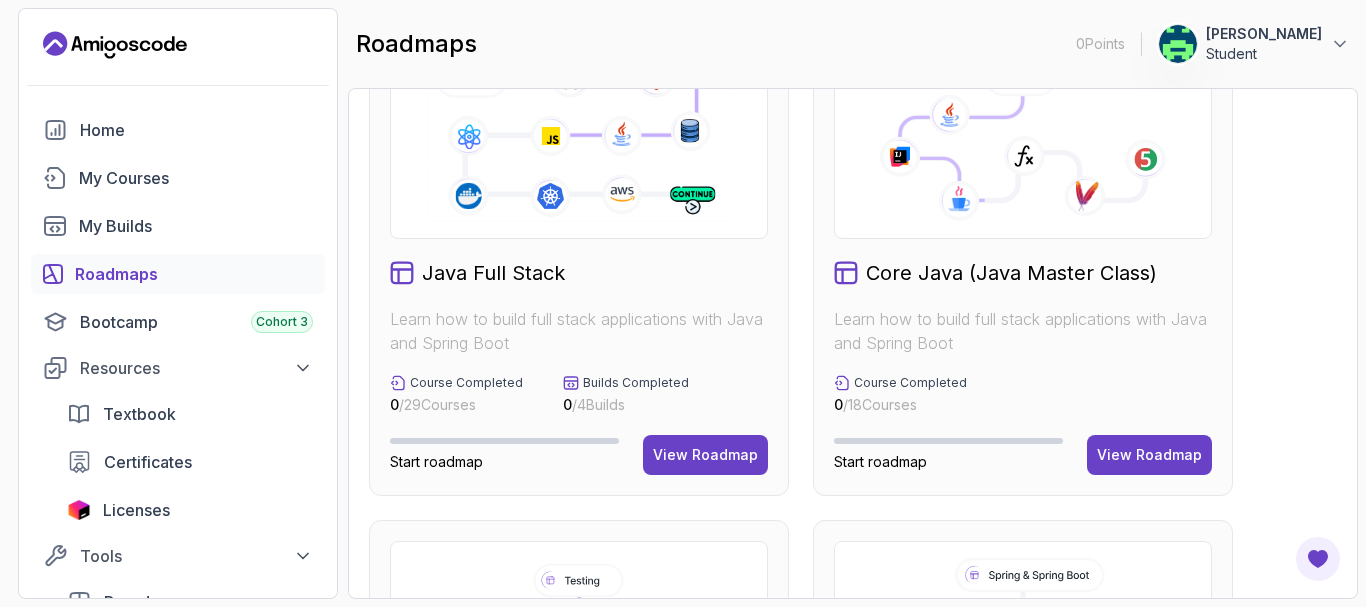 scroll, scrollTop: 737, scrollLeft: 0, axis: vertical 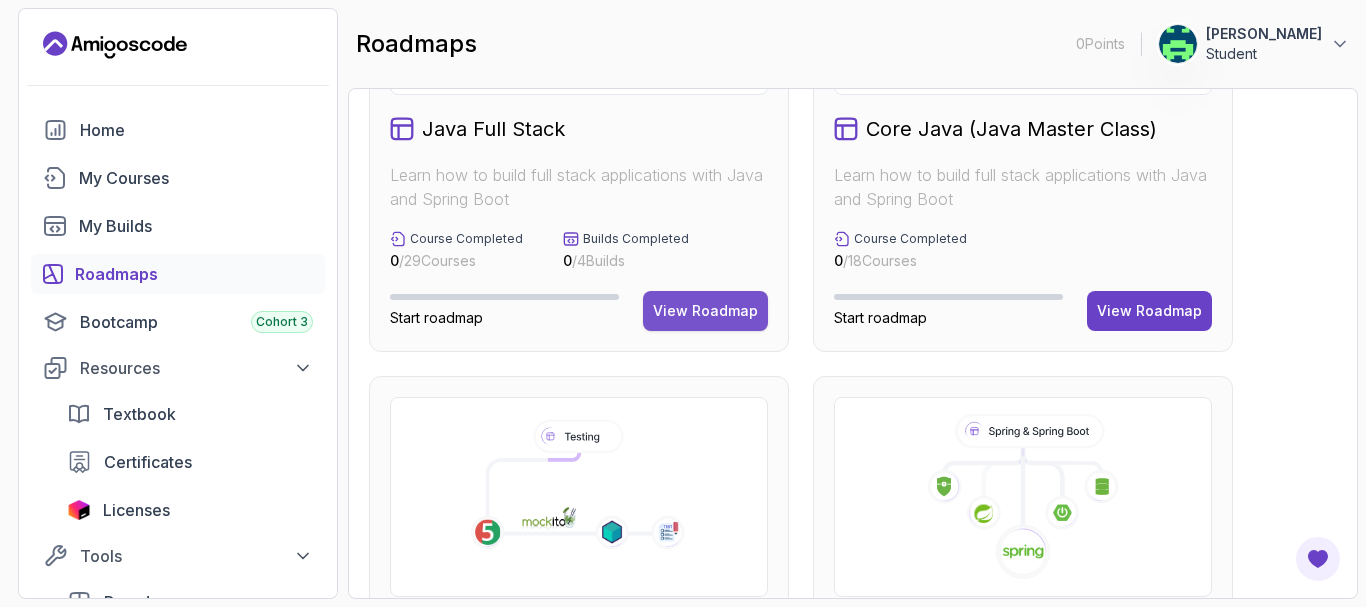 click on "View Roadmap" at bounding box center (705, 311) 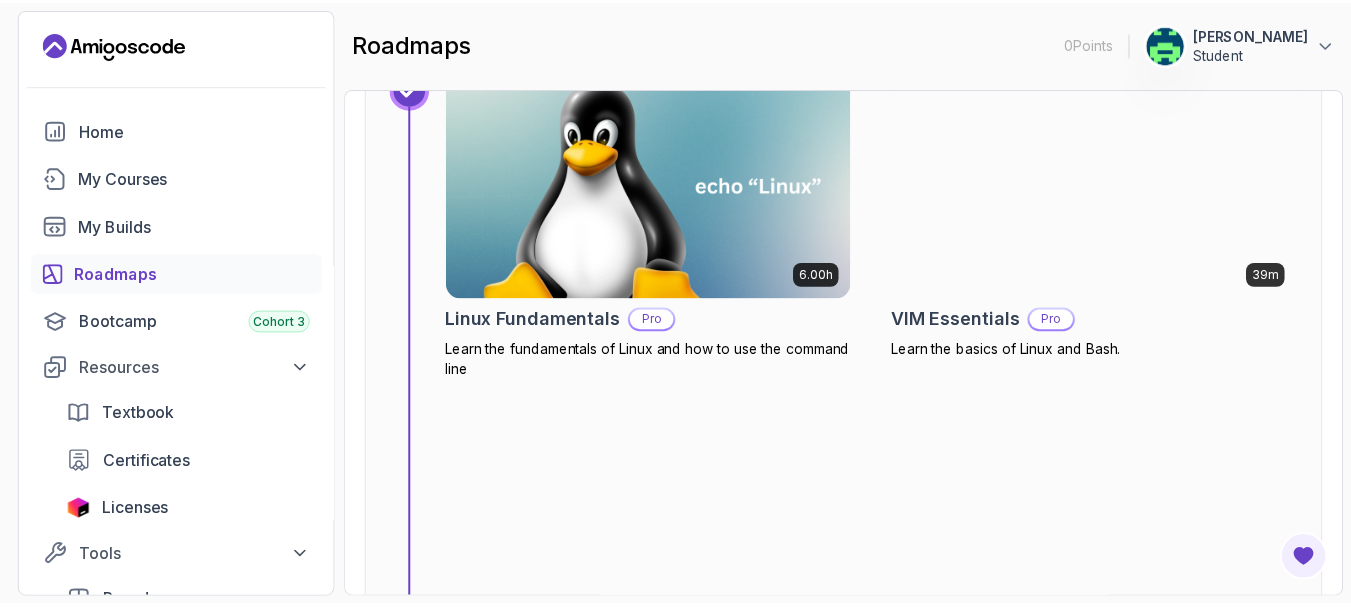 scroll, scrollTop: 1010, scrollLeft: 0, axis: vertical 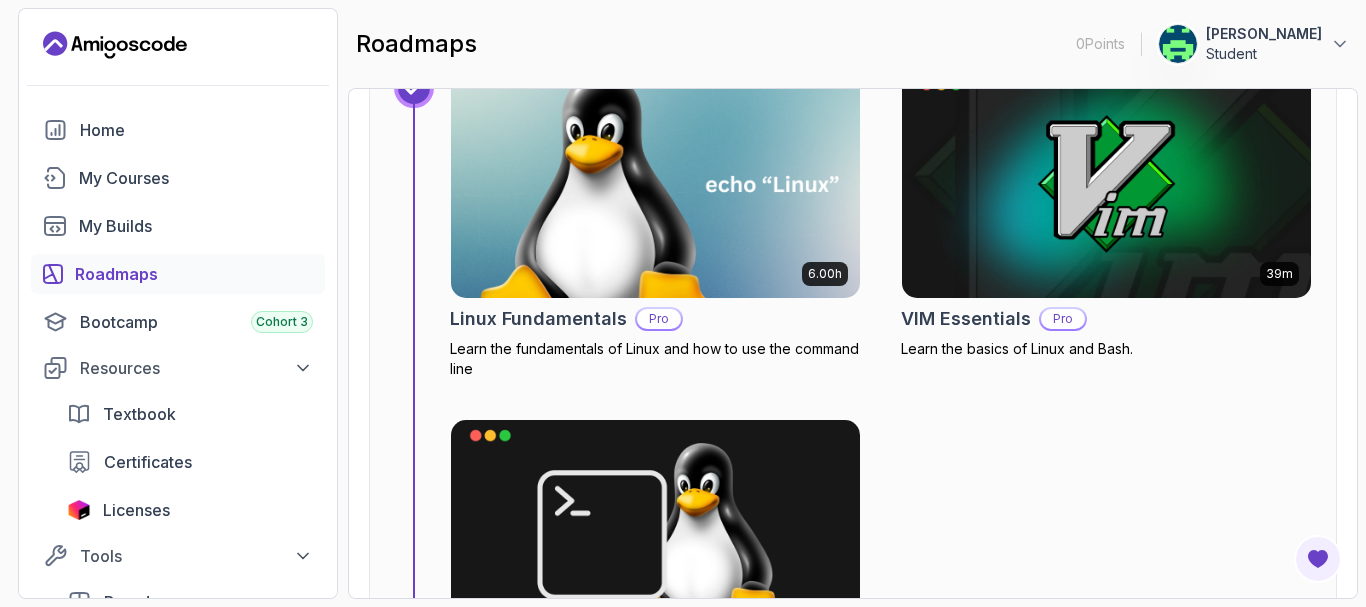 click at bounding box center [655, 183] 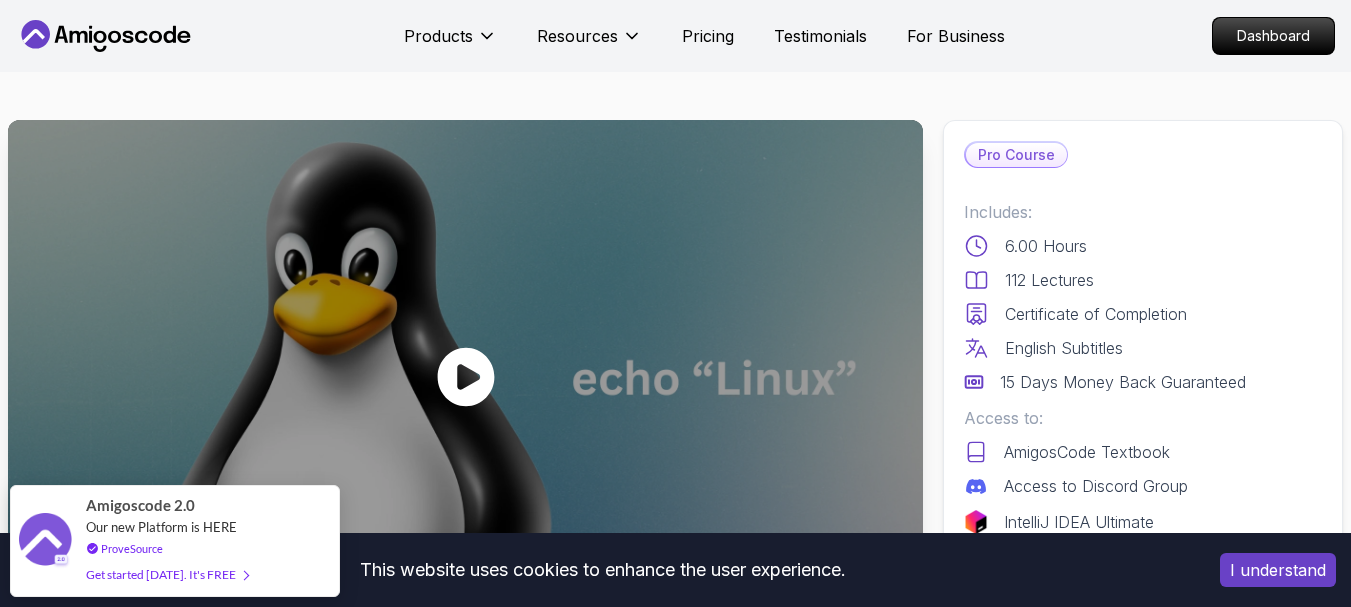 click 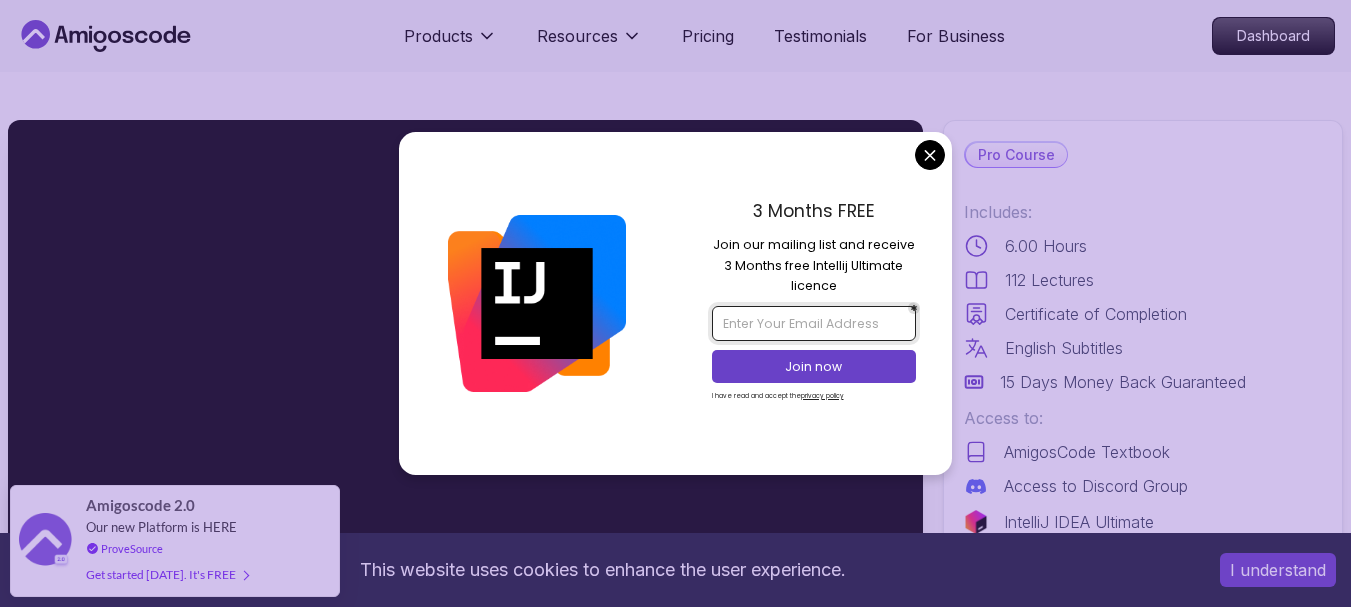click at bounding box center (814, 323) 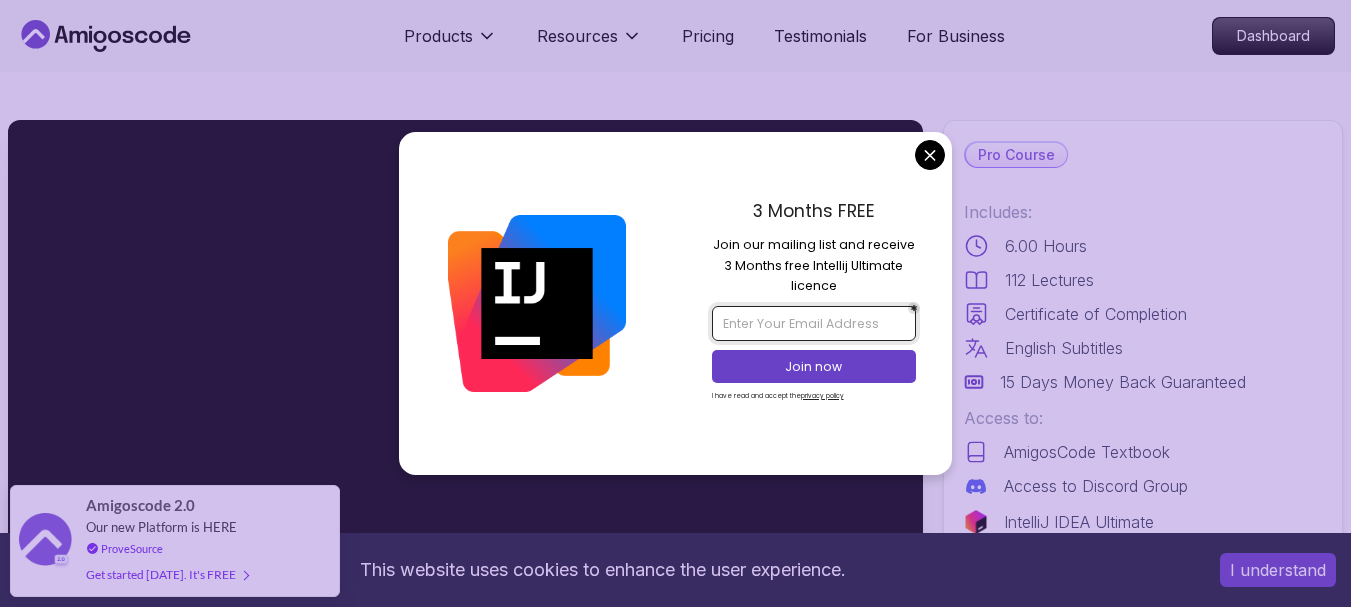 type on "[EMAIL_ADDRESS][DOMAIN_NAME]" 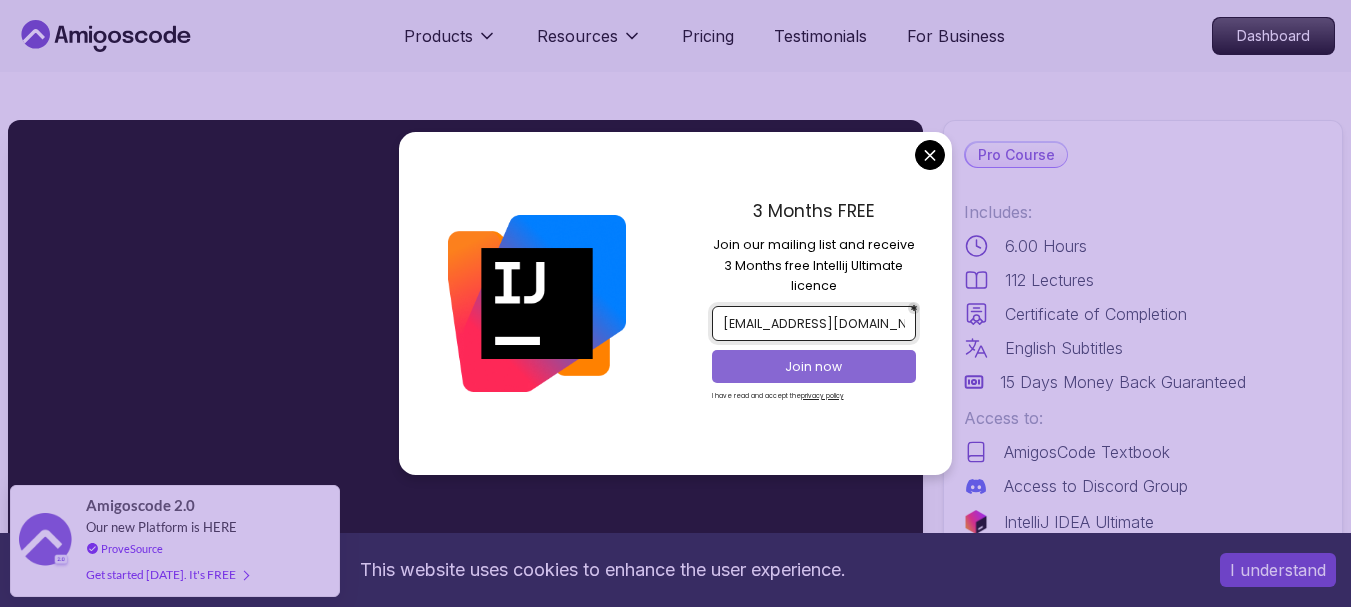click on "Join now" at bounding box center [814, 367] 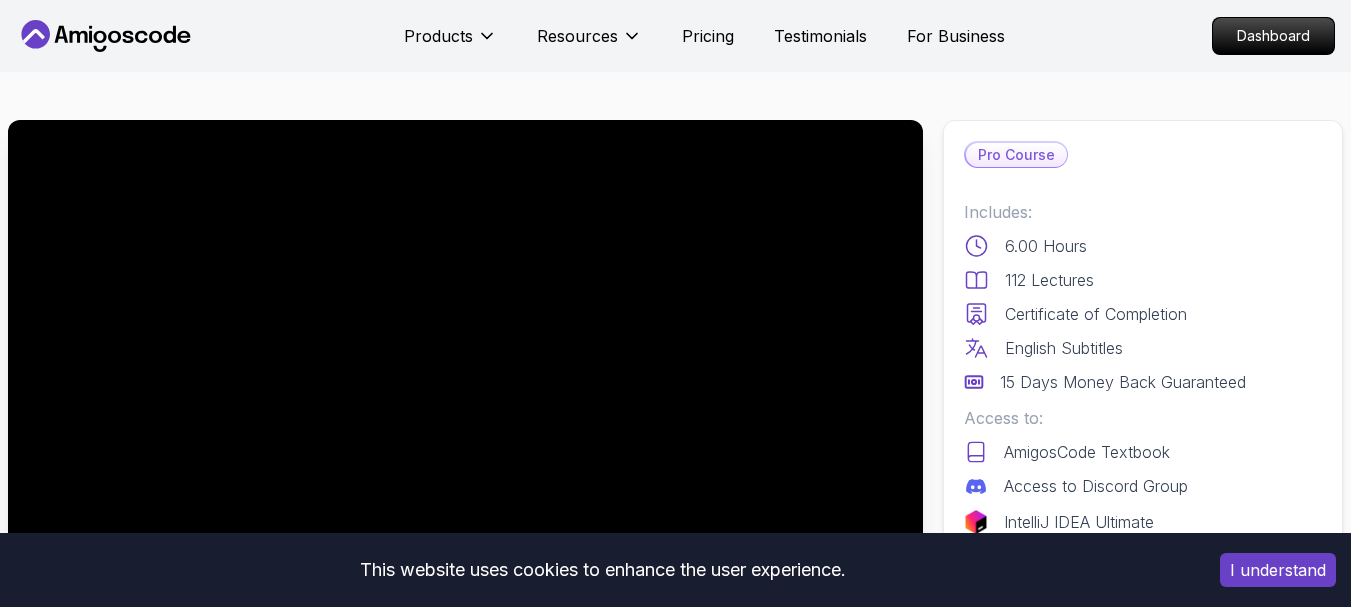 click on "This website uses cookies to enhance the user experience. I understand Products Resources Pricing Testimonials For Business Dashboard Products Resources Pricing Testimonials For Business Dashboard Linux Fundamentals Learn the fundamentals of Linux and how to use the command line Mama Samba Braima Djalo  /   Instructor Pro Course Includes: 6.00 Hours 112 Lectures Certificate of Completion English Subtitles 15 Days Money Back Guaranteed Access to: AmigosCode Textbook Access to Discord Group IntelliJ IDEA Ultimate Enrol Now Share this Course or Copy link Got a Team of 5 or More? With one subscription, give your entire team access to all courses and features. Check our Business Plan Mama Samba Braima Djalo  /   Instructor What you will learn linux ubuntu terminal bash Getting Started with Linux - An introduction to the Linux operating system and its history. Linux Installation (Mac, Windows, Linux) - Step-by-[PERSON_NAME] to installing Linux on different platforms.
Why Should You Take This Course" at bounding box center [675, 4234] 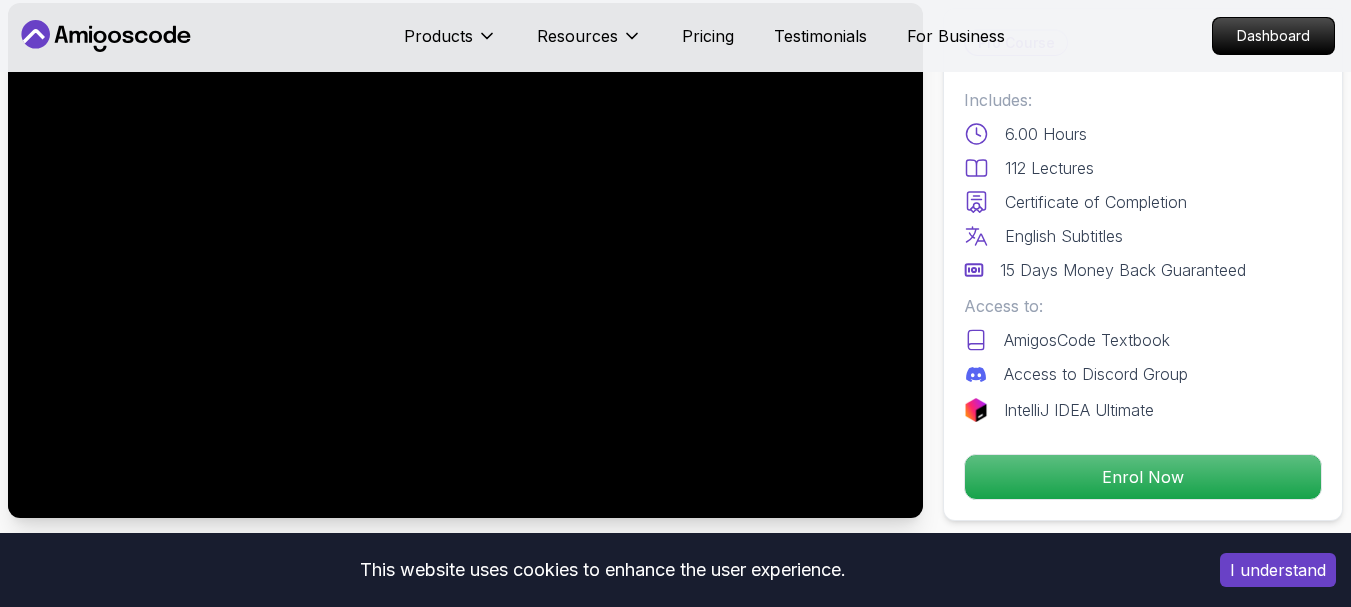 scroll, scrollTop: 0, scrollLeft: 0, axis: both 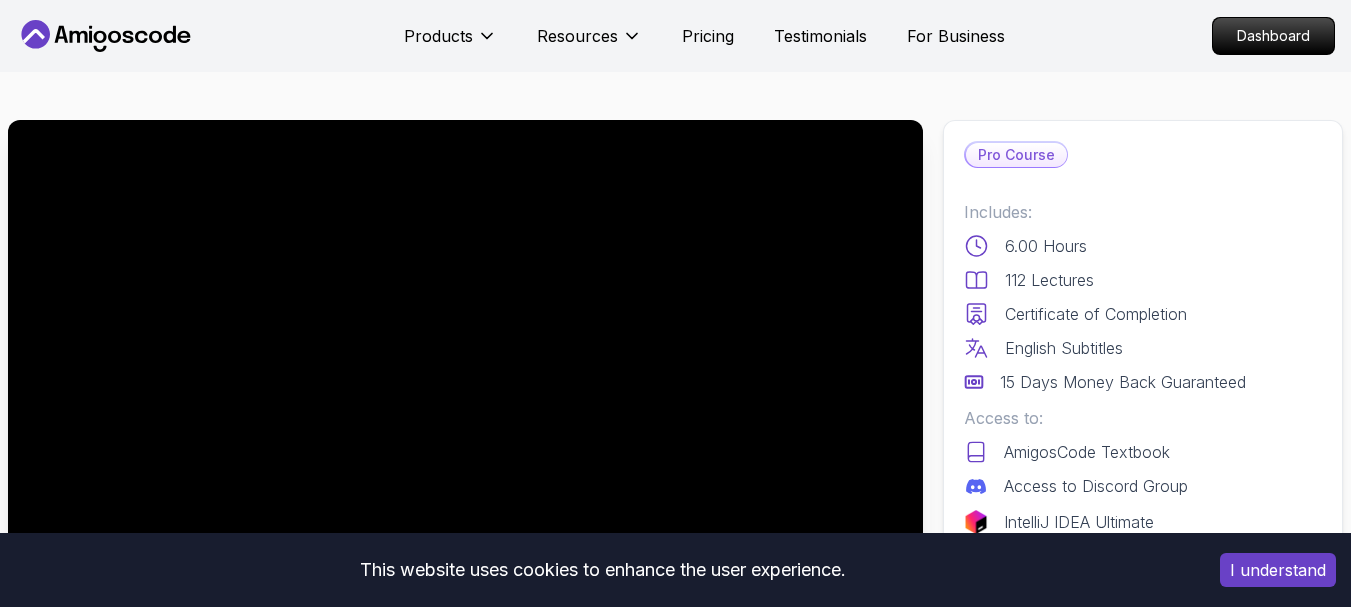 click on "I understand" at bounding box center [1278, 570] 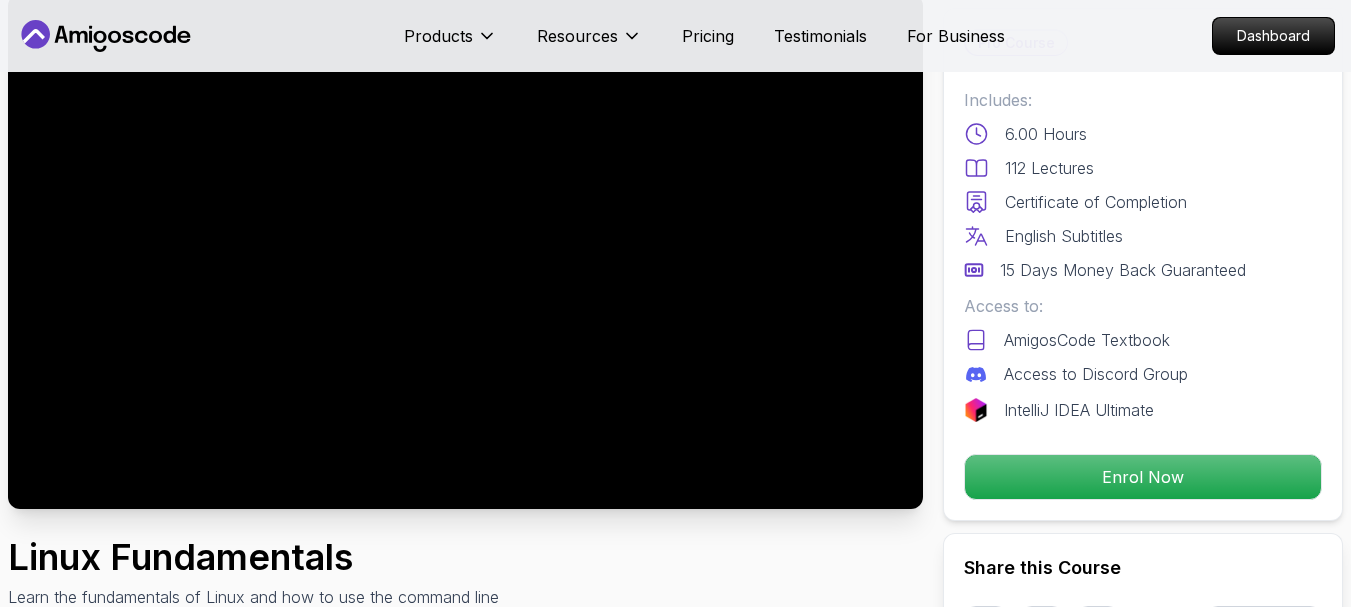 scroll, scrollTop: 225, scrollLeft: 0, axis: vertical 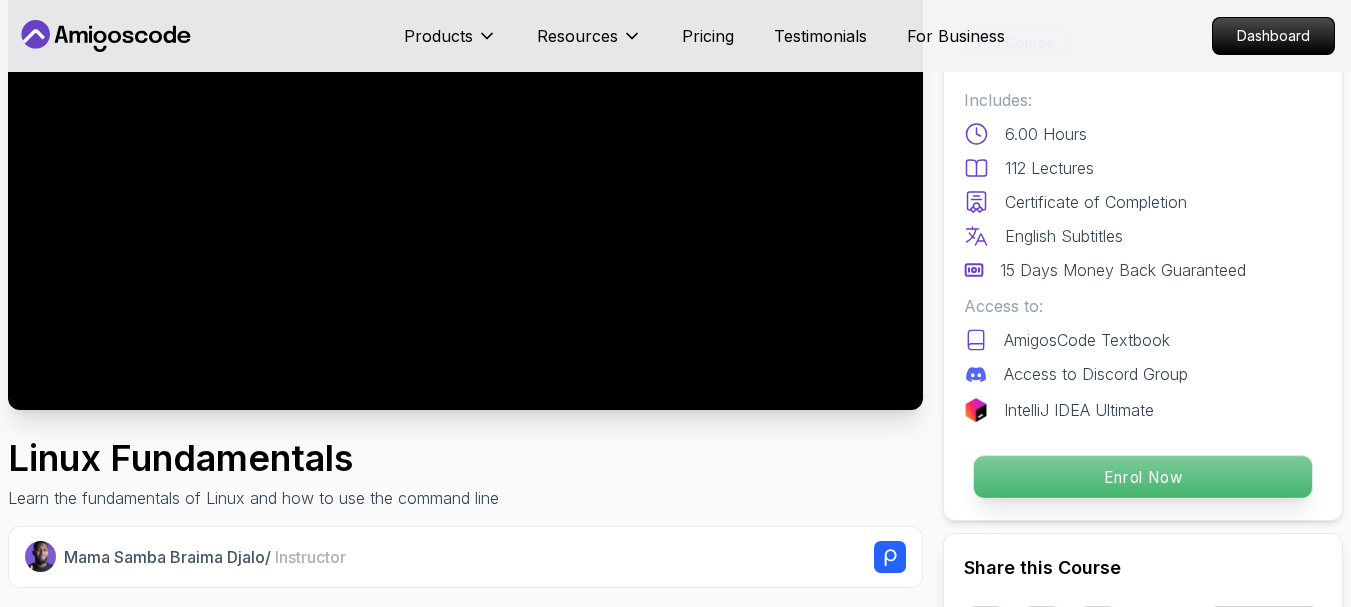 click on "Enrol Now" at bounding box center [1143, 477] 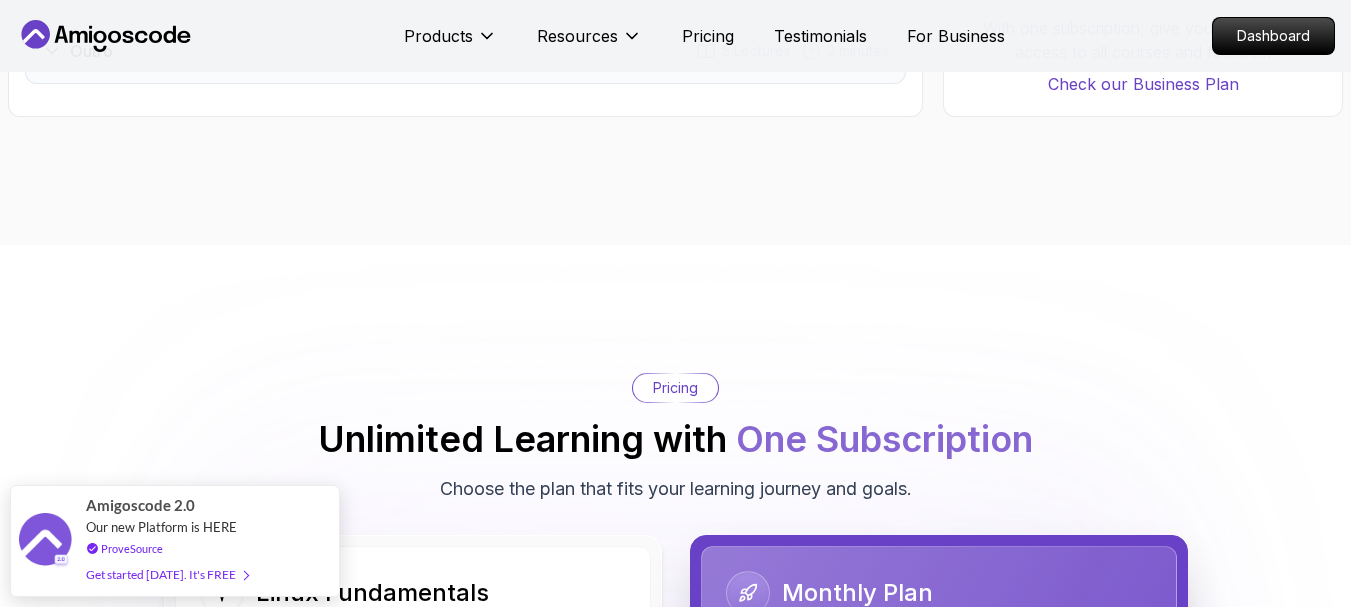 scroll, scrollTop: 4032, scrollLeft: 0, axis: vertical 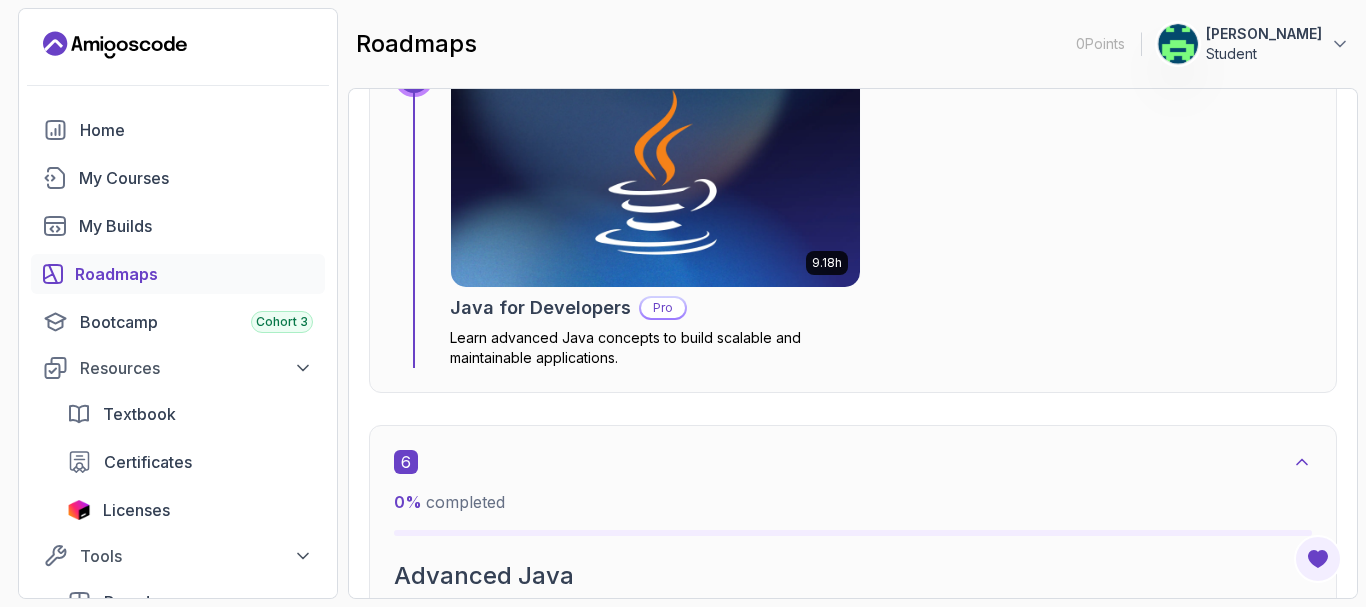 click at bounding box center (1178, 44) 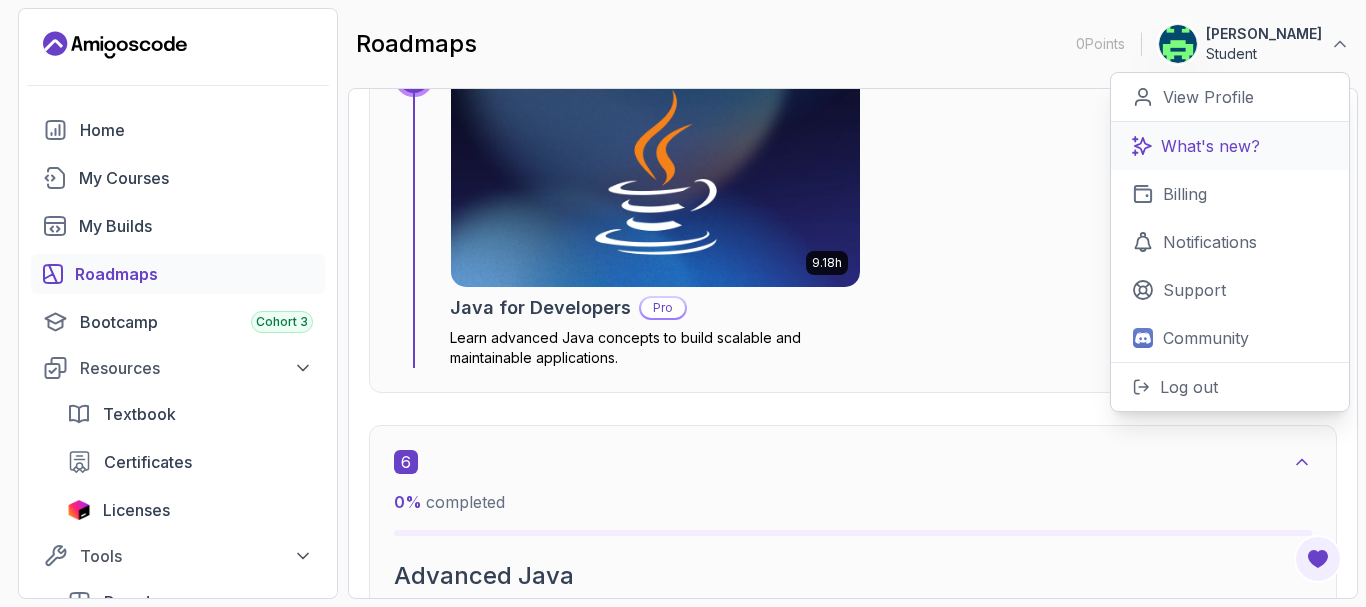 click on "What's new?" at bounding box center (1230, 146) 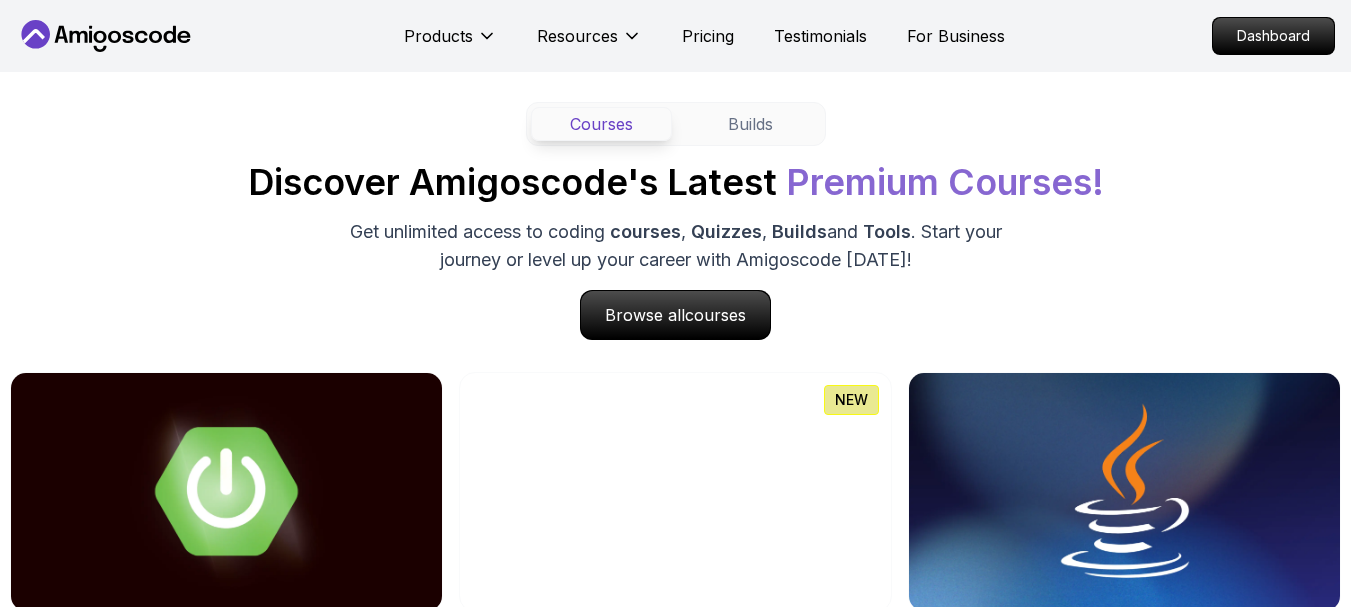scroll, scrollTop: 1930, scrollLeft: 0, axis: vertical 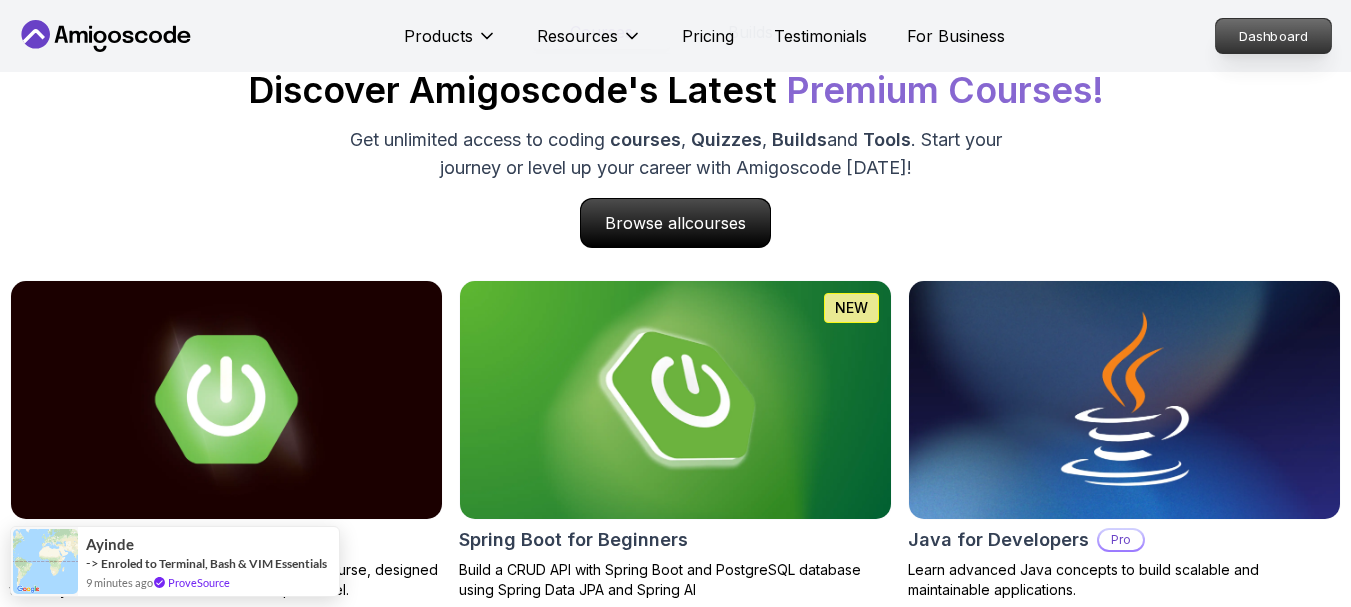 click on "Dashboard" at bounding box center [1273, 36] 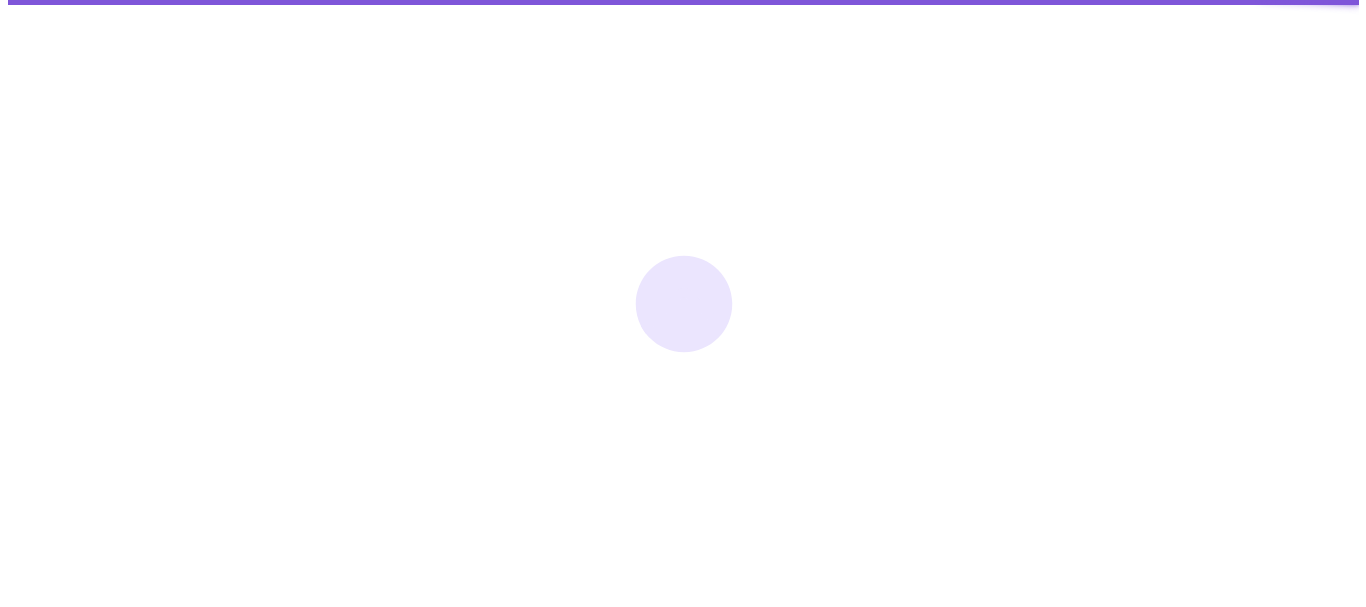 scroll, scrollTop: 0, scrollLeft: 0, axis: both 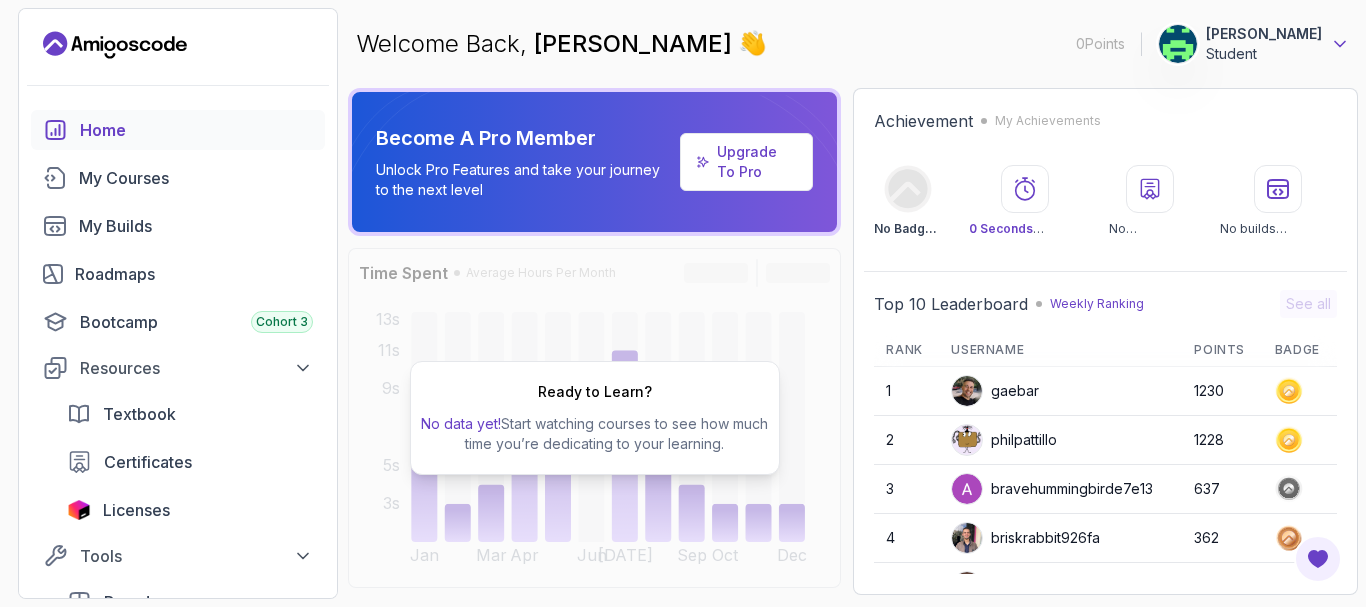 click 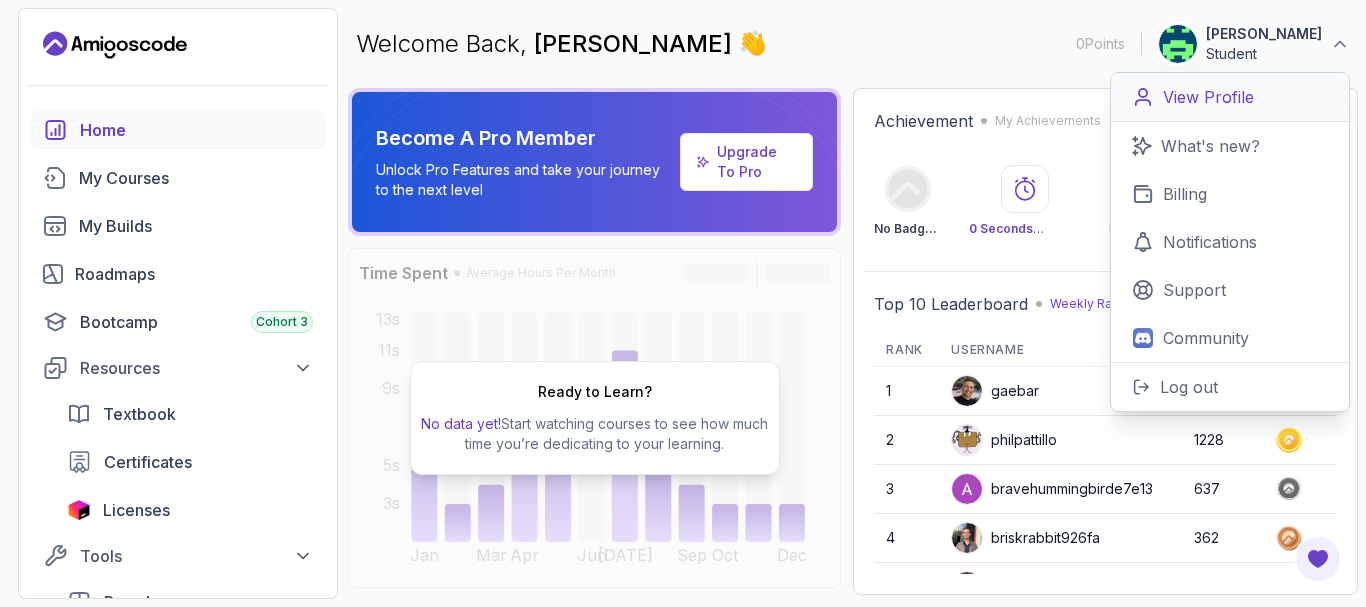 click on "View Profile" at bounding box center (1208, 97) 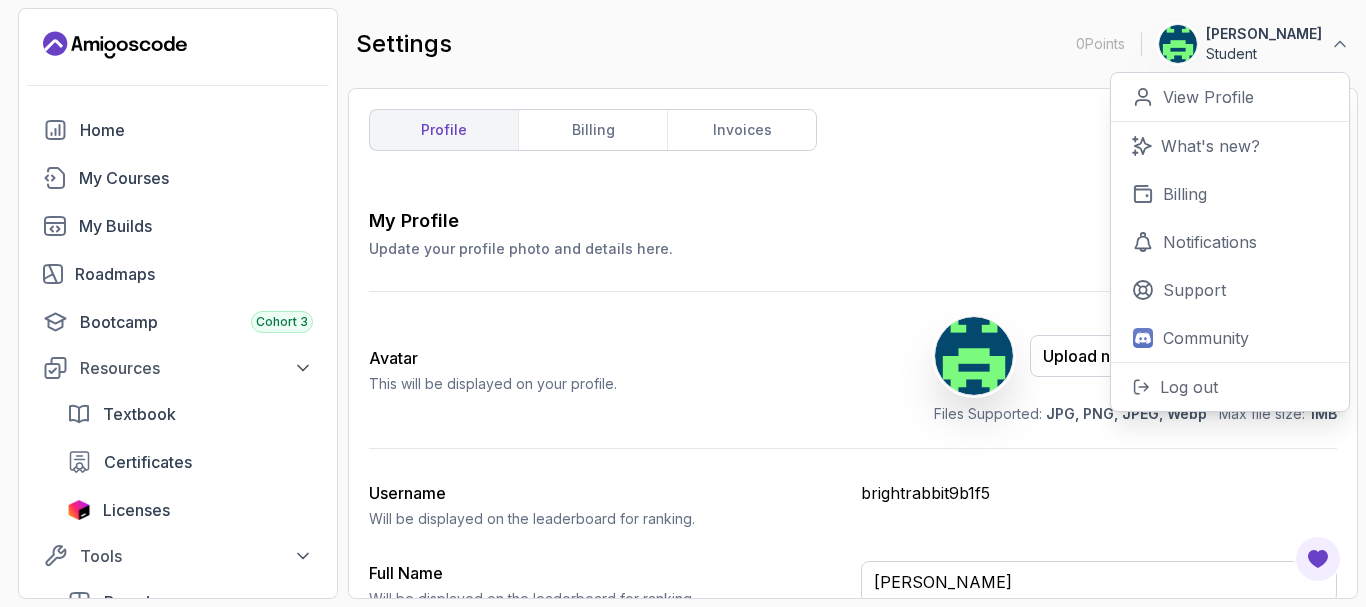 click on "My Profile" at bounding box center (521, 221) 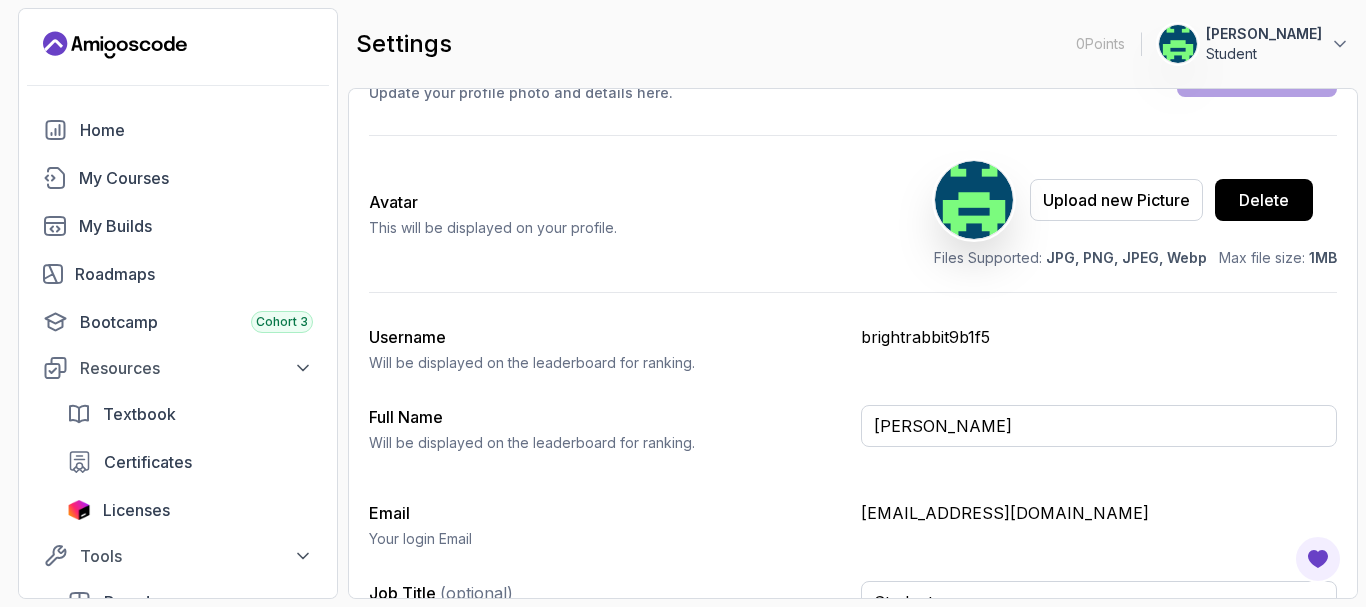 scroll, scrollTop: 158, scrollLeft: 0, axis: vertical 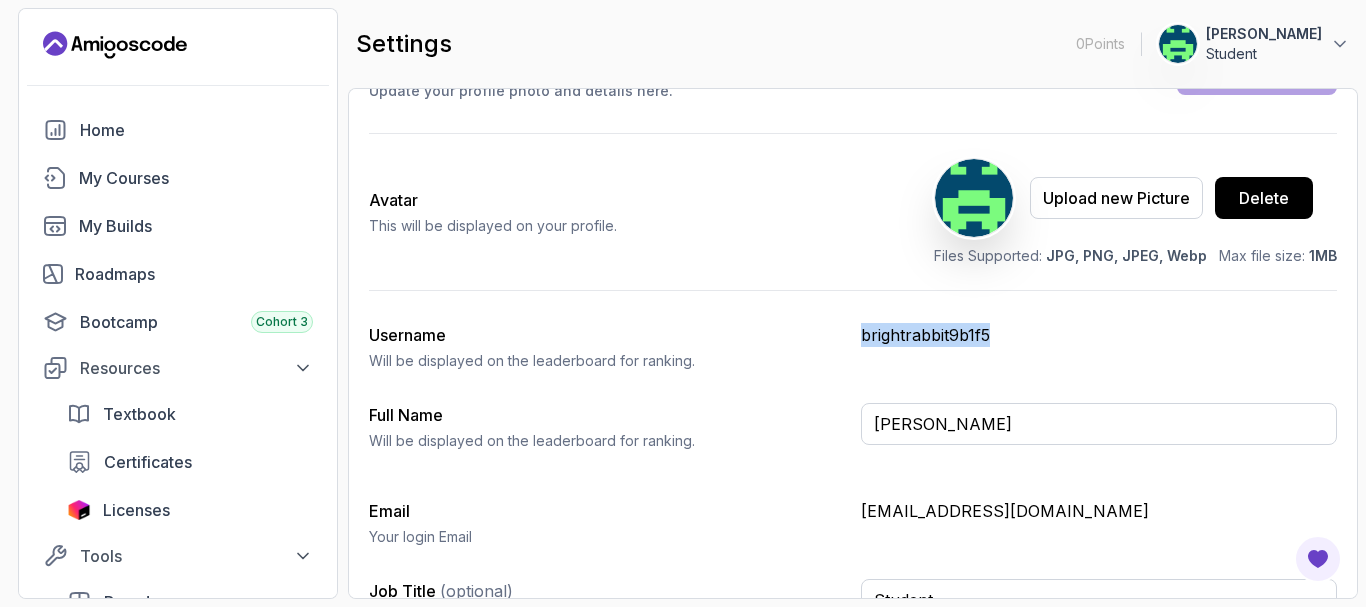 drag, startPoint x: 858, startPoint y: 326, endPoint x: 1103, endPoint y: 337, distance: 245.24681 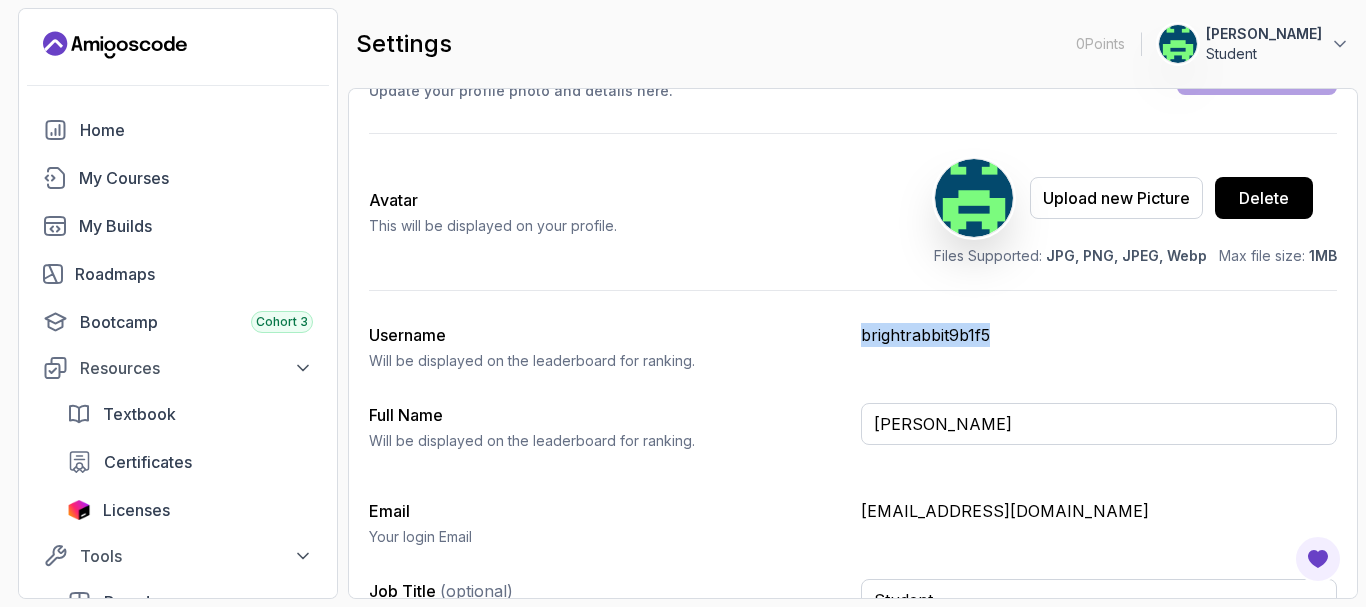 copy on "brightrabbit9b1f5" 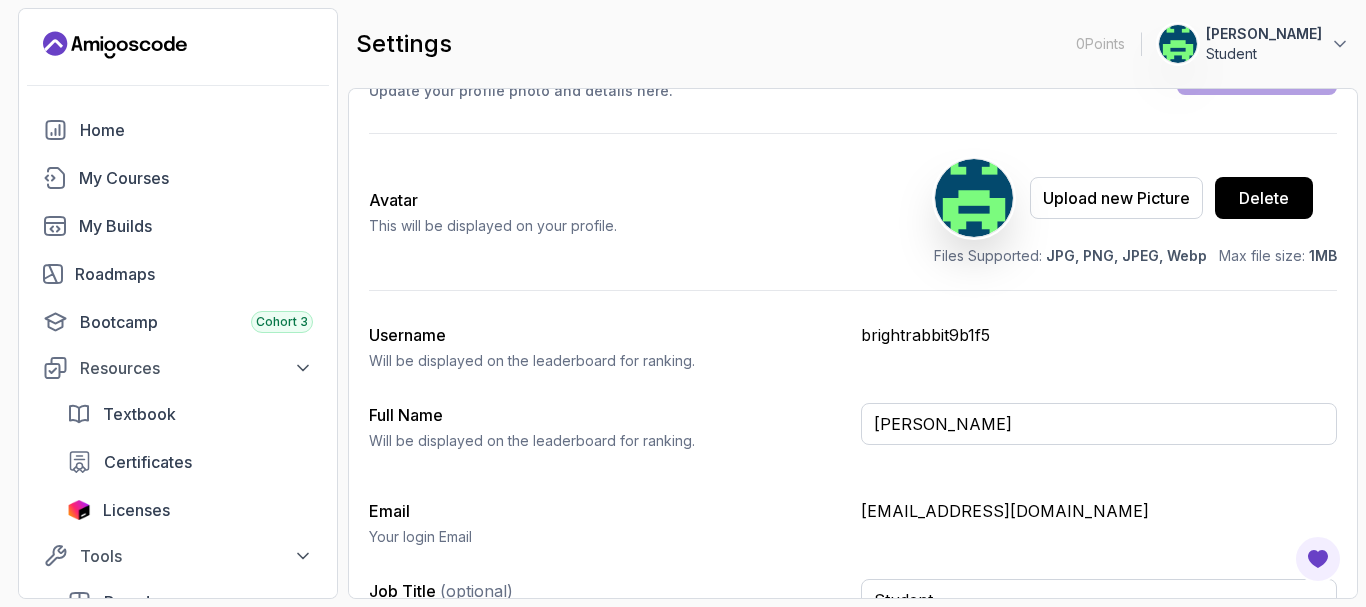 scroll, scrollTop: 203, scrollLeft: 0, axis: vertical 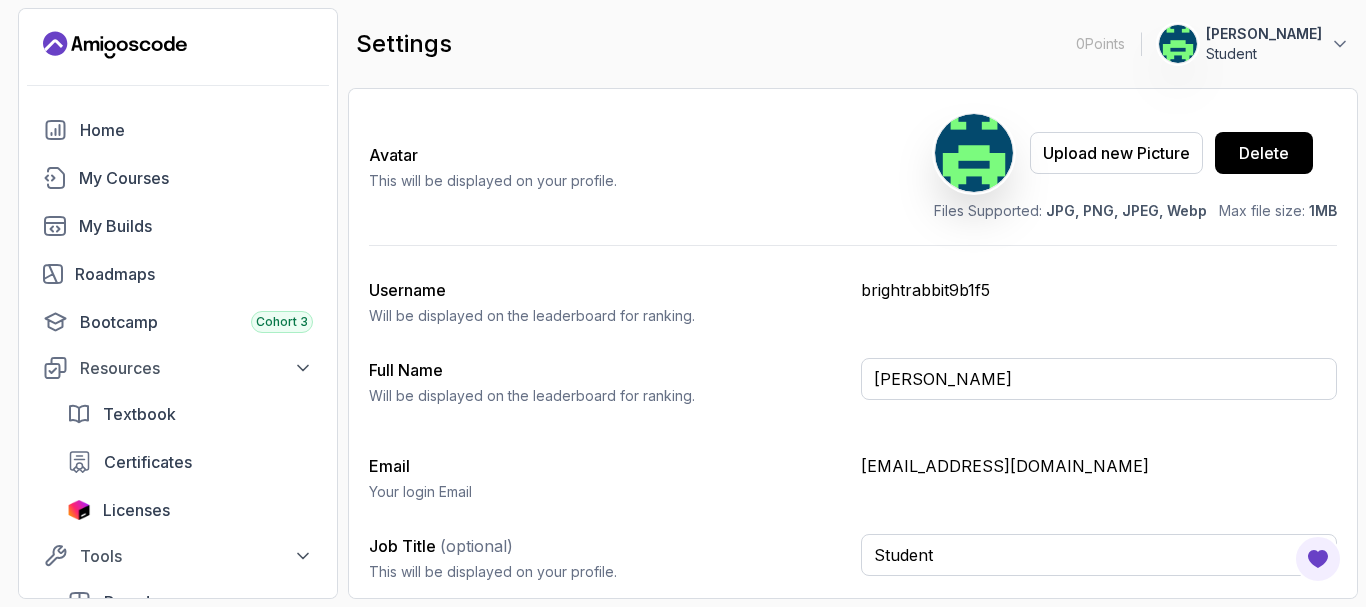 click on "Username [PERSON_NAME] be displayed on the leaderboard for ranking." at bounding box center [607, 302] 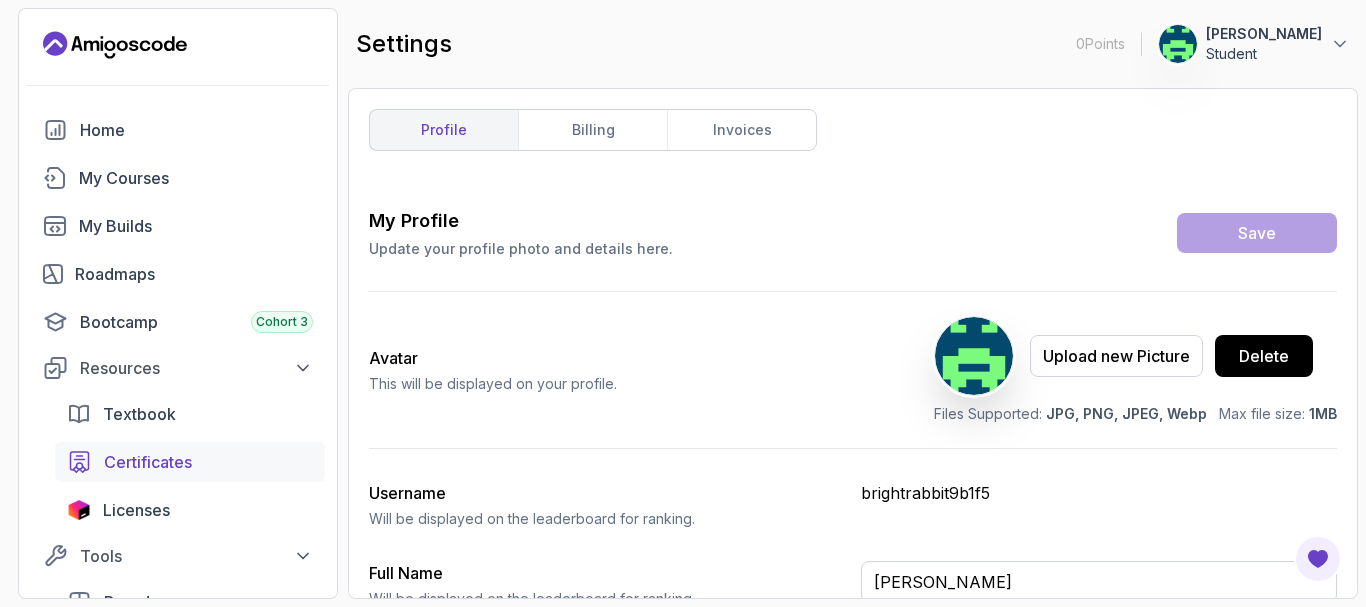 click on "Certificates" at bounding box center [148, 462] 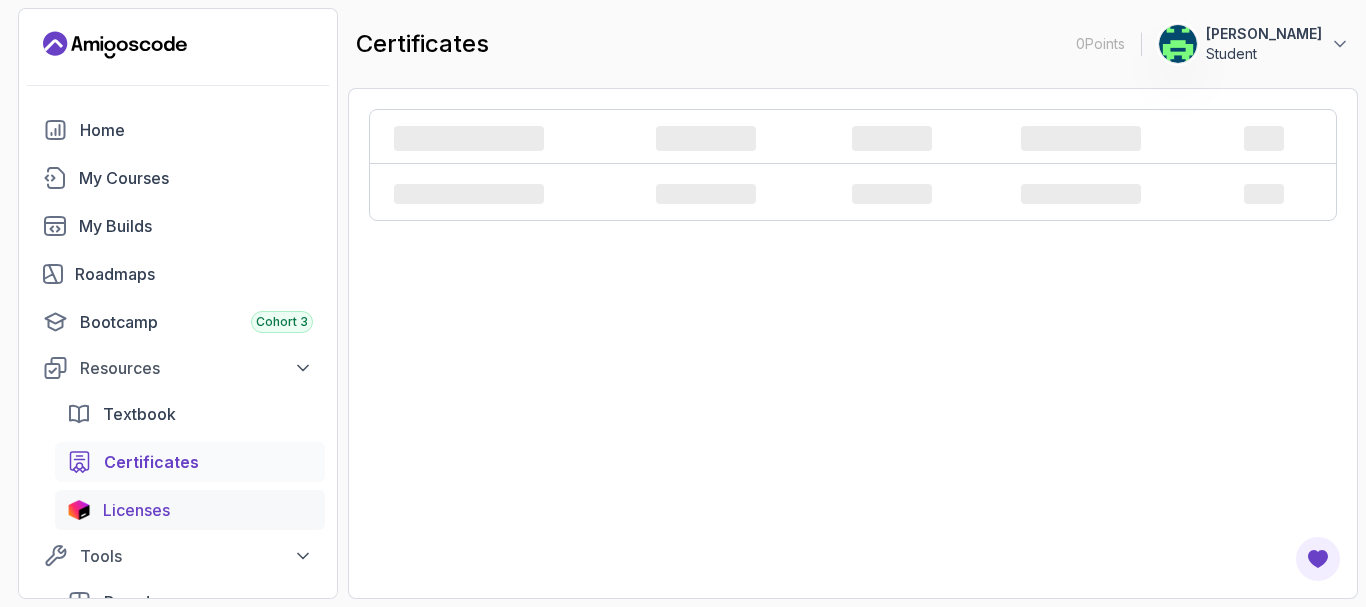 click on "Licenses" at bounding box center [136, 510] 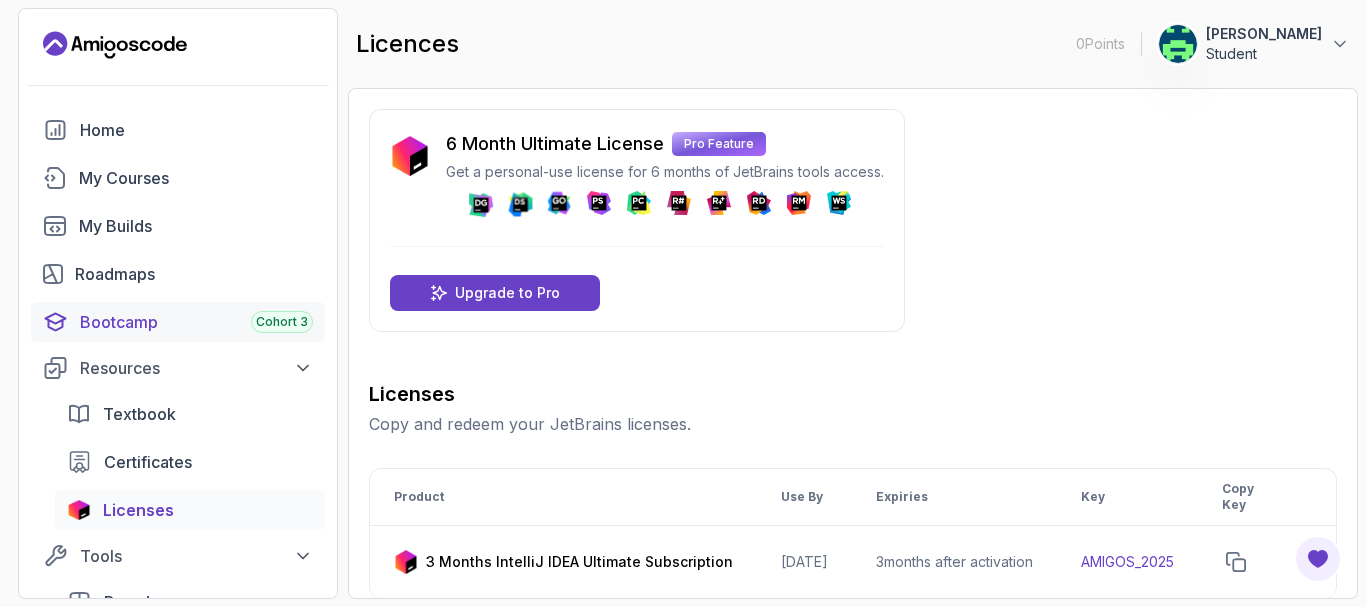 click on "Cohort 3" at bounding box center (282, 322) 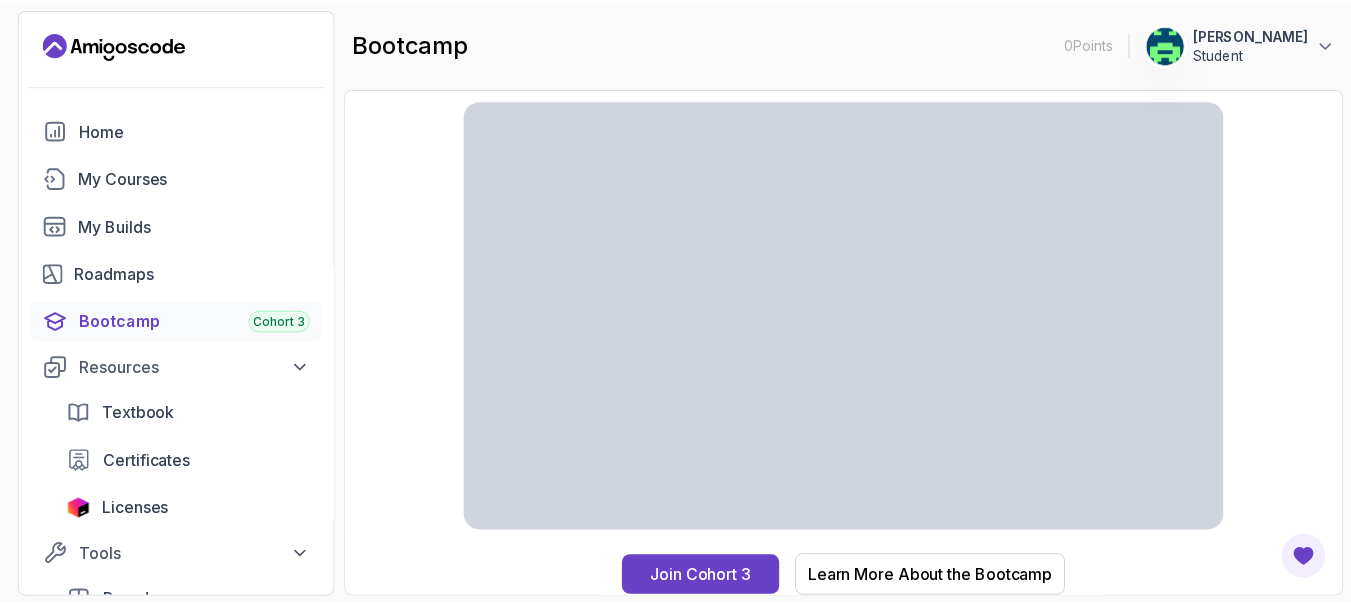 scroll, scrollTop: 62, scrollLeft: 0, axis: vertical 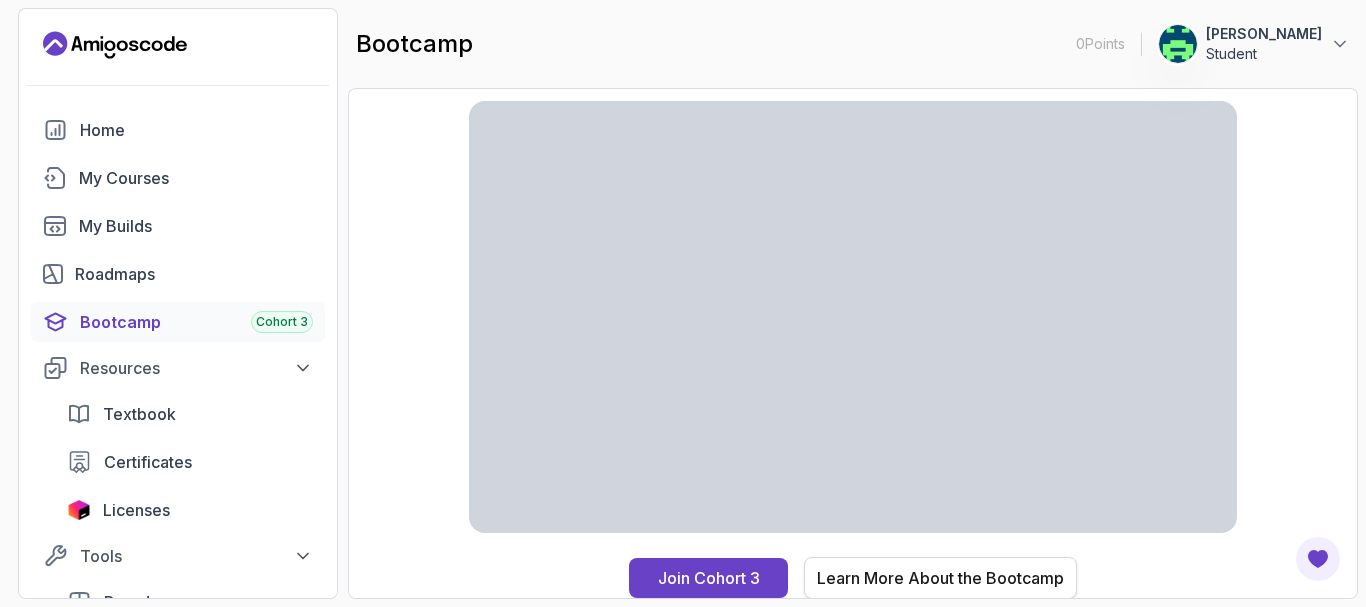 click on "Learn More About the Bootcamp" at bounding box center [940, 578] 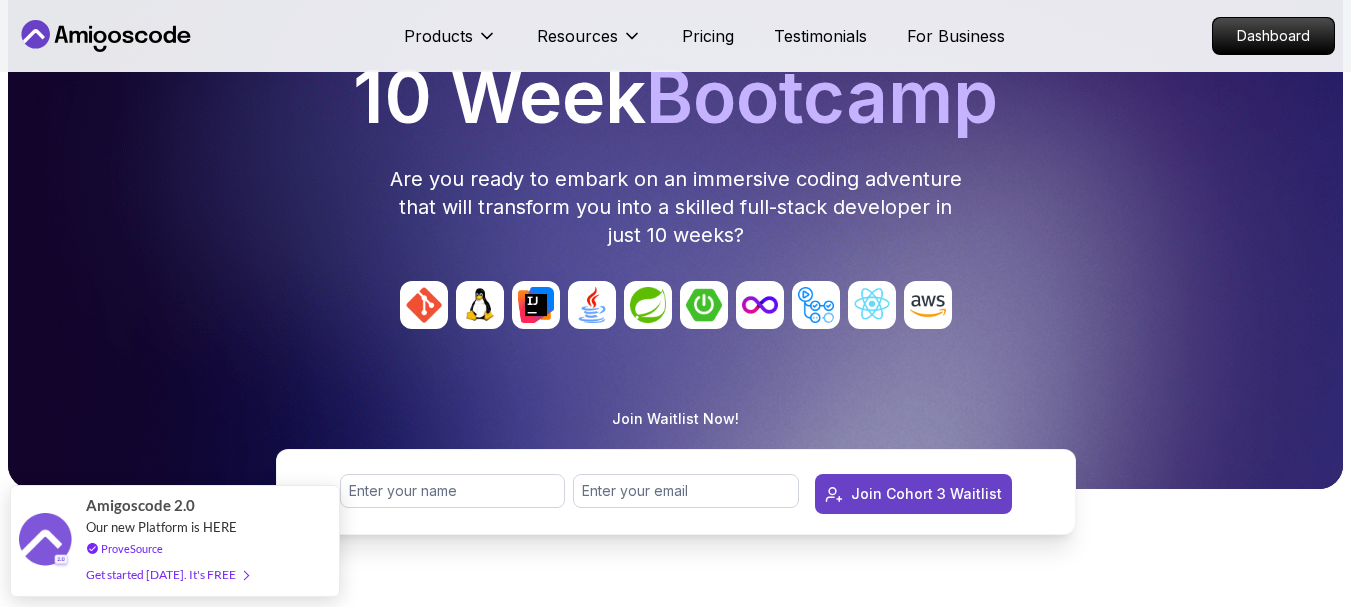 scroll, scrollTop: 185, scrollLeft: 0, axis: vertical 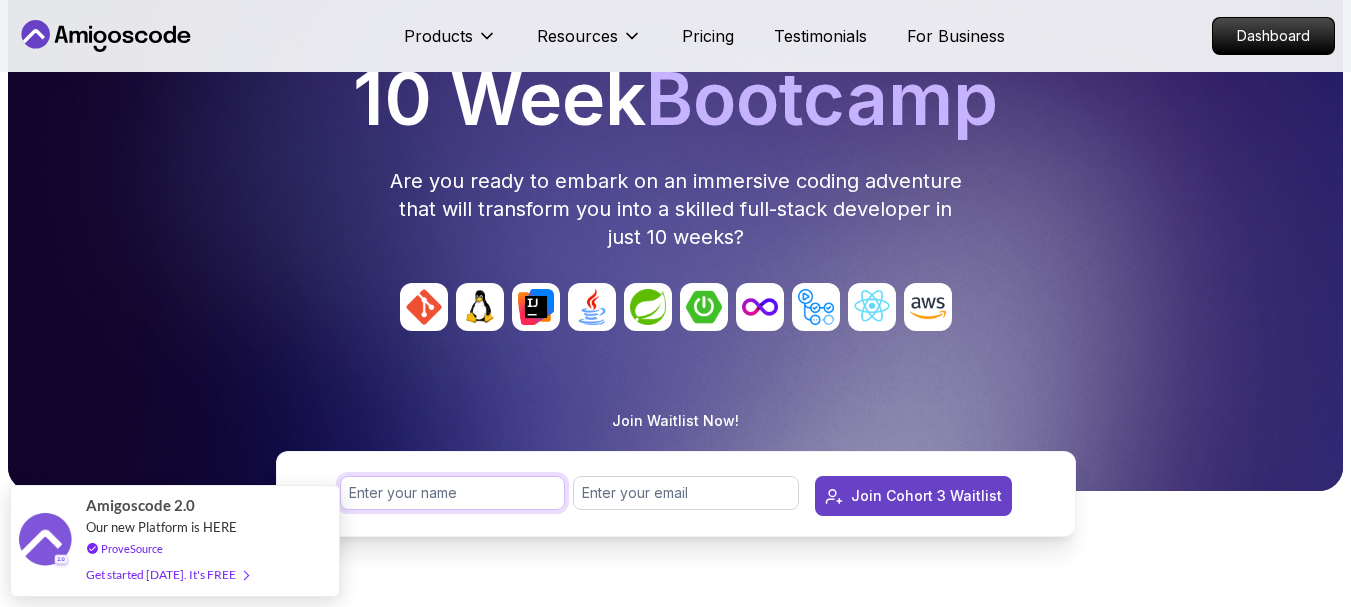 click at bounding box center (453, 493) 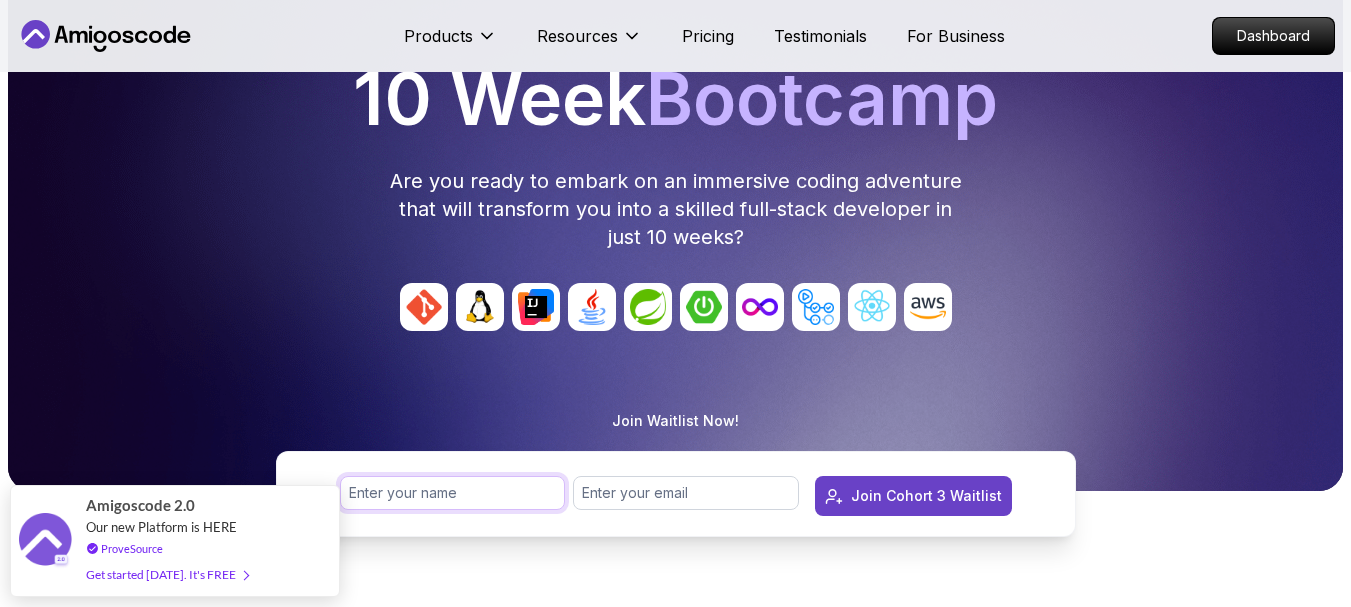type on "[PERSON_NAME]" 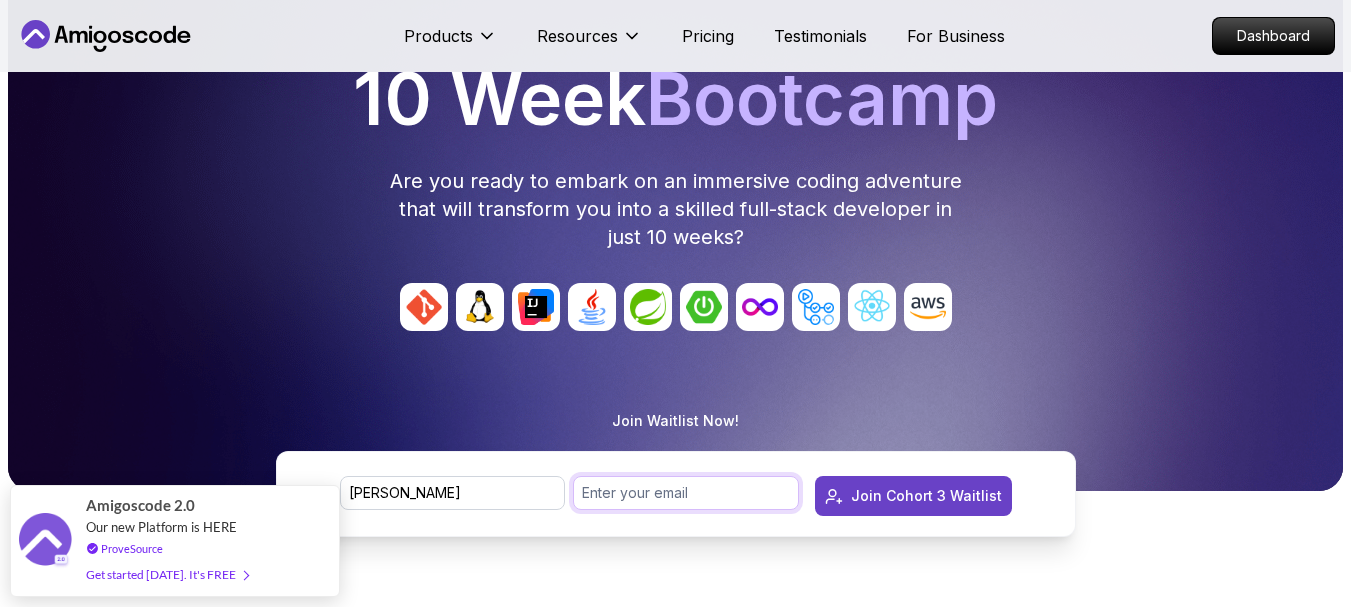 click at bounding box center (686, 493) 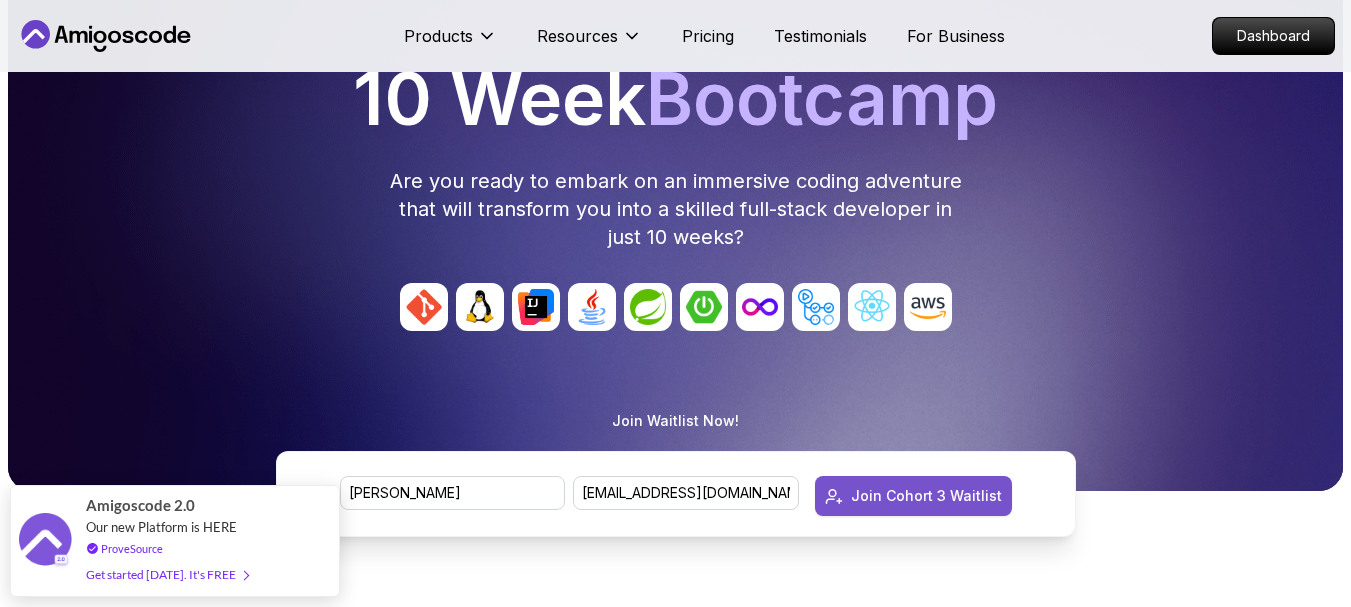 click on "Join Cohort 3 Waitlist" at bounding box center (926, 496) 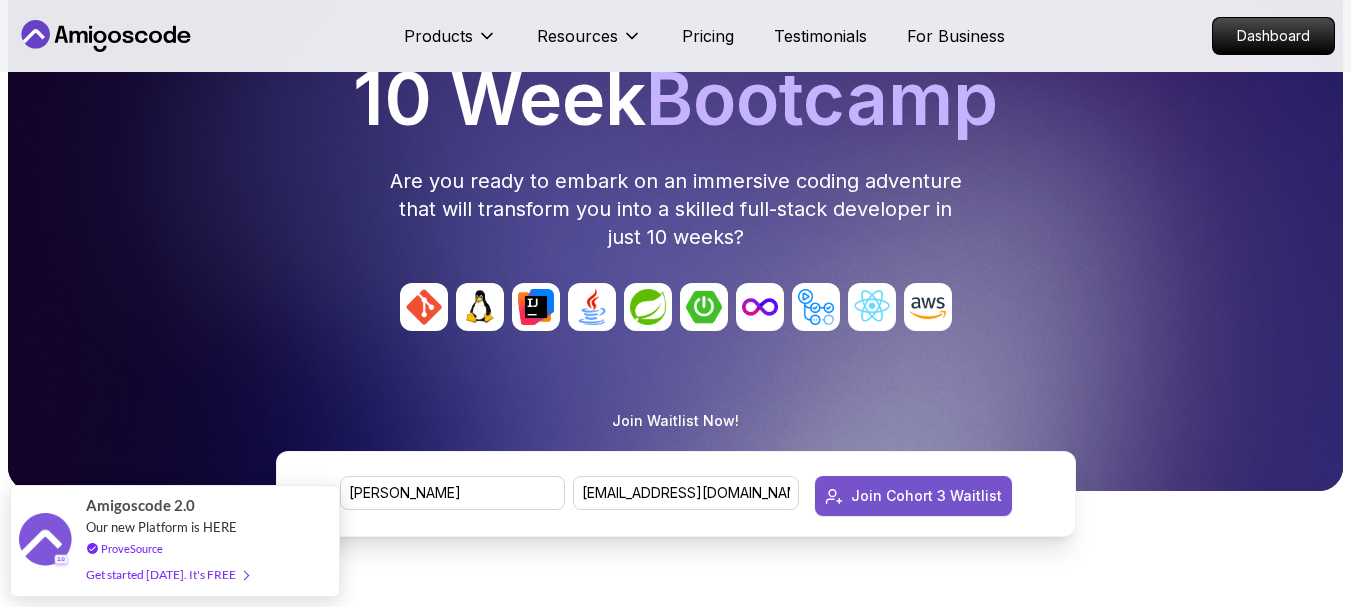 type 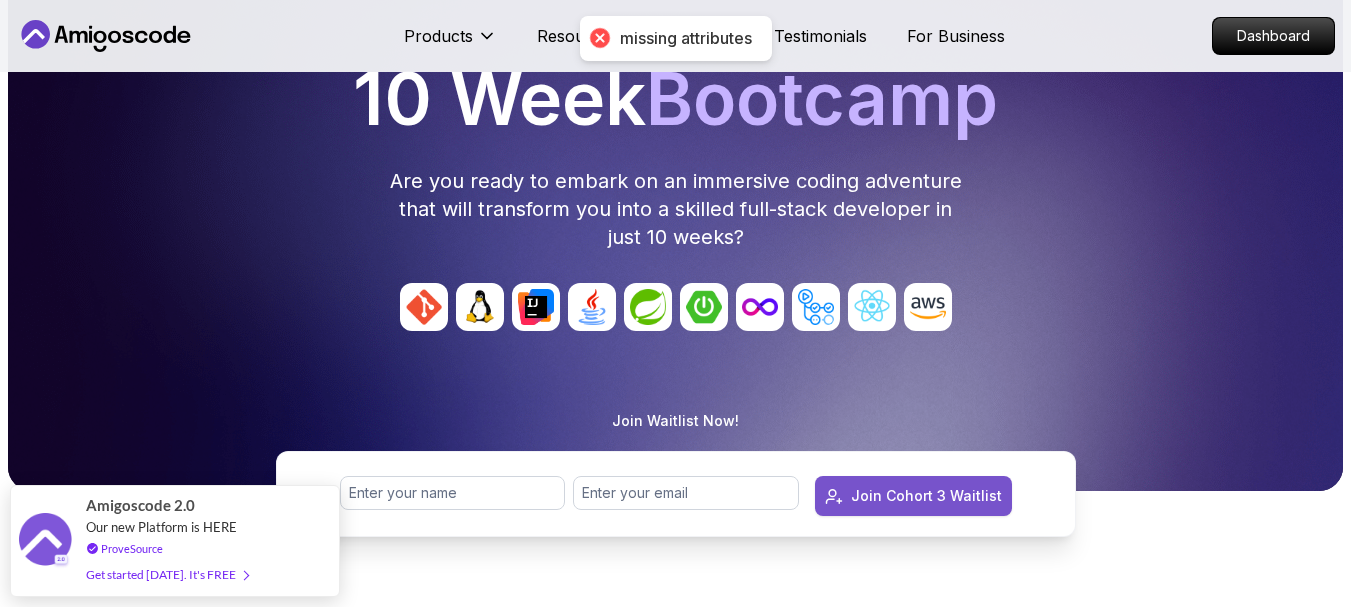 scroll, scrollTop: 310, scrollLeft: 0, axis: vertical 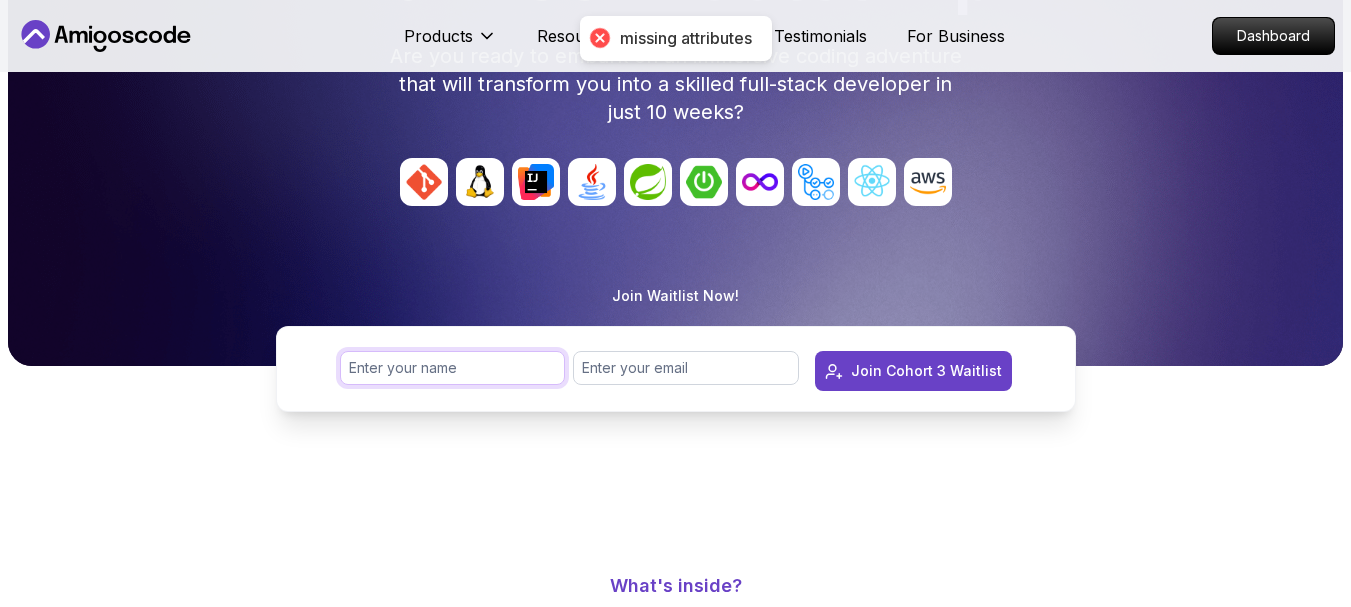 click at bounding box center (453, 368) 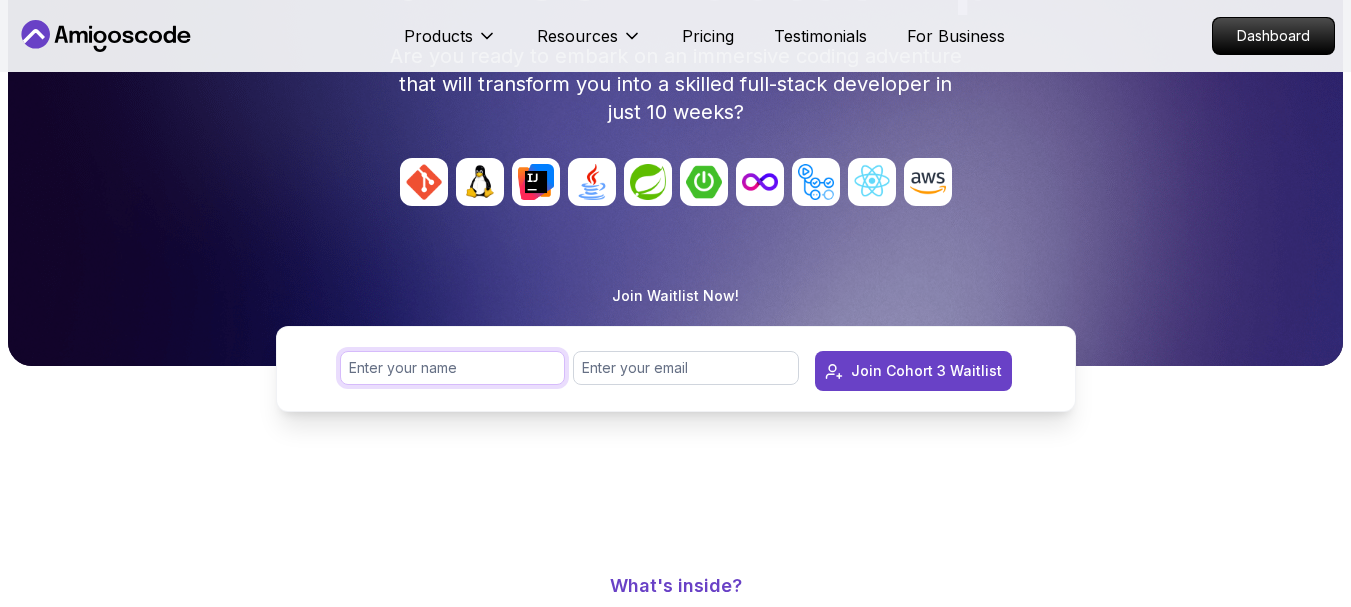 type on "[PERSON_NAME]" 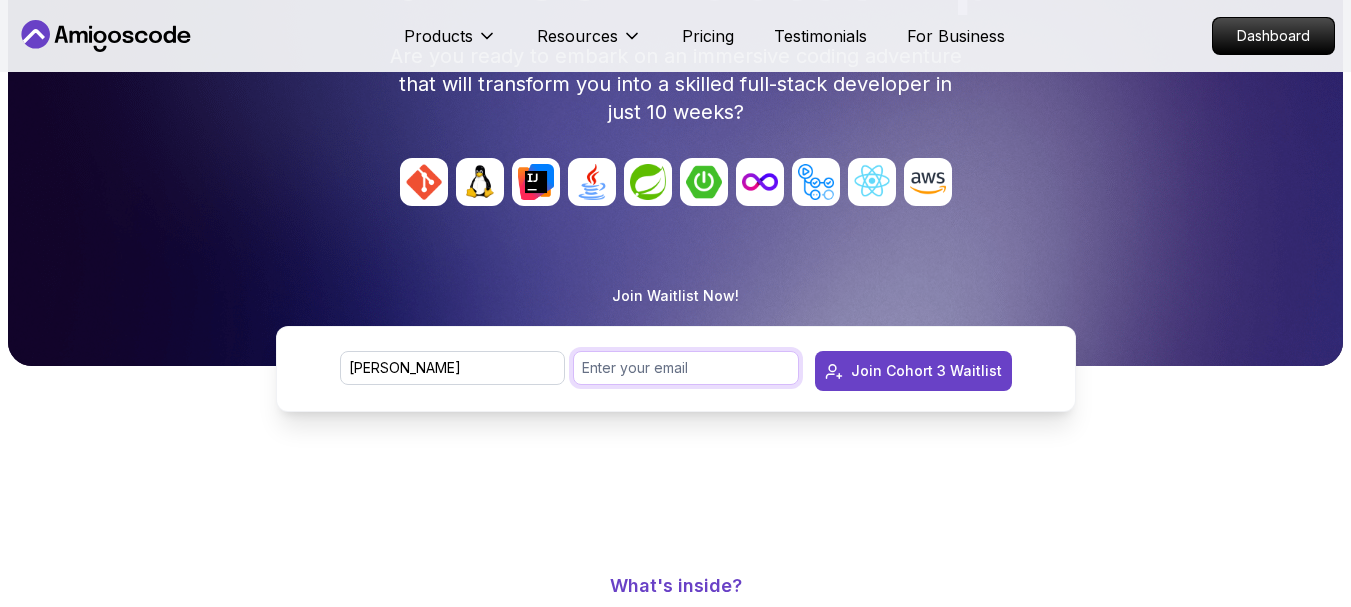 click at bounding box center (686, 368) 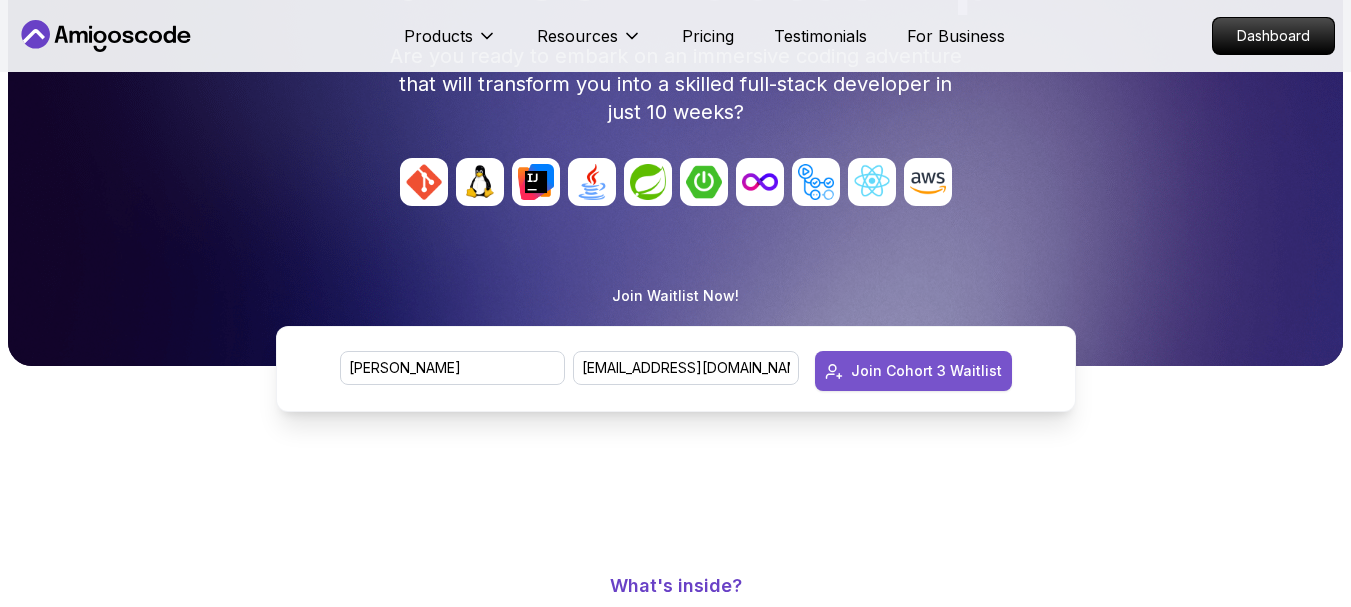 click on "Join Cohort 3 Waitlist" at bounding box center [926, 371] 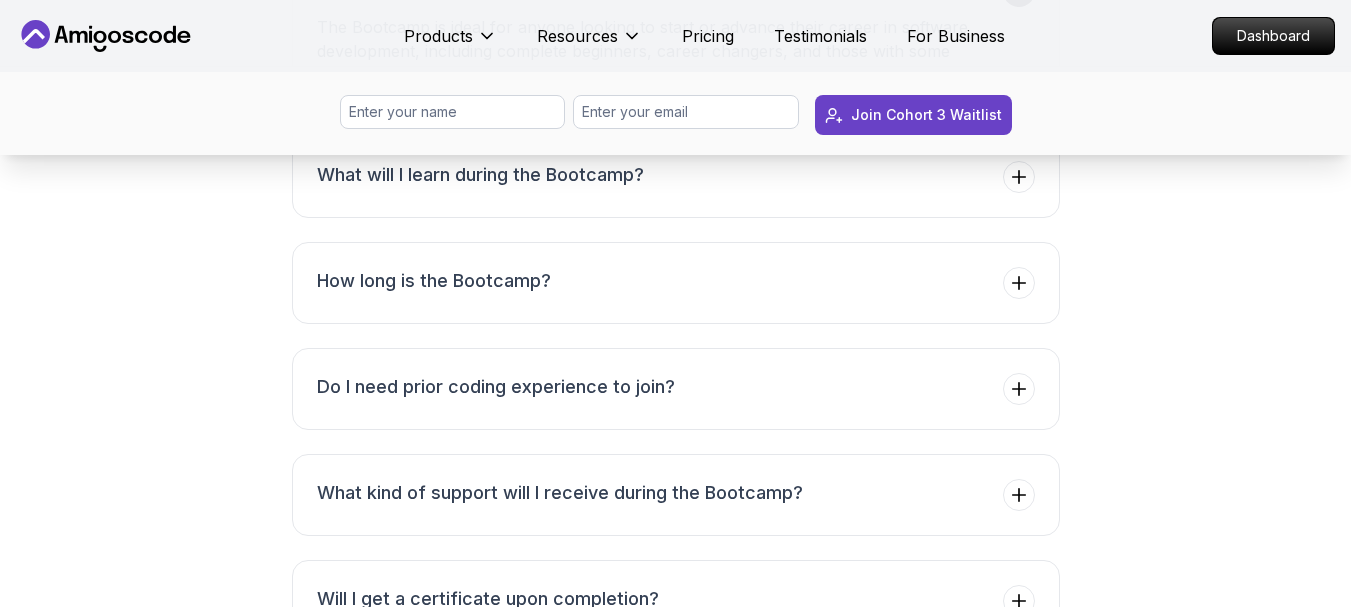 scroll, scrollTop: 7470, scrollLeft: 0, axis: vertical 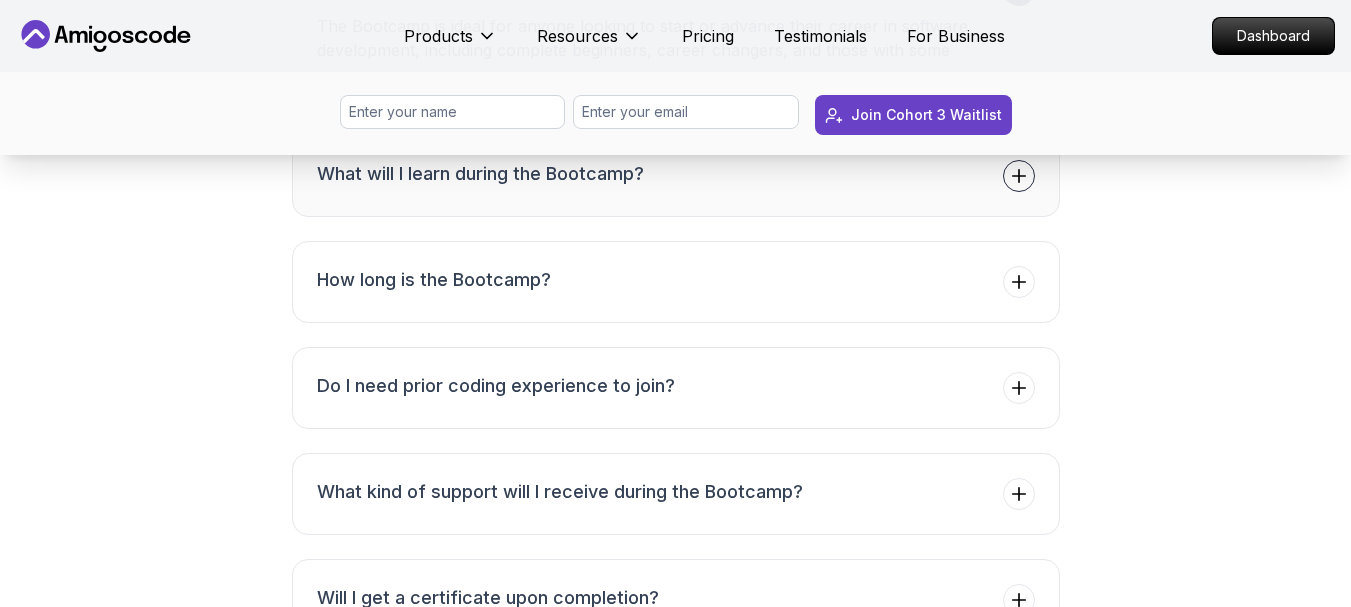 click on "What will I learn during the Bootcamp?" at bounding box center [676, 176] 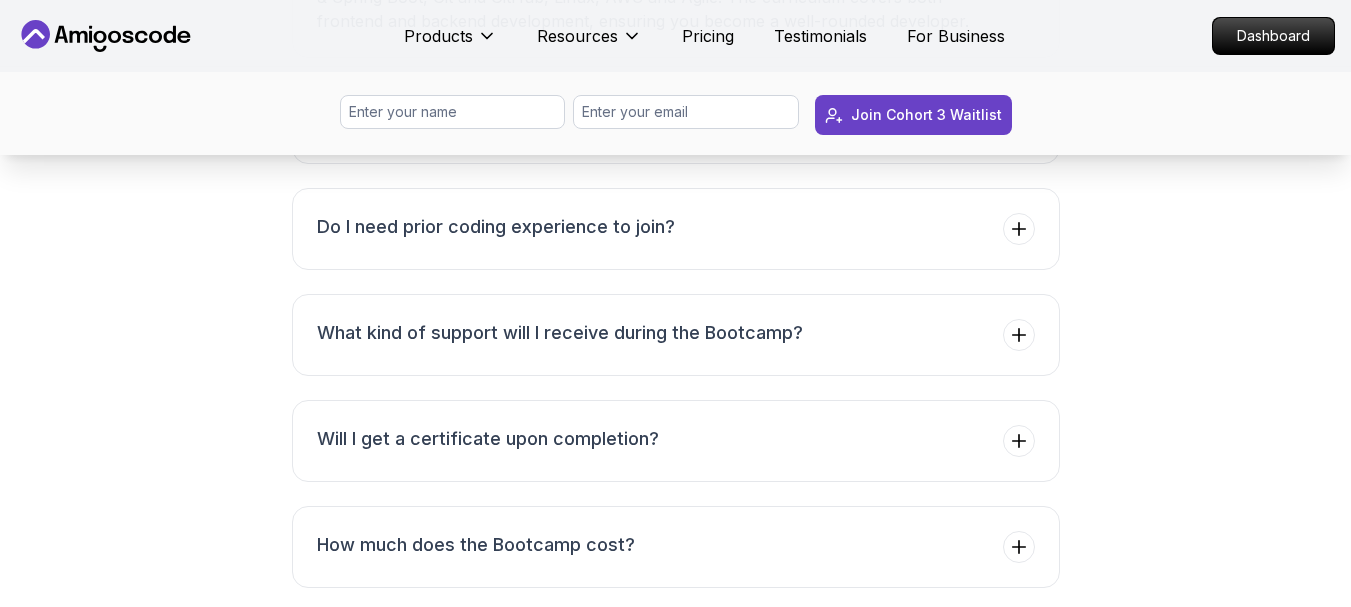 scroll, scrollTop: 7633, scrollLeft: 0, axis: vertical 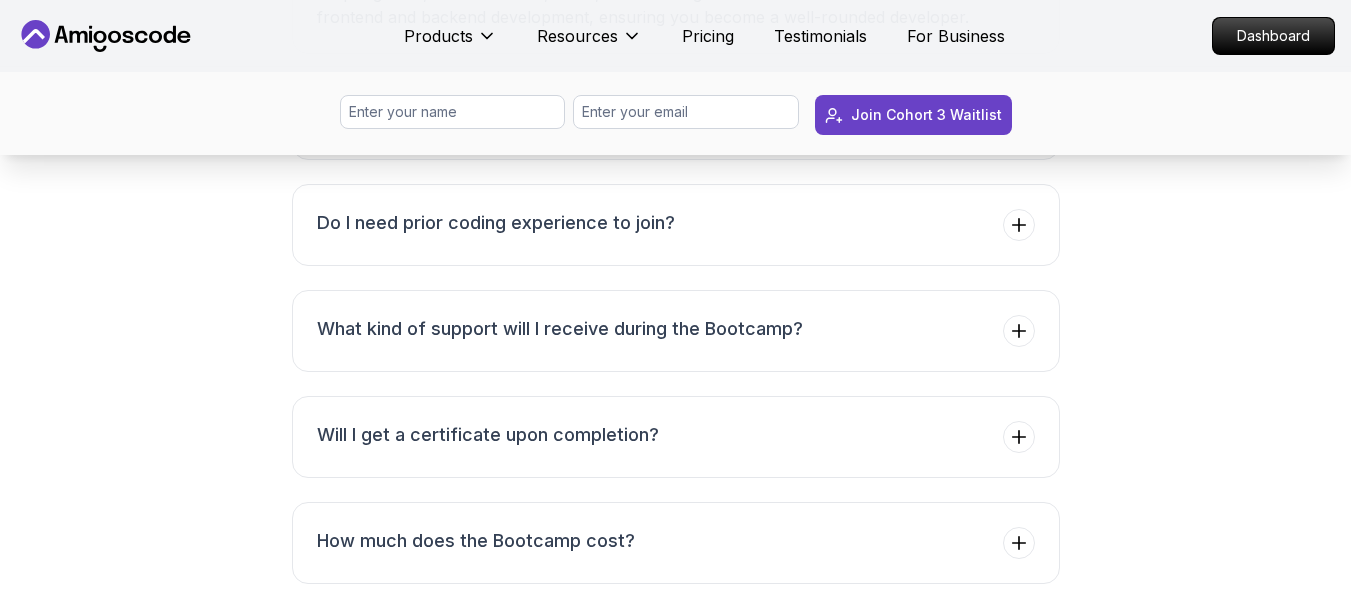 click on "How long is the Bootcamp?" at bounding box center [676, 119] 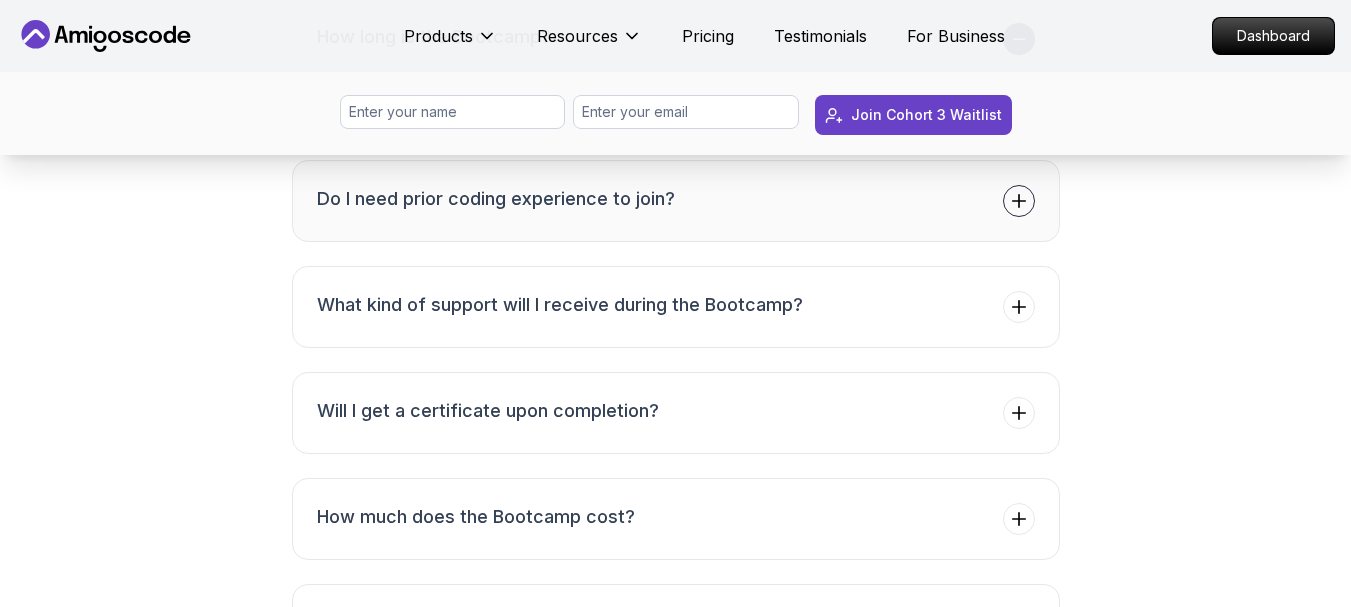 click on "Do I need prior coding experience to join?" at bounding box center (676, 201) 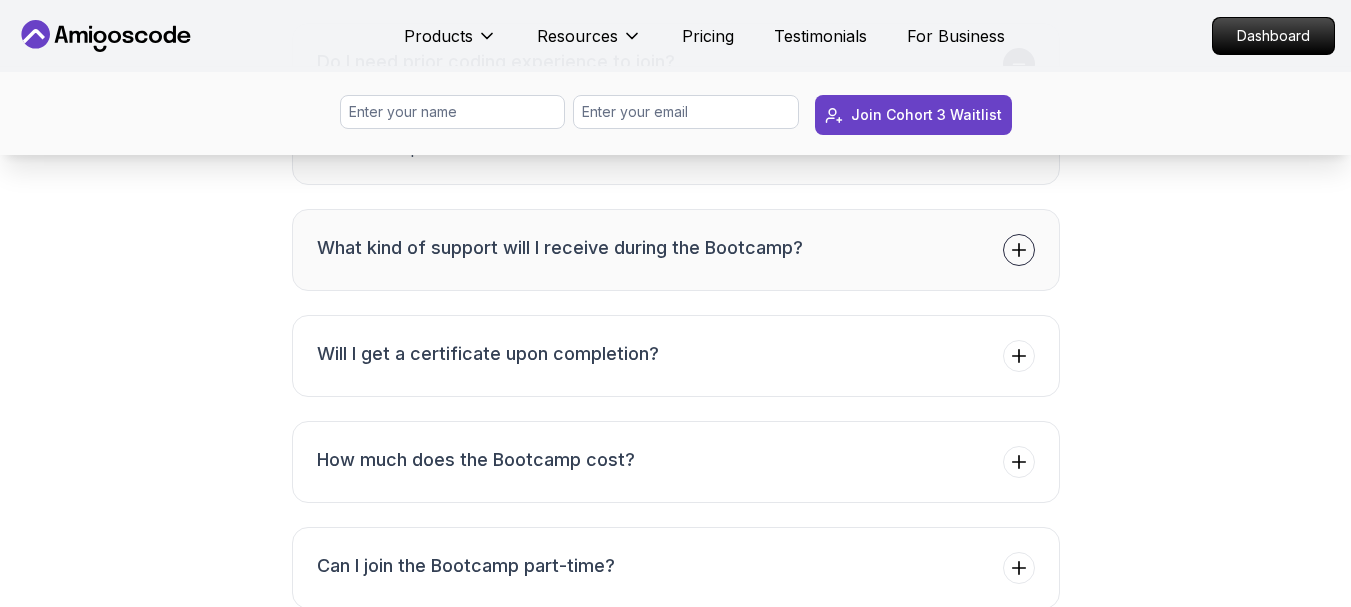 scroll, scrollTop: 7825, scrollLeft: 0, axis: vertical 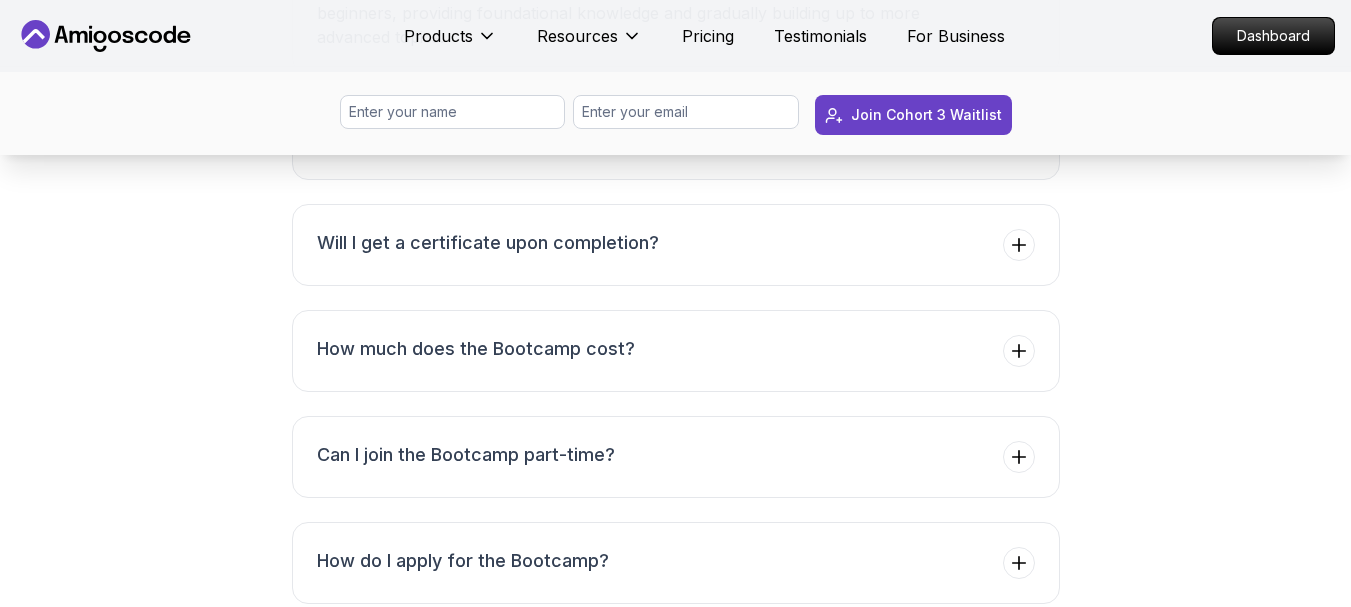 click on "What kind of support will I receive during the Bootcamp?" at bounding box center [676, 139] 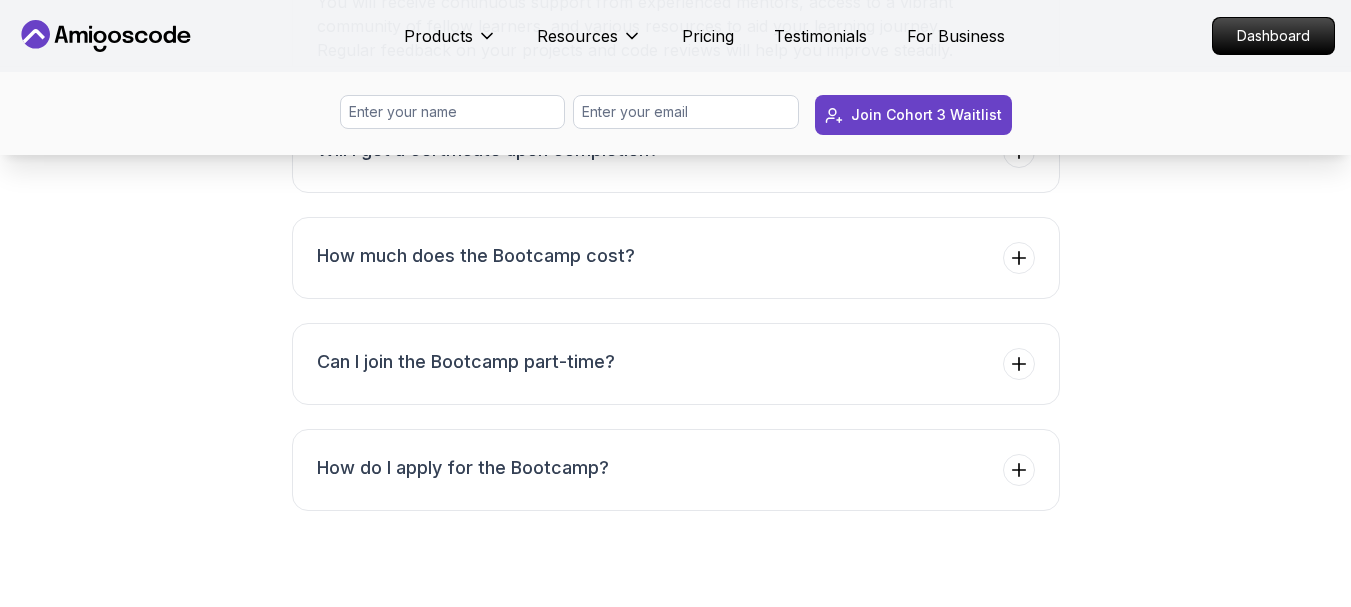 scroll, scrollTop: 7922, scrollLeft: 0, axis: vertical 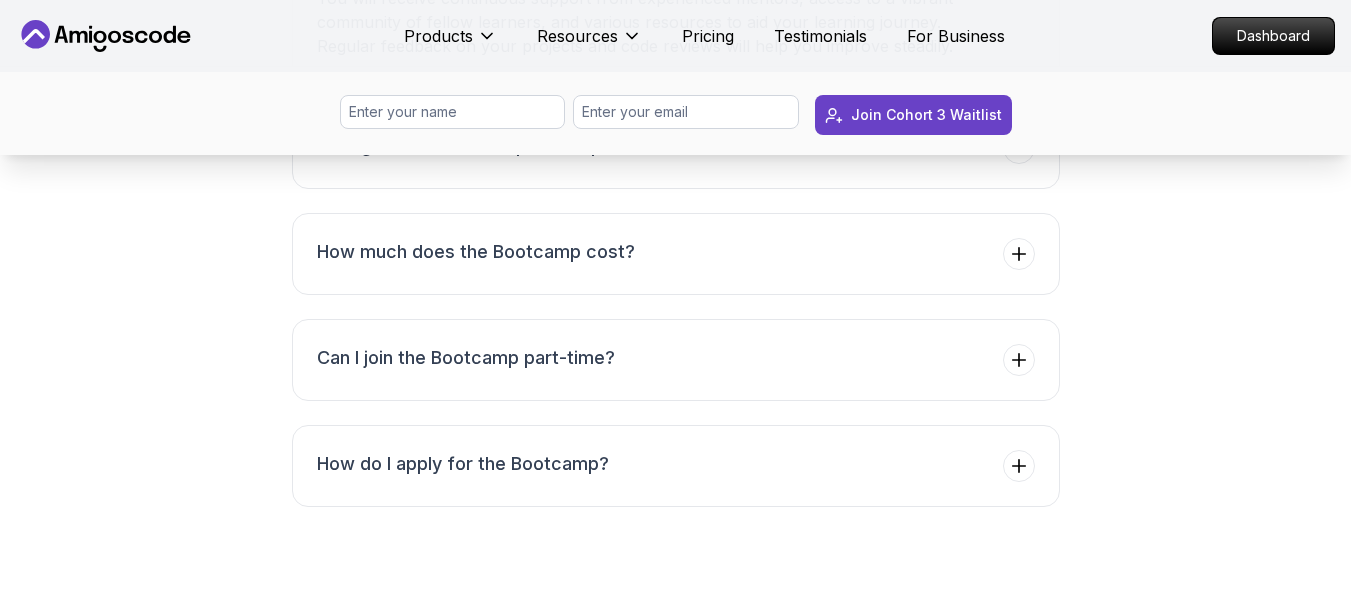 click on "Will I get a certificate upon completion?" at bounding box center [676, 148] 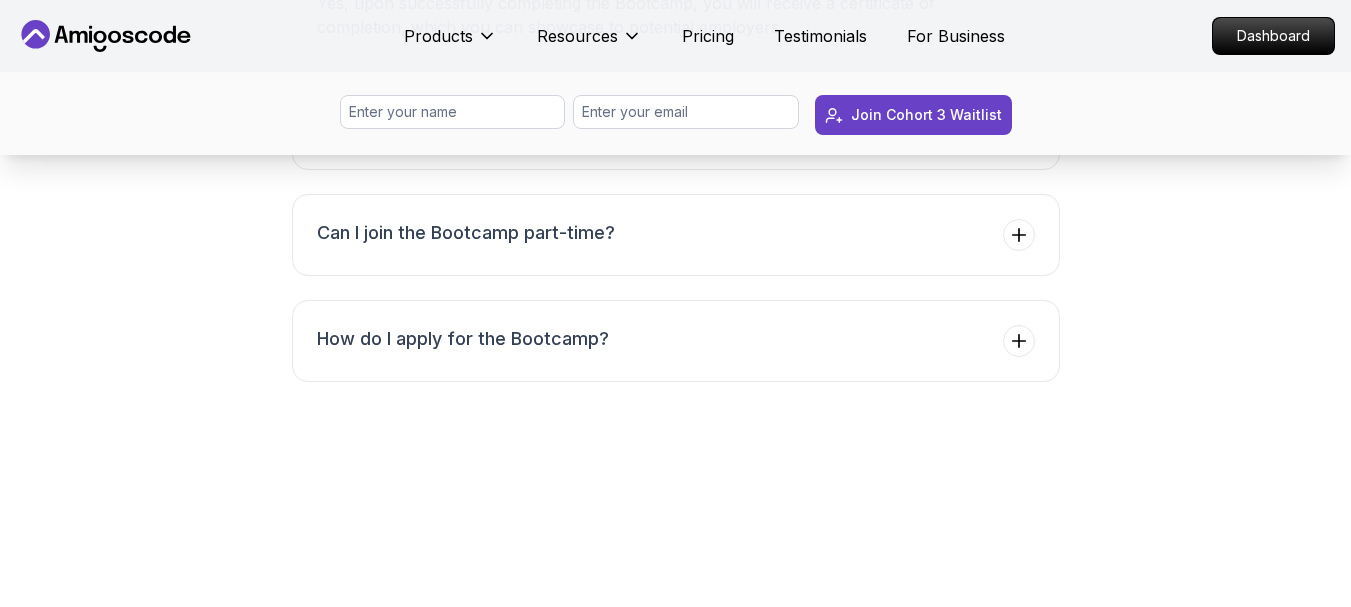 scroll, scrollTop: 8026, scrollLeft: 0, axis: vertical 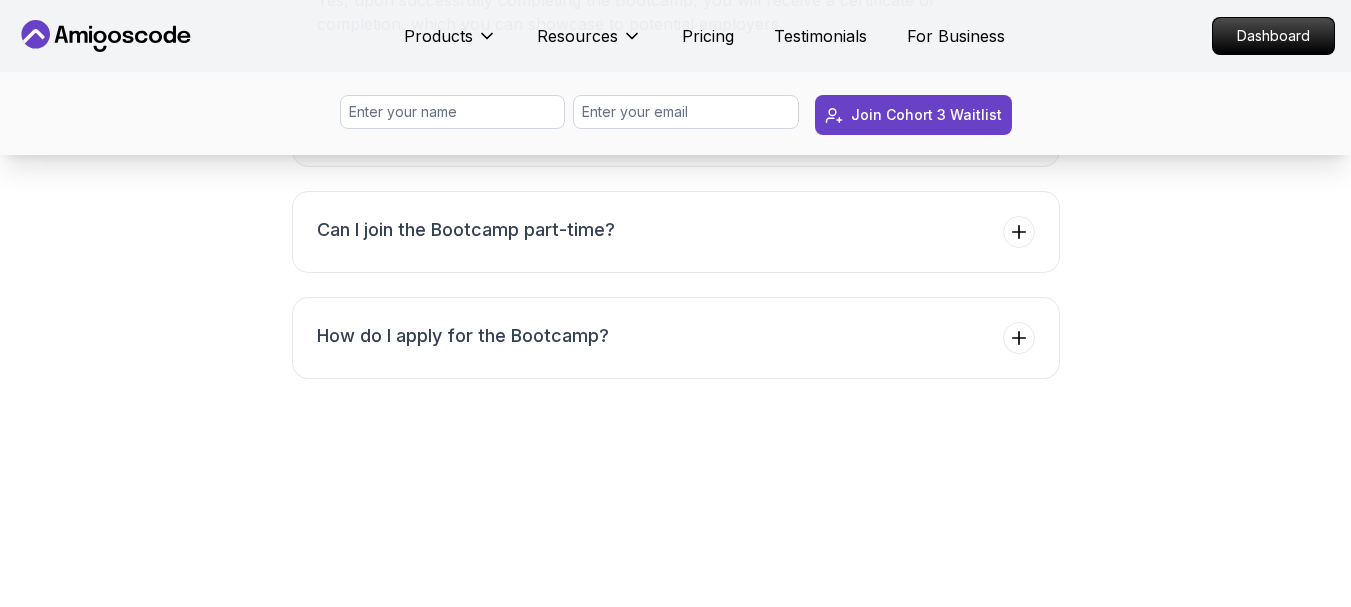 click on "How much does the Bootcamp cost?" at bounding box center (676, 126) 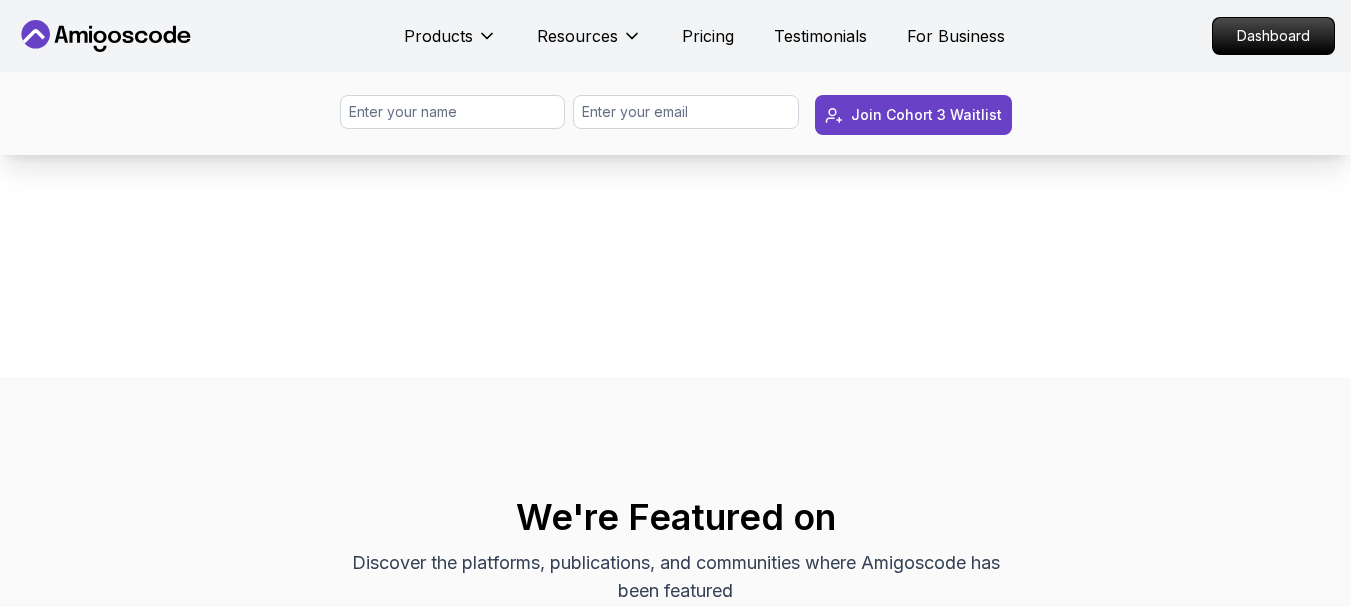 scroll, scrollTop: 8349, scrollLeft: 0, axis: vertical 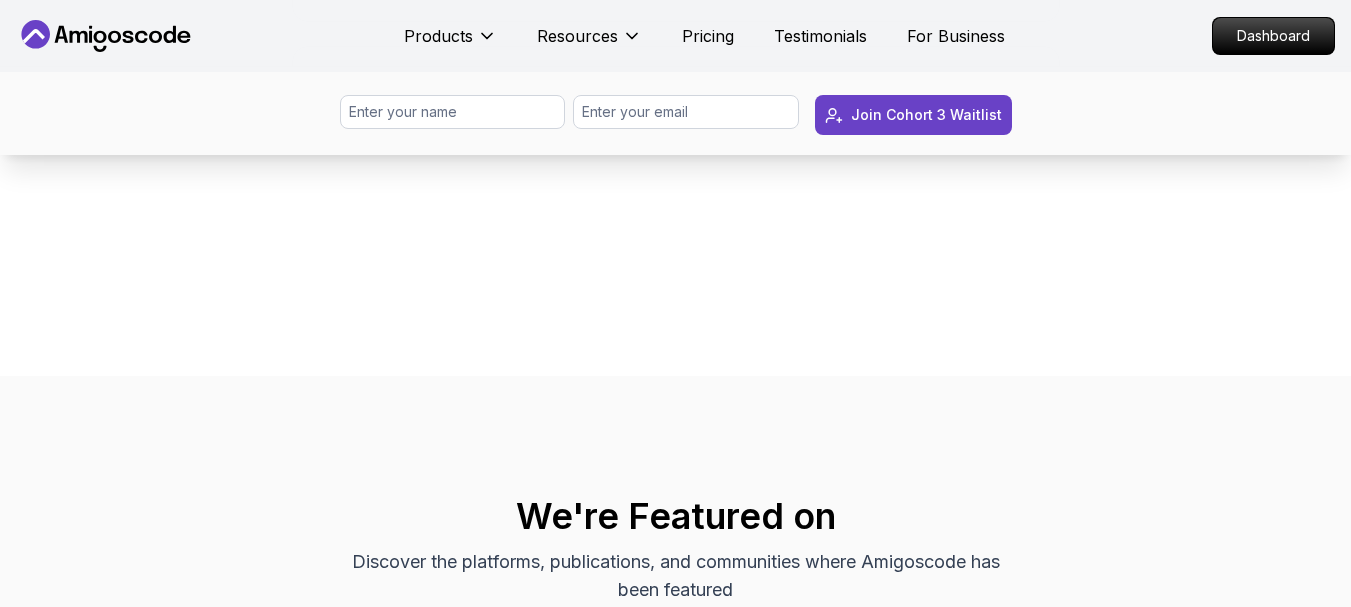 click on "How do I apply for the Bootcamp?" at bounding box center (676, 87) 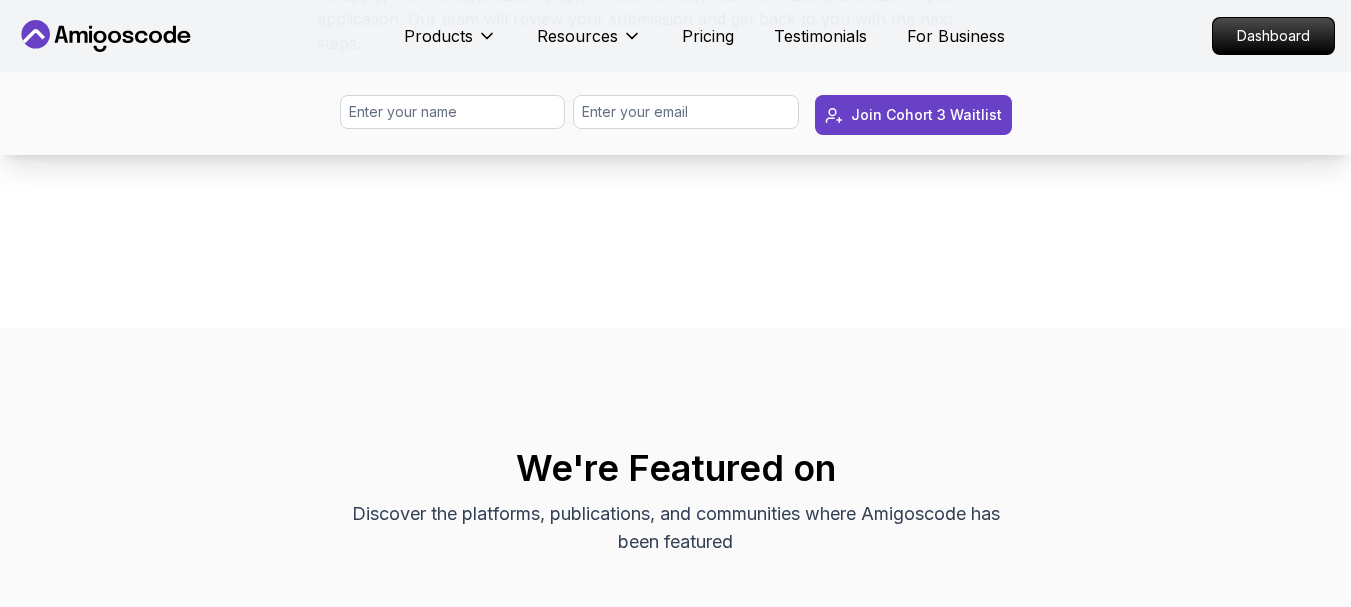 click on "How do I apply for the Bootcamp? To apply, visit our application page, fill out the required information, and submit your application. Our team will review your submission and get back to you with the next steps." at bounding box center [656, -1] 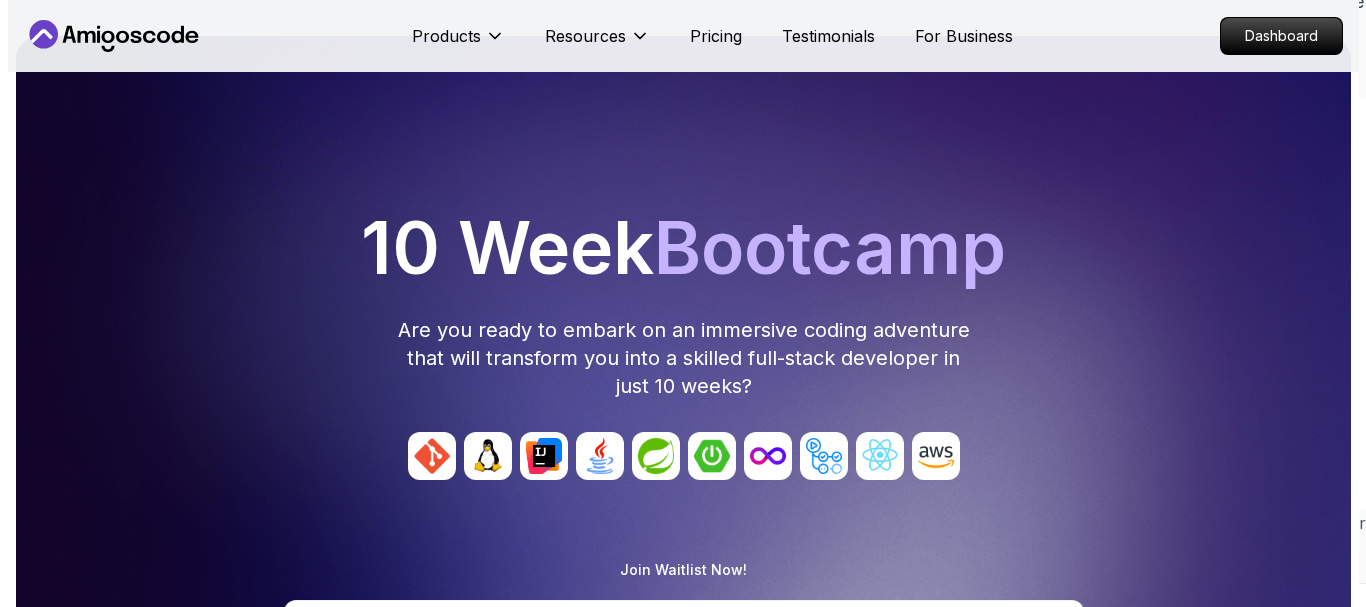 scroll, scrollTop: 0, scrollLeft: 0, axis: both 